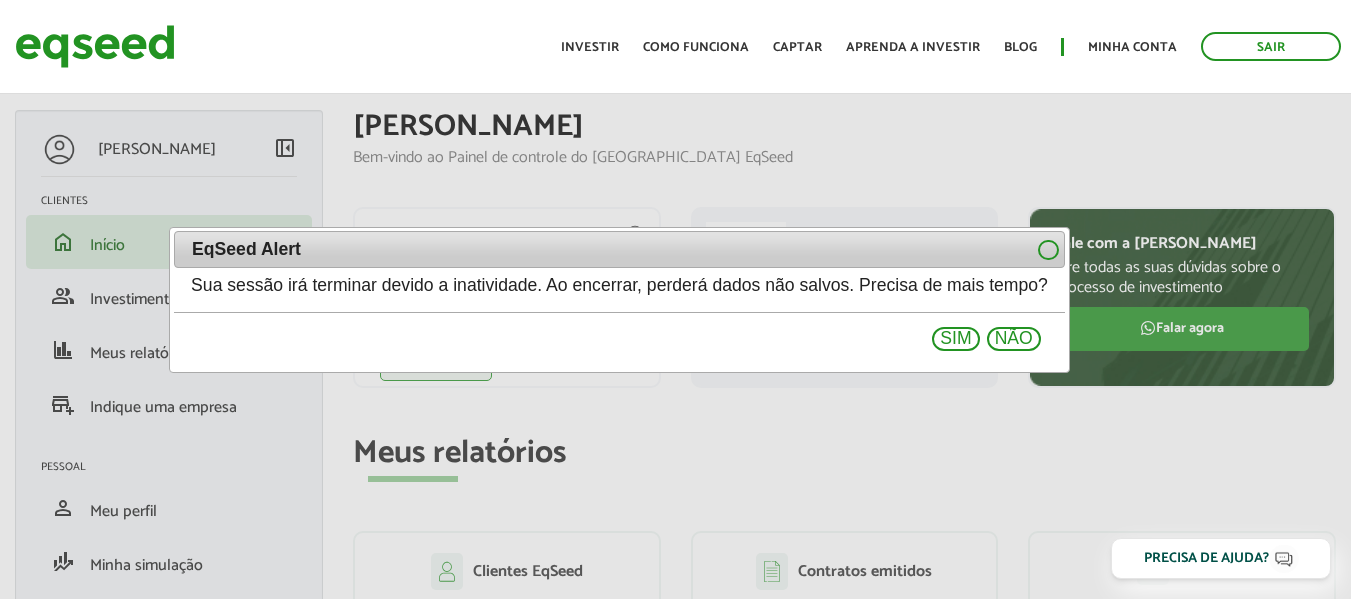 scroll, scrollTop: 0, scrollLeft: 0, axis: both 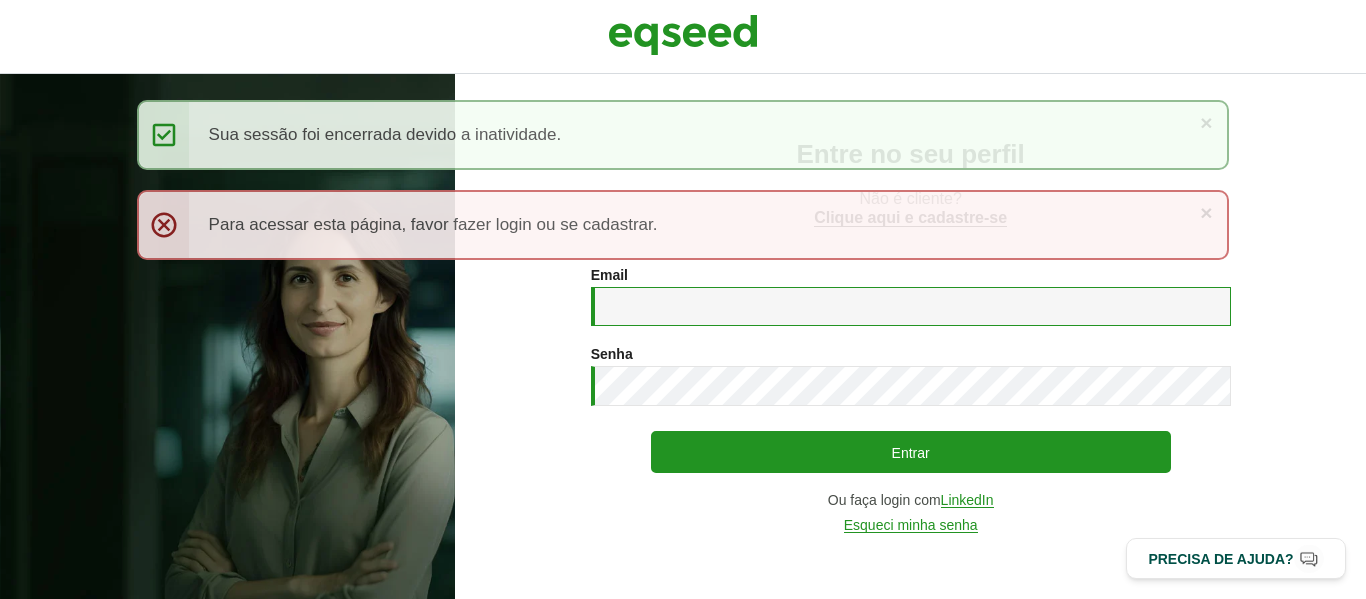 click on "Email  *" at bounding box center [911, 306] 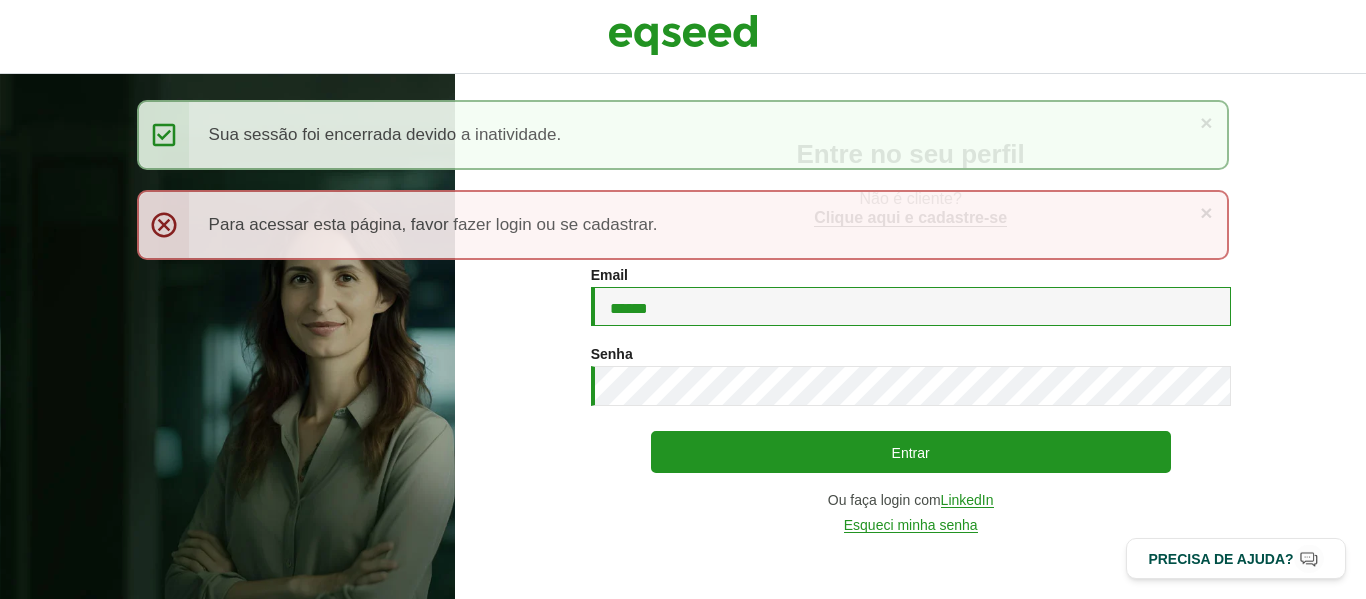 type on "**********" 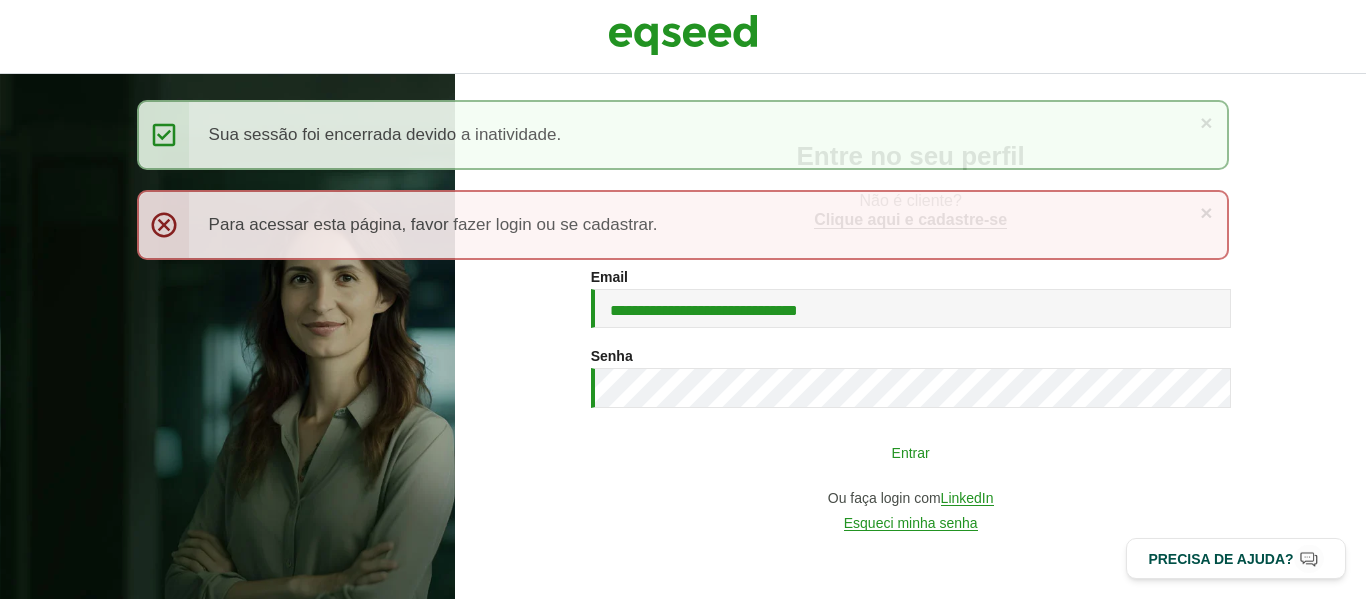 click on "Entrar" at bounding box center (911, 452) 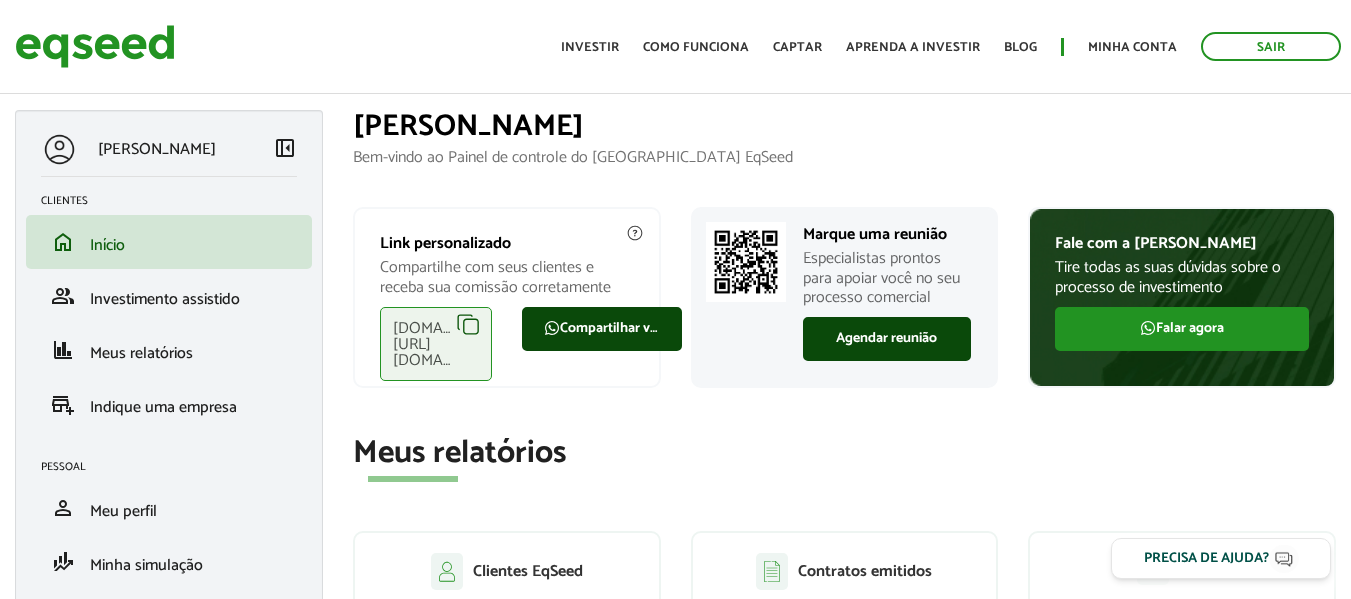 scroll, scrollTop: 0, scrollLeft: 0, axis: both 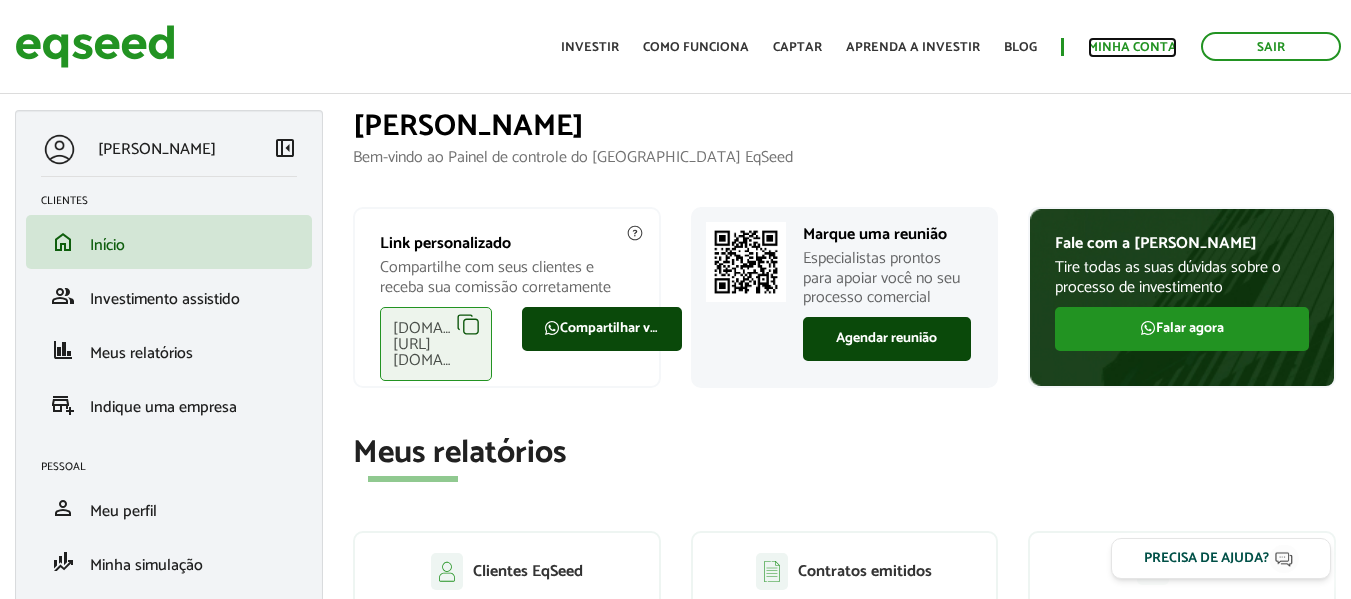click on "Minha conta" at bounding box center [1132, 47] 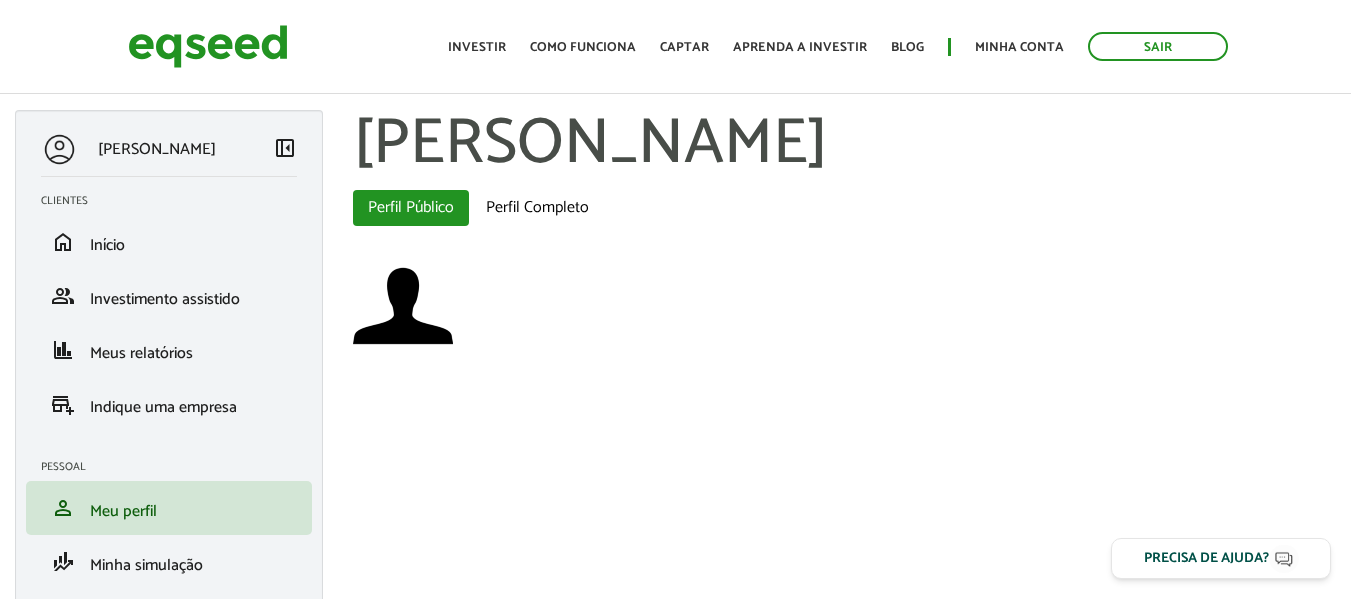 scroll, scrollTop: 0, scrollLeft: 0, axis: both 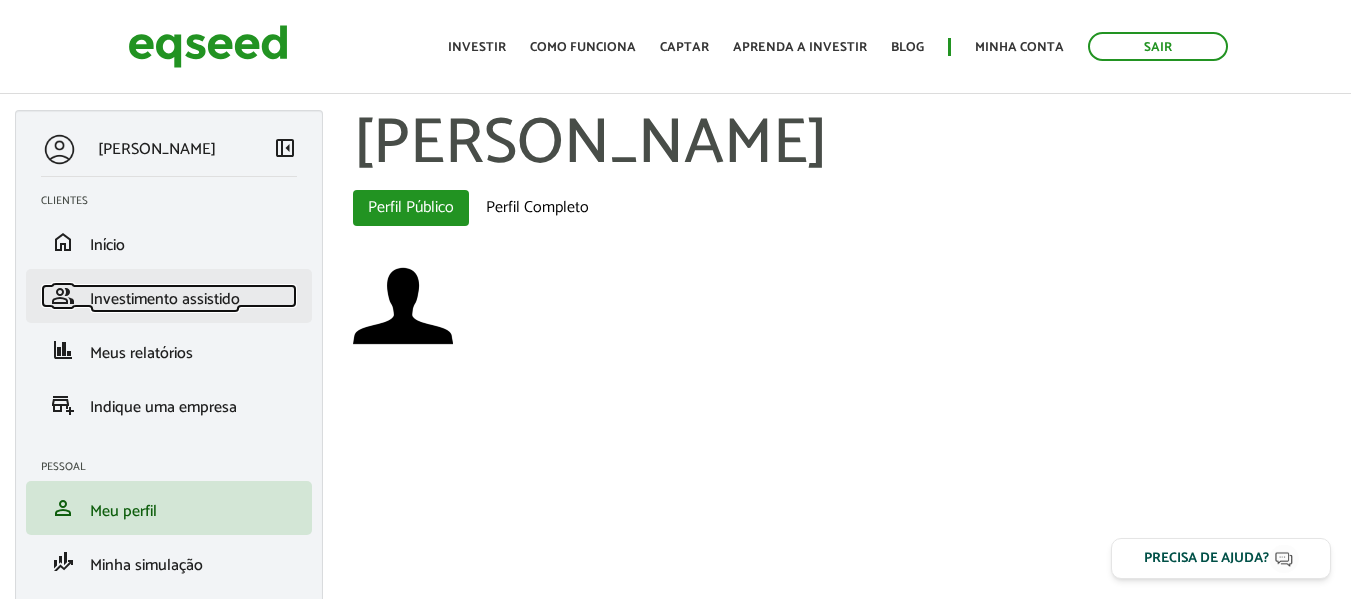 drag, startPoint x: 0, startPoint y: 0, endPoint x: 180, endPoint y: 303, distance: 352.43298 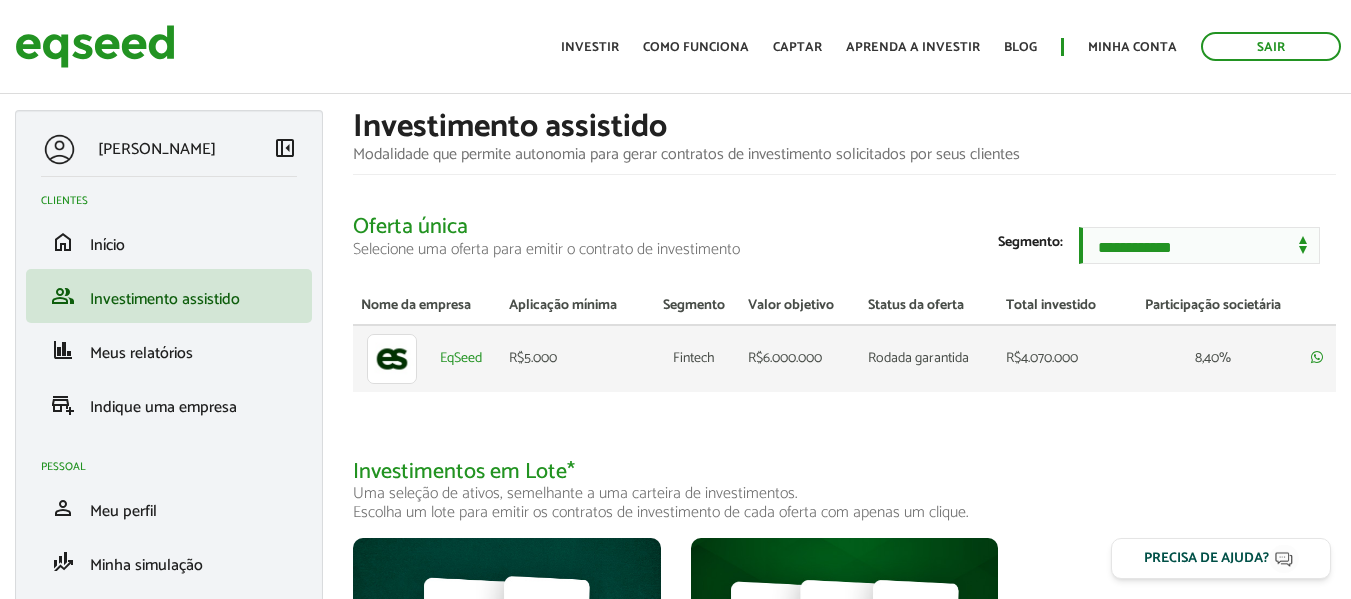 scroll, scrollTop: 0, scrollLeft: 0, axis: both 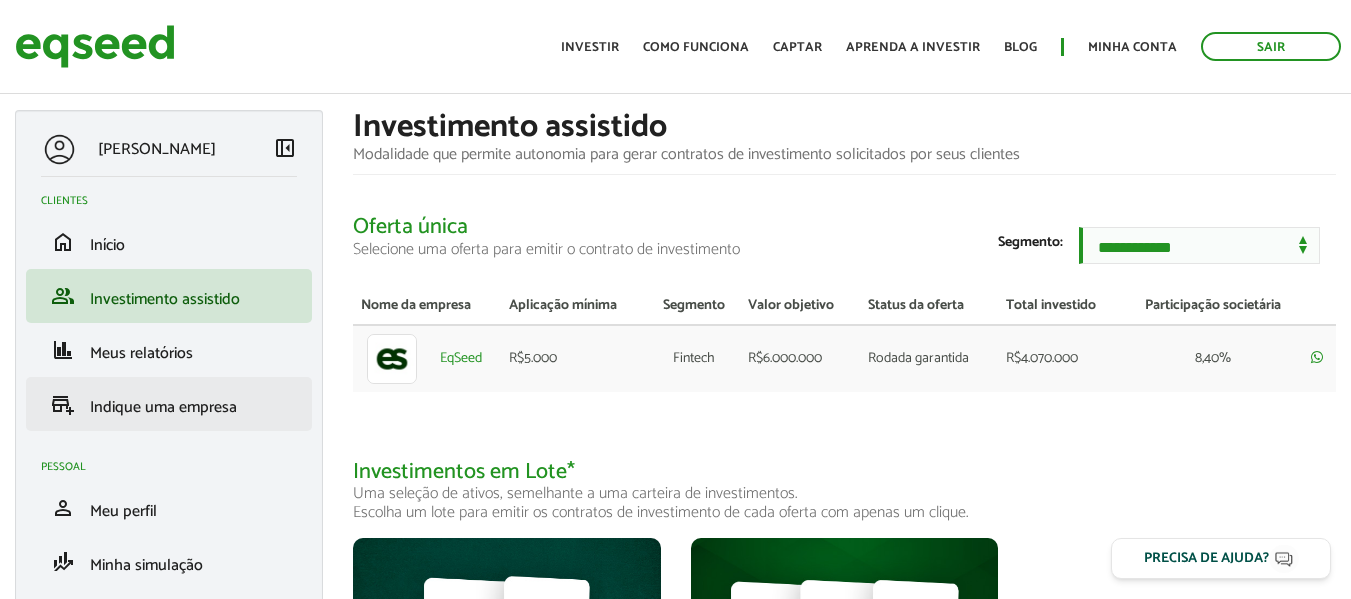click on "add_business Indique uma empresa" at bounding box center [169, 404] 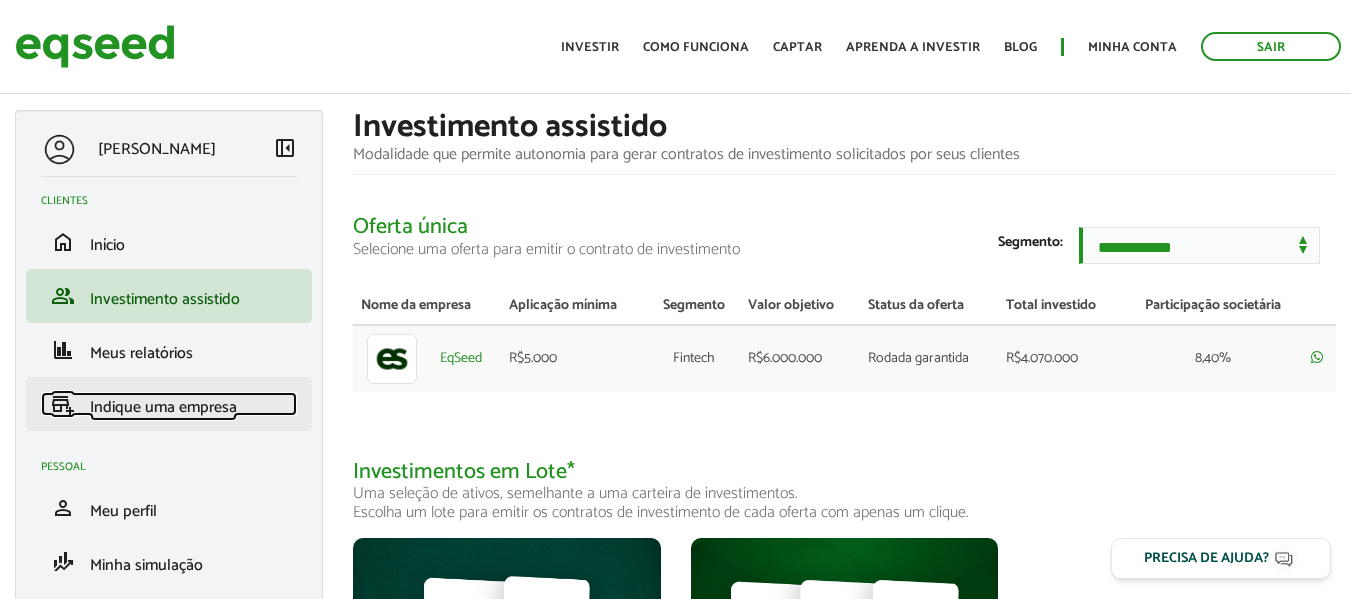 click on "Indique uma empresa" at bounding box center (163, 407) 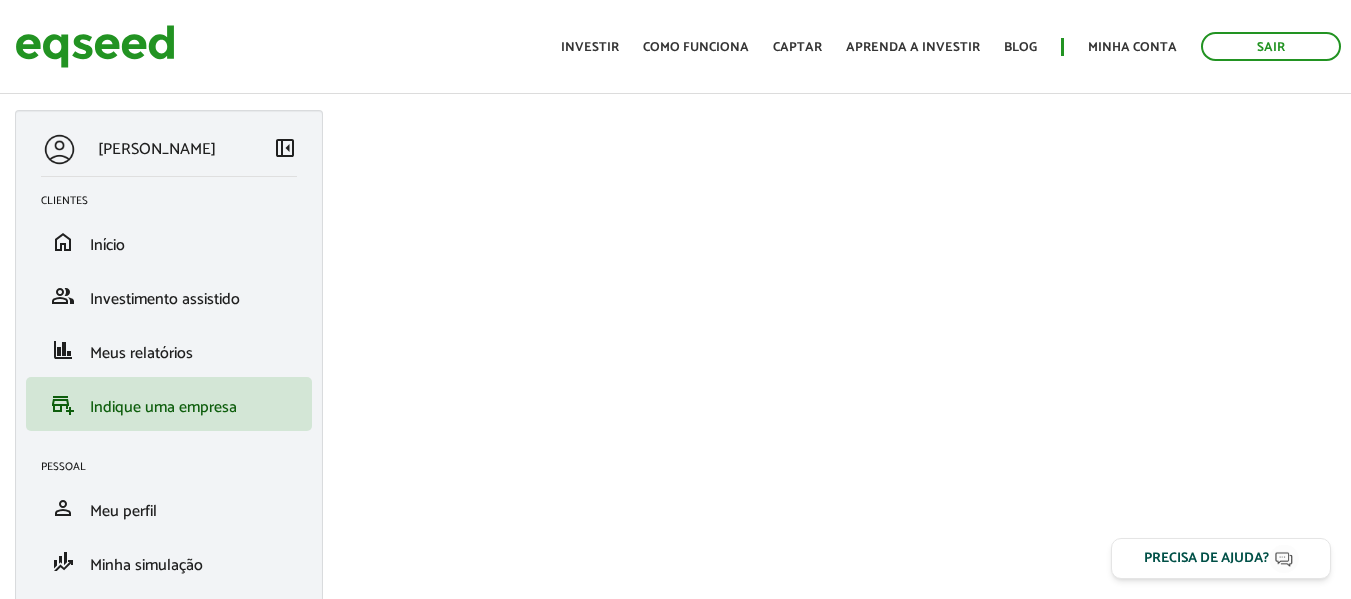 scroll, scrollTop: 0, scrollLeft: 0, axis: both 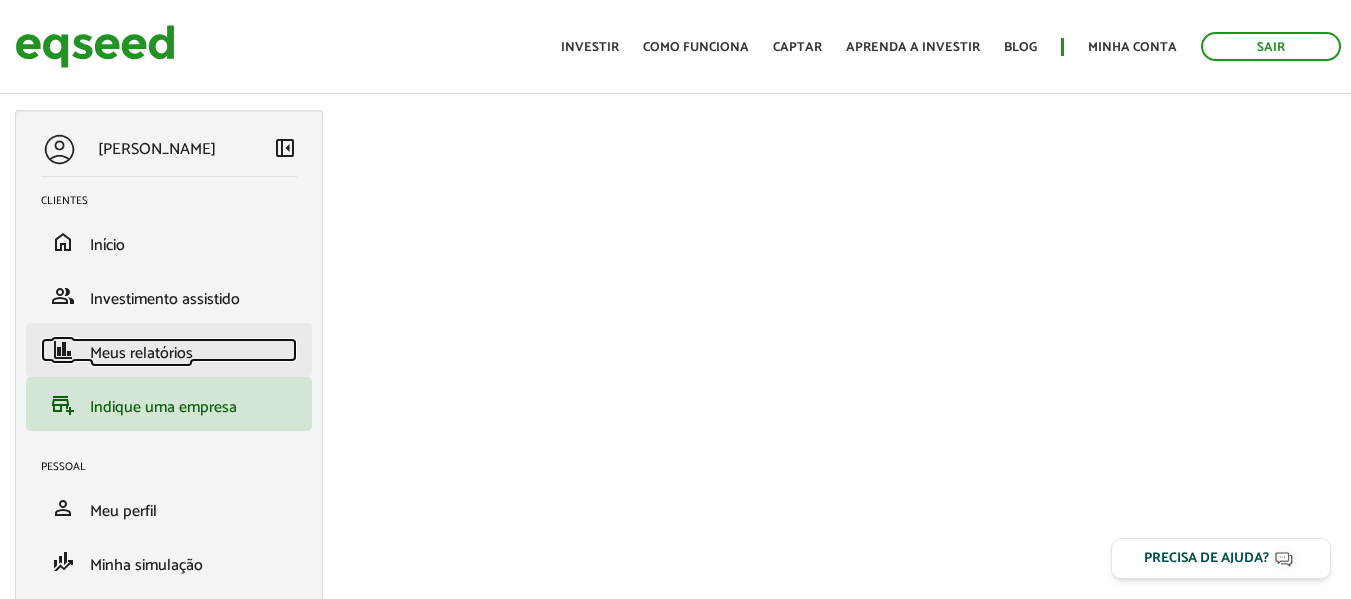 click on "Meus relatórios" at bounding box center [141, 353] 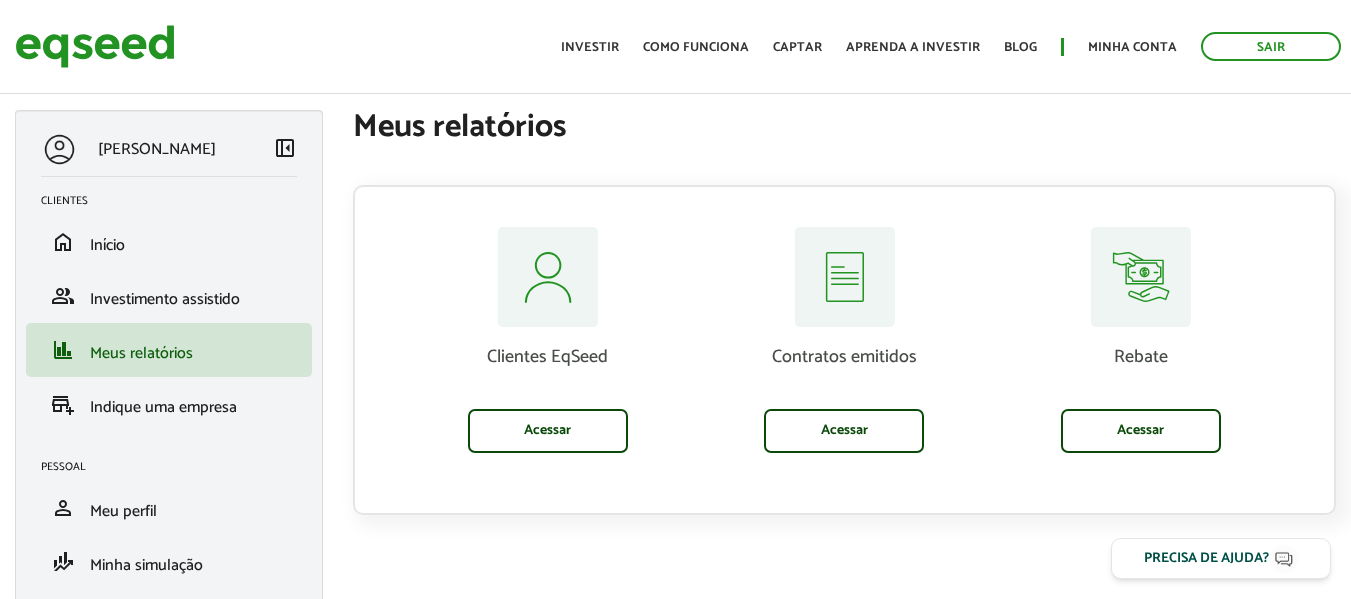scroll, scrollTop: 0, scrollLeft: 0, axis: both 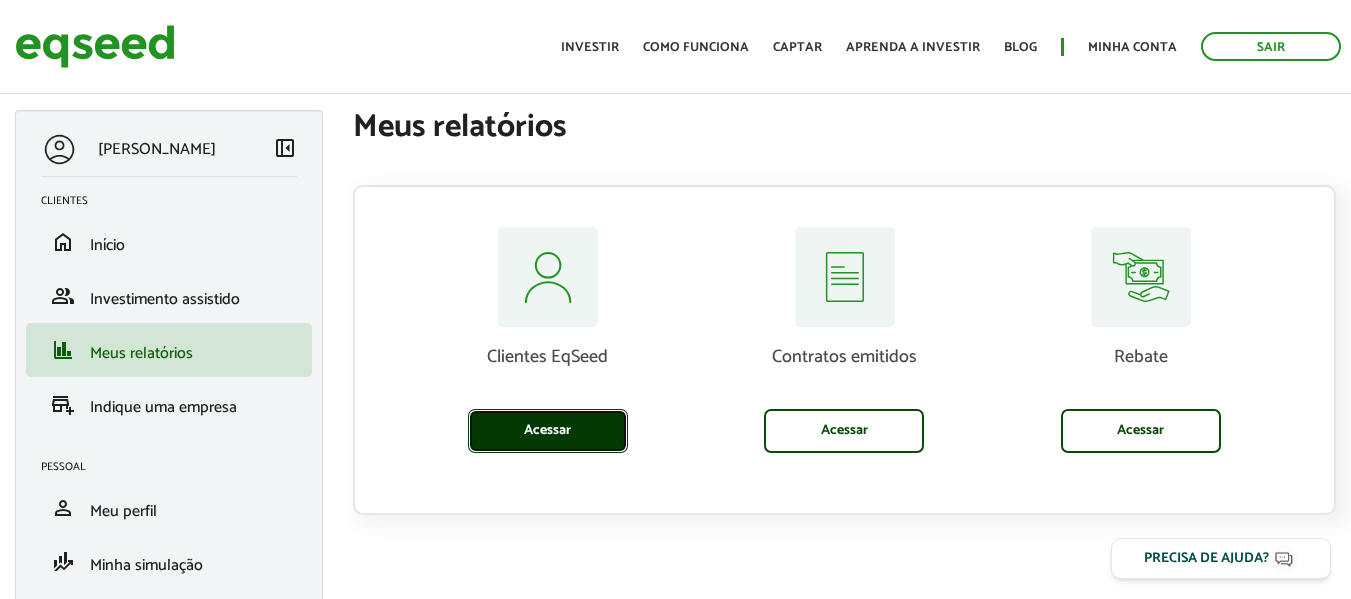 click on "Acessar" at bounding box center (548, 431) 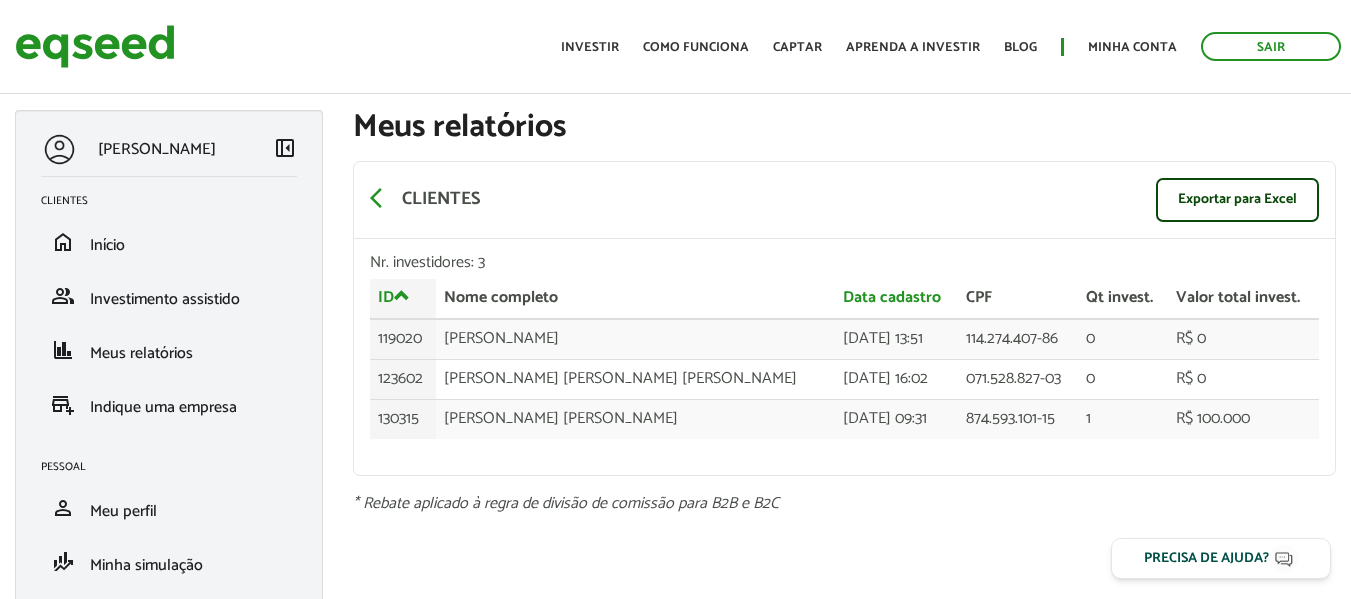 scroll, scrollTop: 0, scrollLeft: 0, axis: both 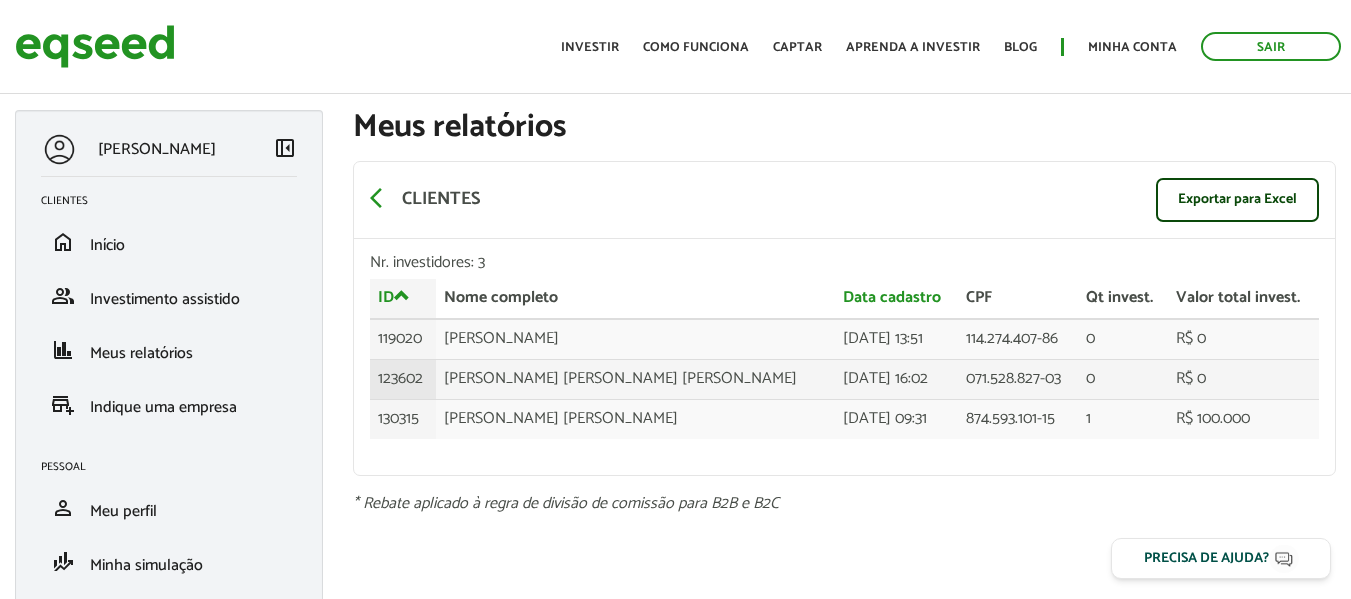 click on "[PERSON_NAME] [PERSON_NAME] [PERSON_NAME]" at bounding box center [635, 379] 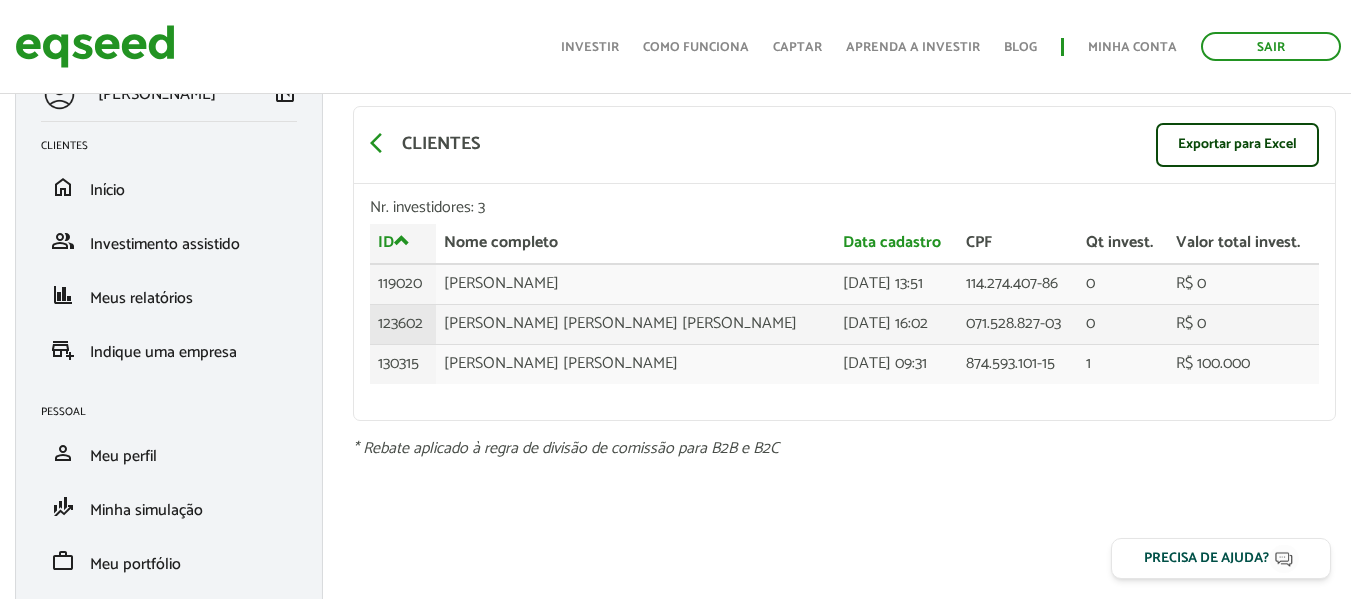 scroll, scrollTop: 0, scrollLeft: 0, axis: both 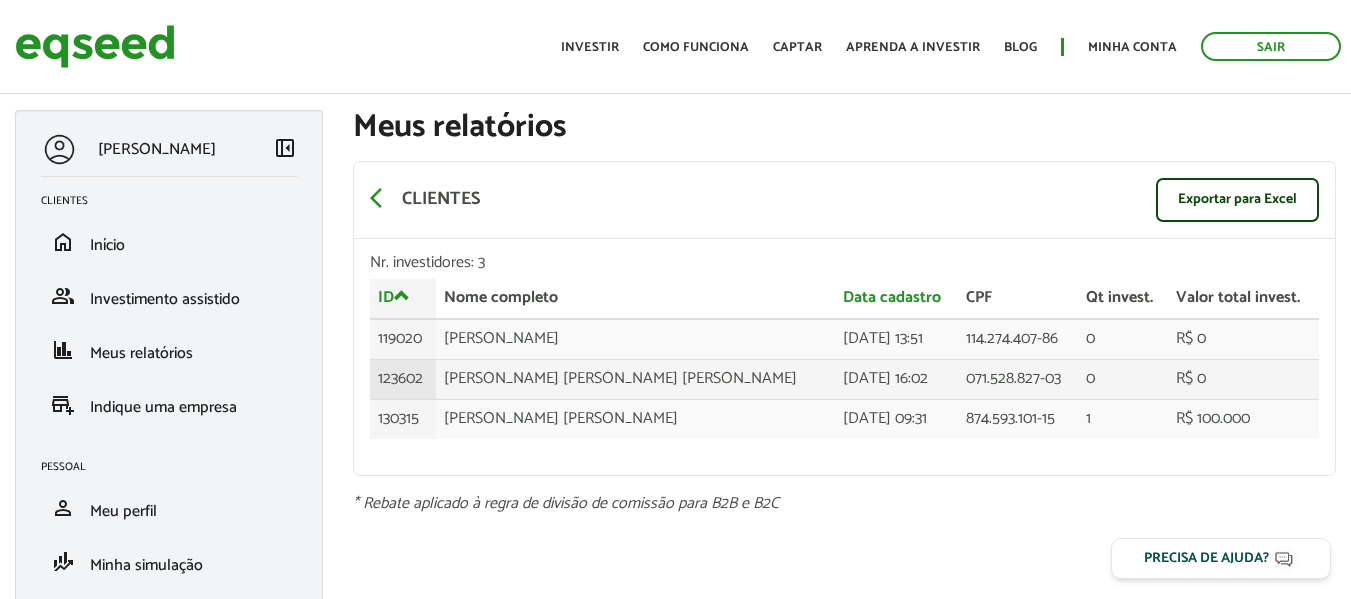 click on "123602" at bounding box center [403, 379] 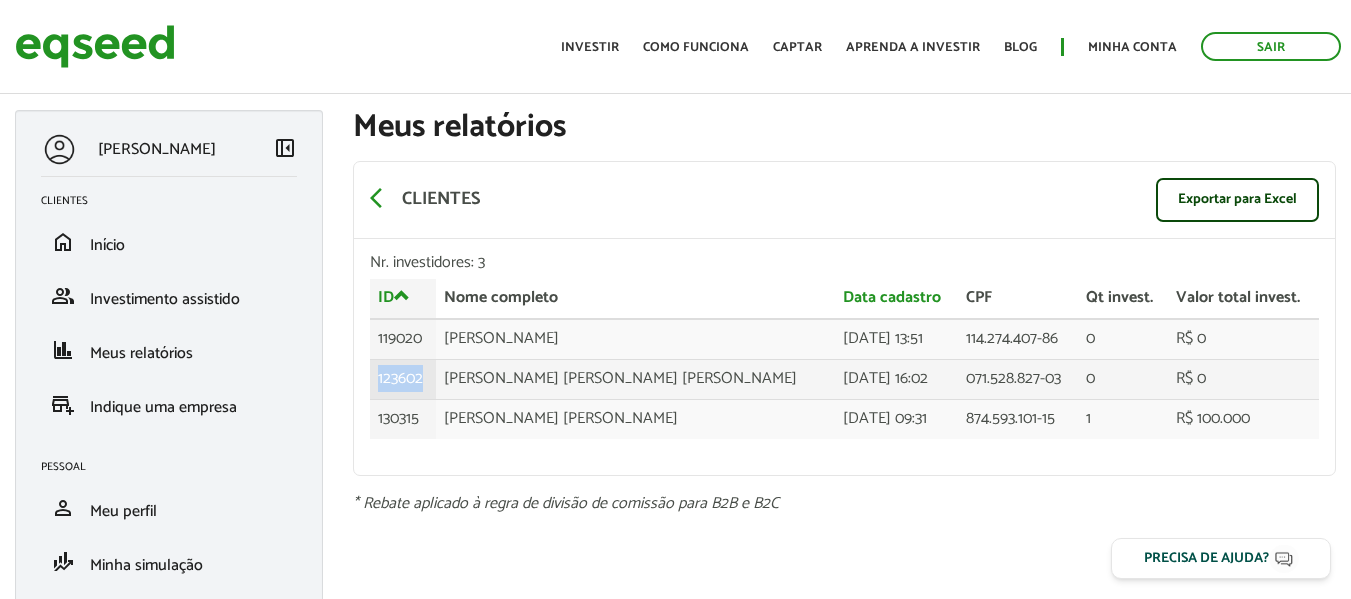 click on "123602" at bounding box center (403, 379) 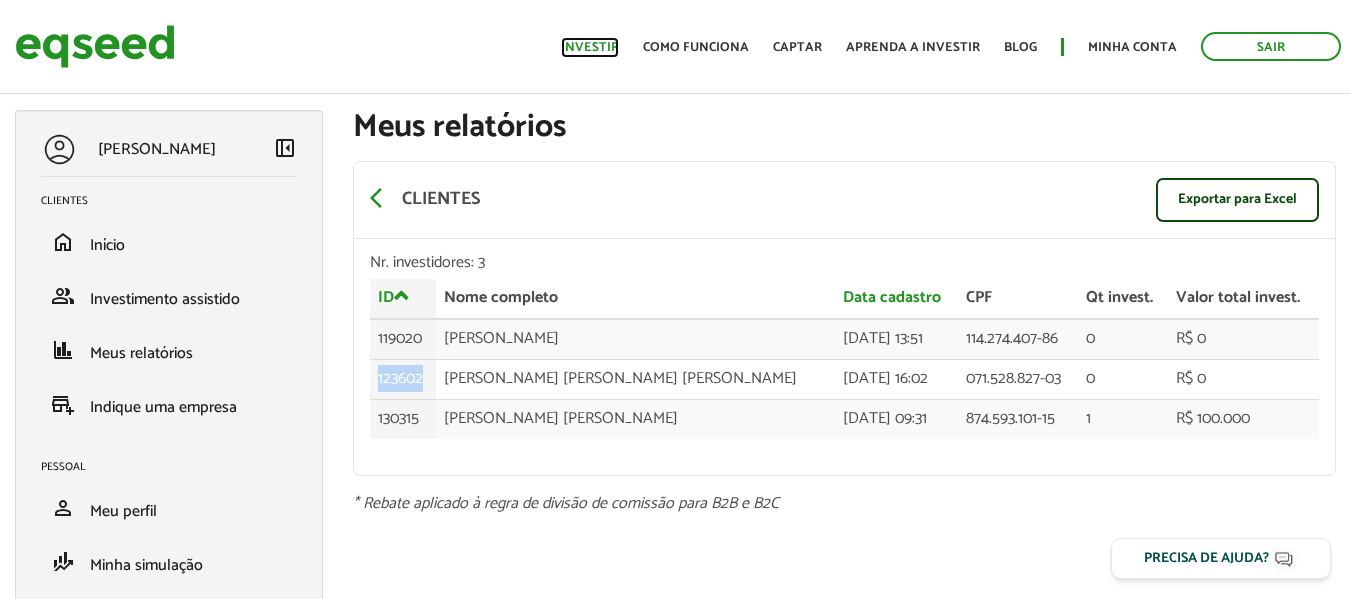 click on "Investir" at bounding box center (590, 47) 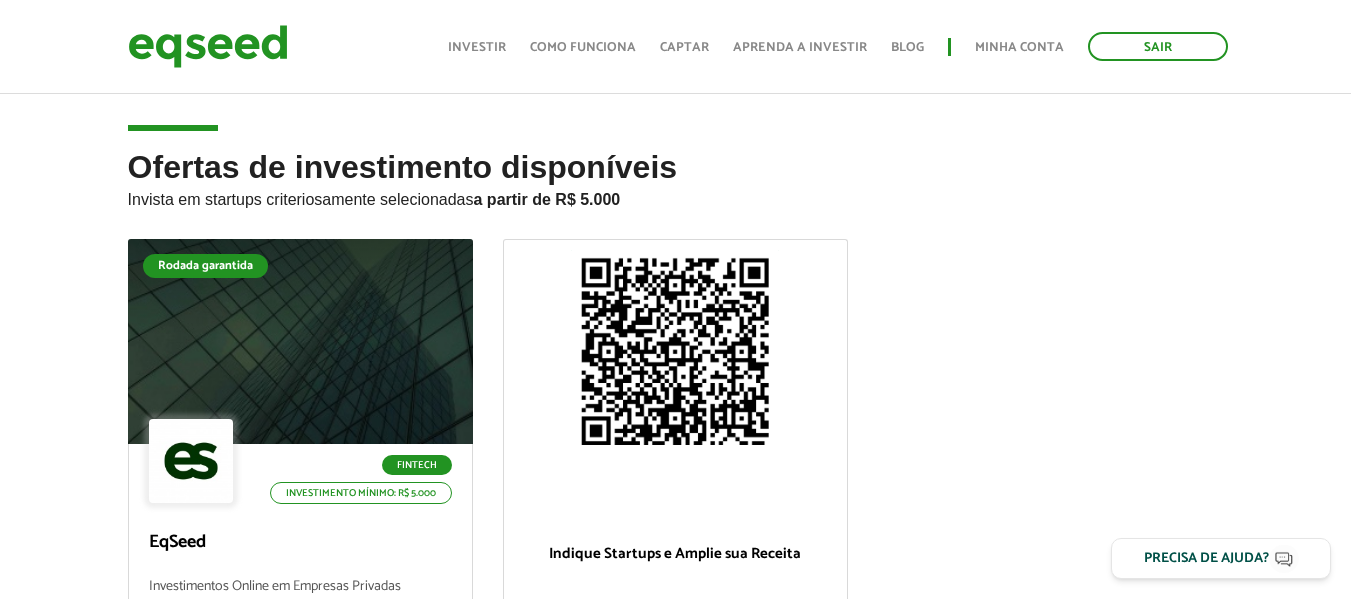 scroll, scrollTop: 200, scrollLeft: 0, axis: vertical 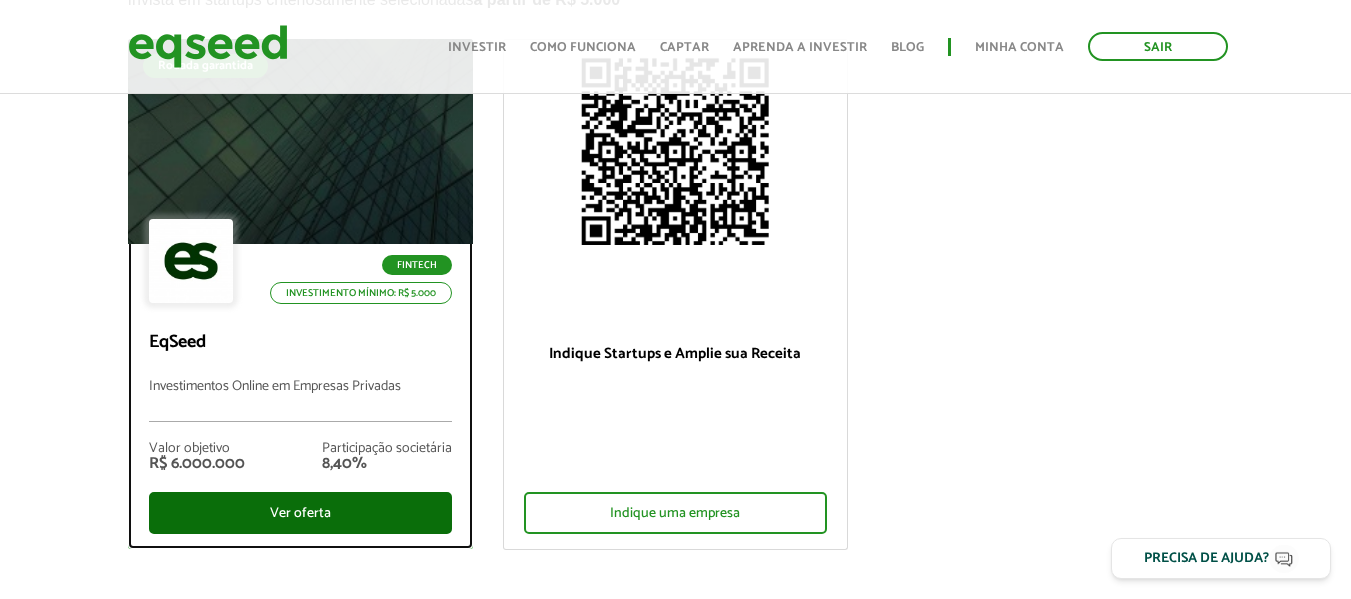 click on "Ver oferta" at bounding box center [300, 513] 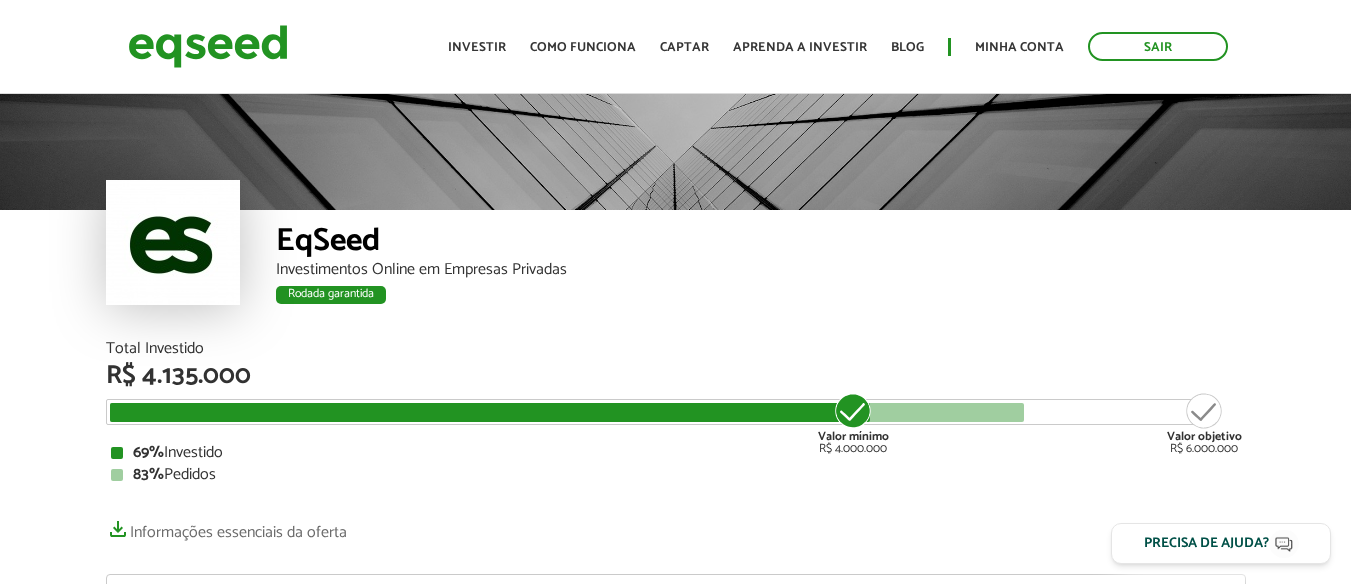 scroll, scrollTop: 0, scrollLeft: 0, axis: both 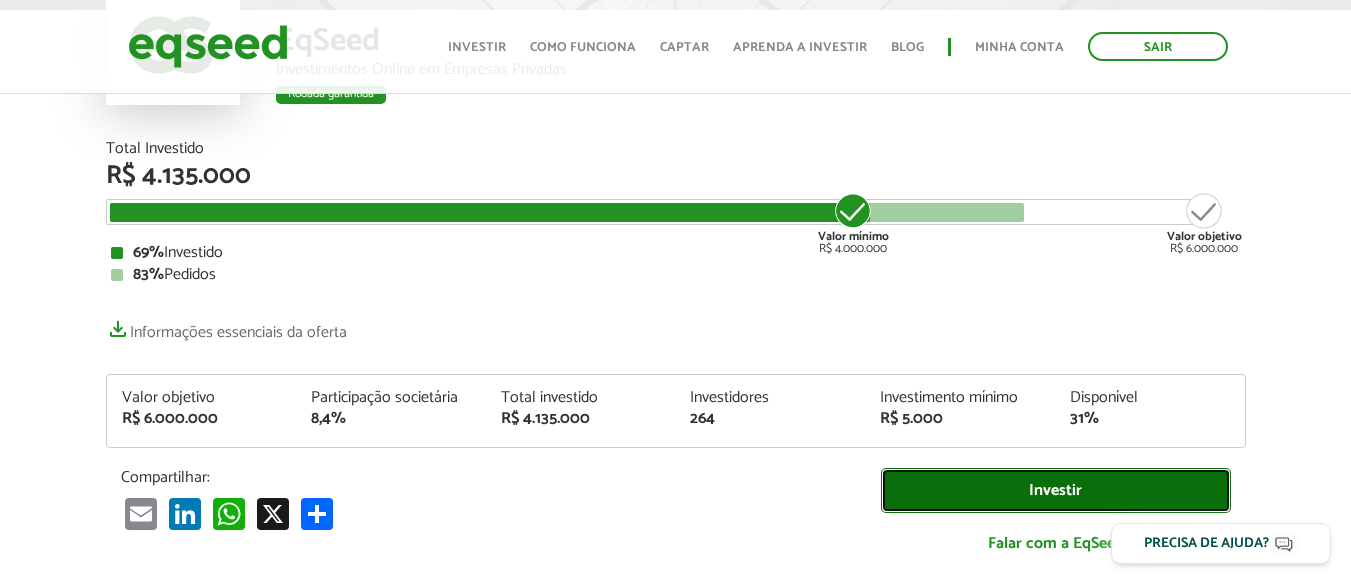 click on "Investir" at bounding box center [1056, 490] 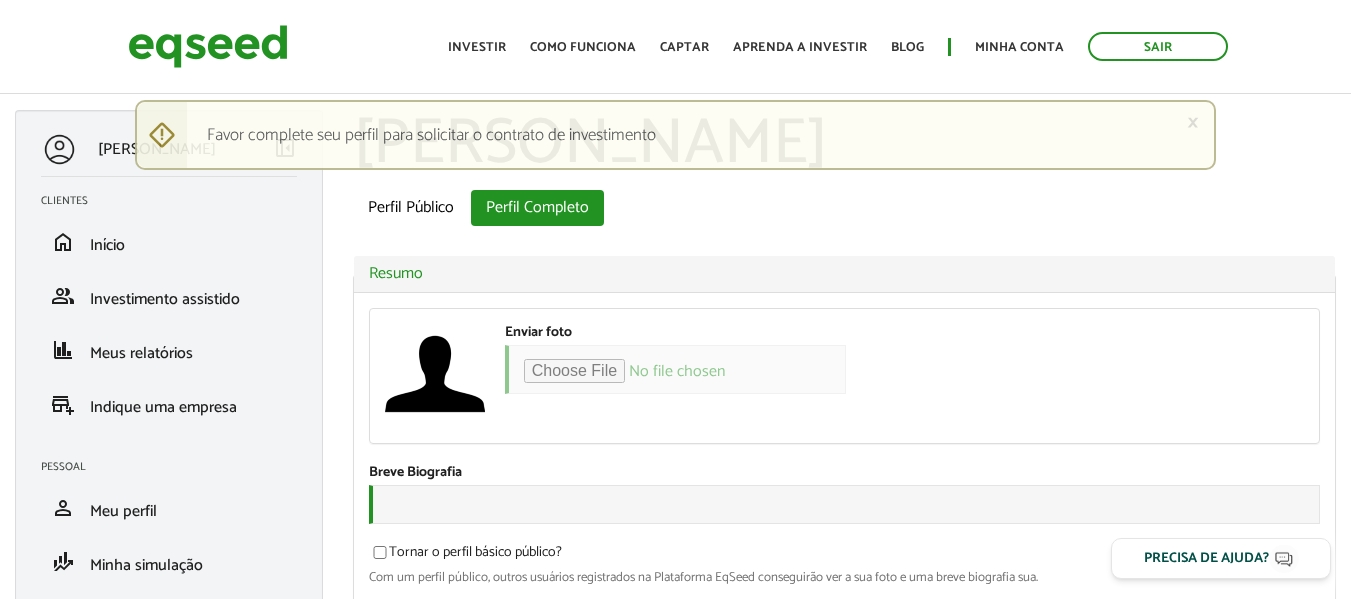 scroll, scrollTop: 0, scrollLeft: 0, axis: both 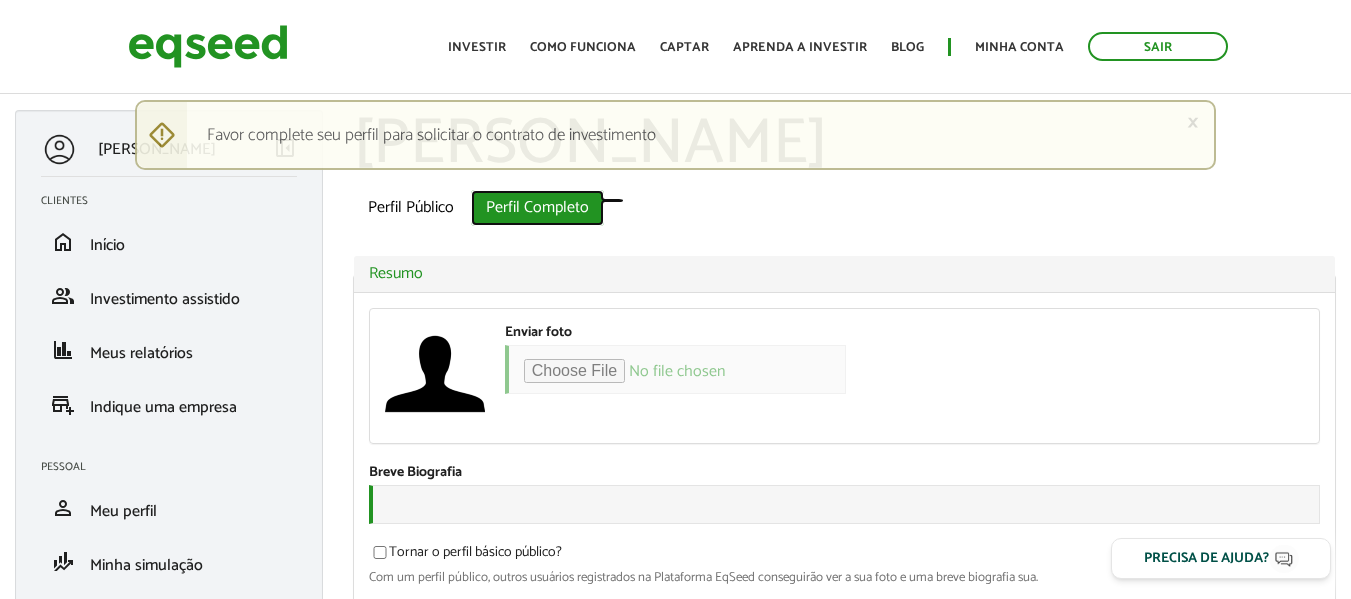 click on "Perfil Completo (aba ativa)" at bounding box center [537, 208] 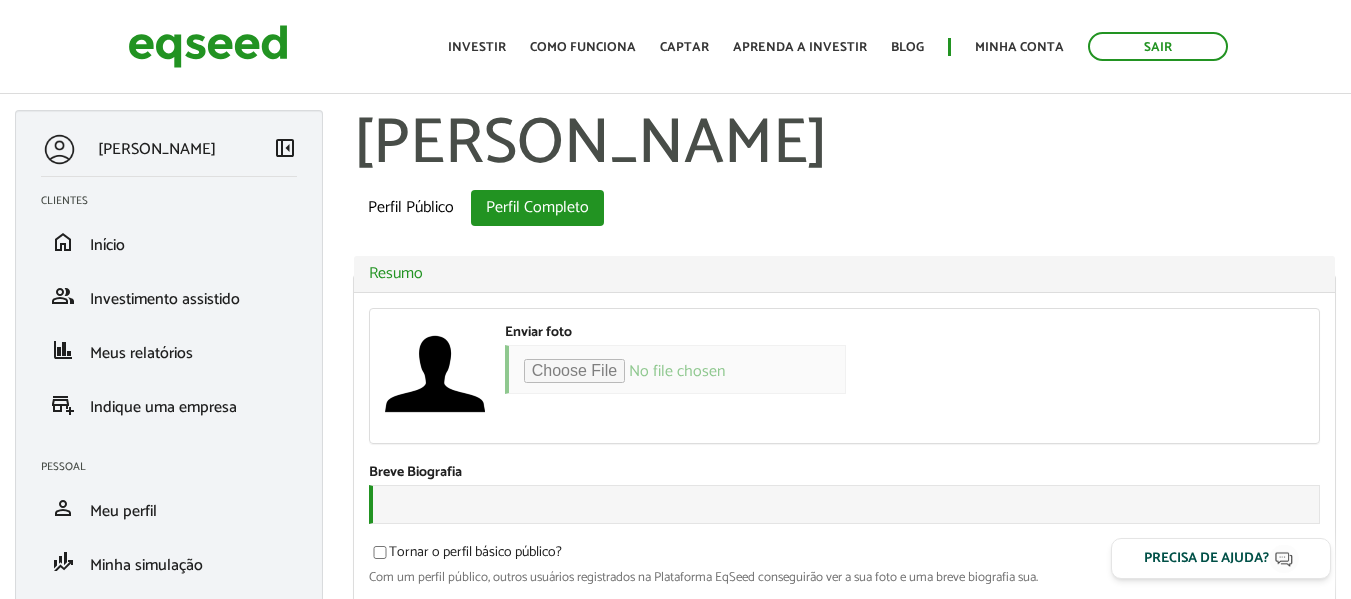scroll, scrollTop: 0, scrollLeft: 0, axis: both 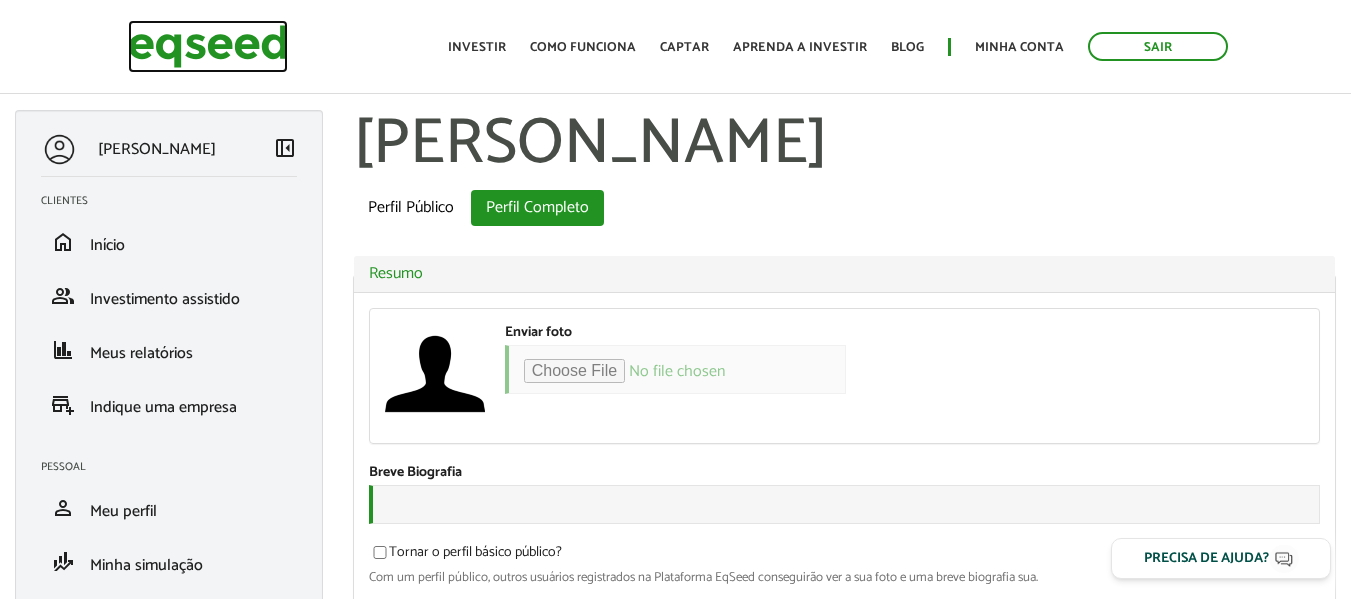 click at bounding box center (208, 46) 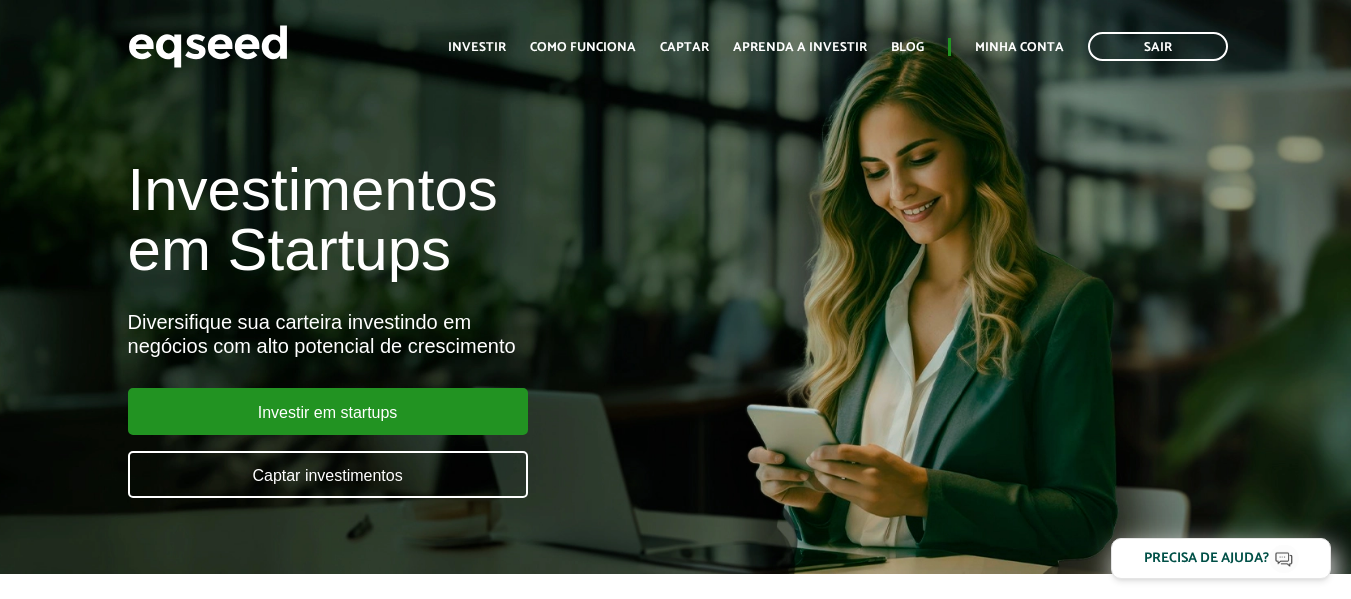 scroll, scrollTop: 0, scrollLeft: 0, axis: both 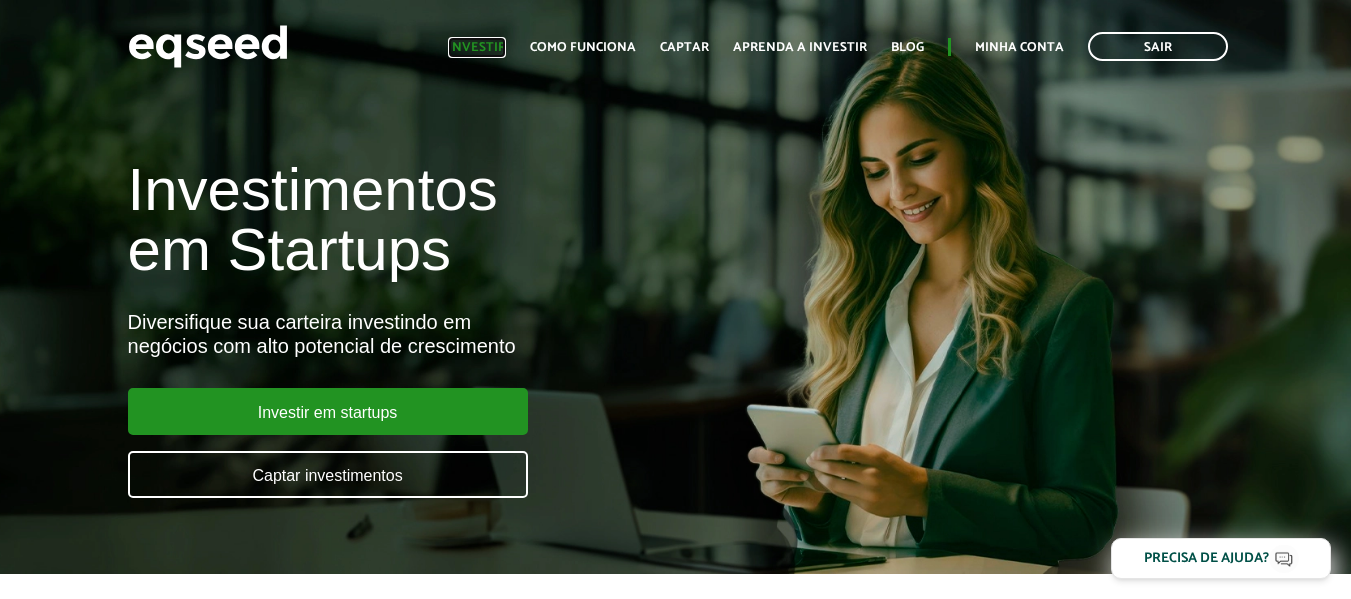click on "Investir" at bounding box center (477, 47) 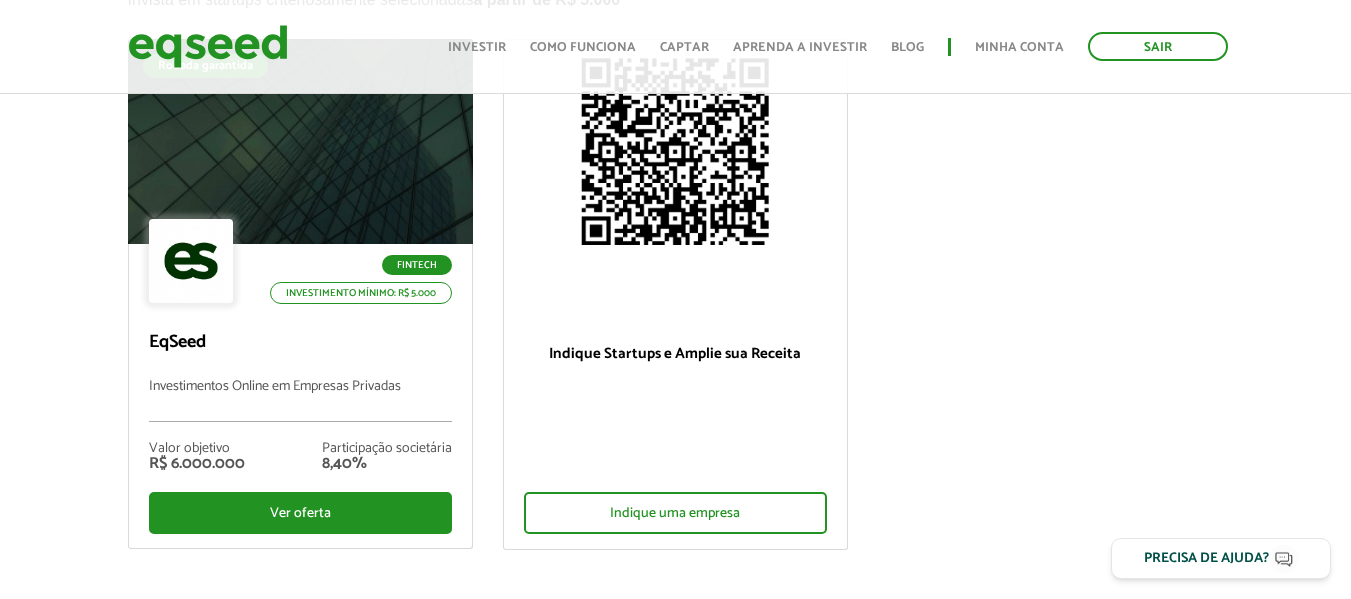 scroll, scrollTop: 200, scrollLeft: 0, axis: vertical 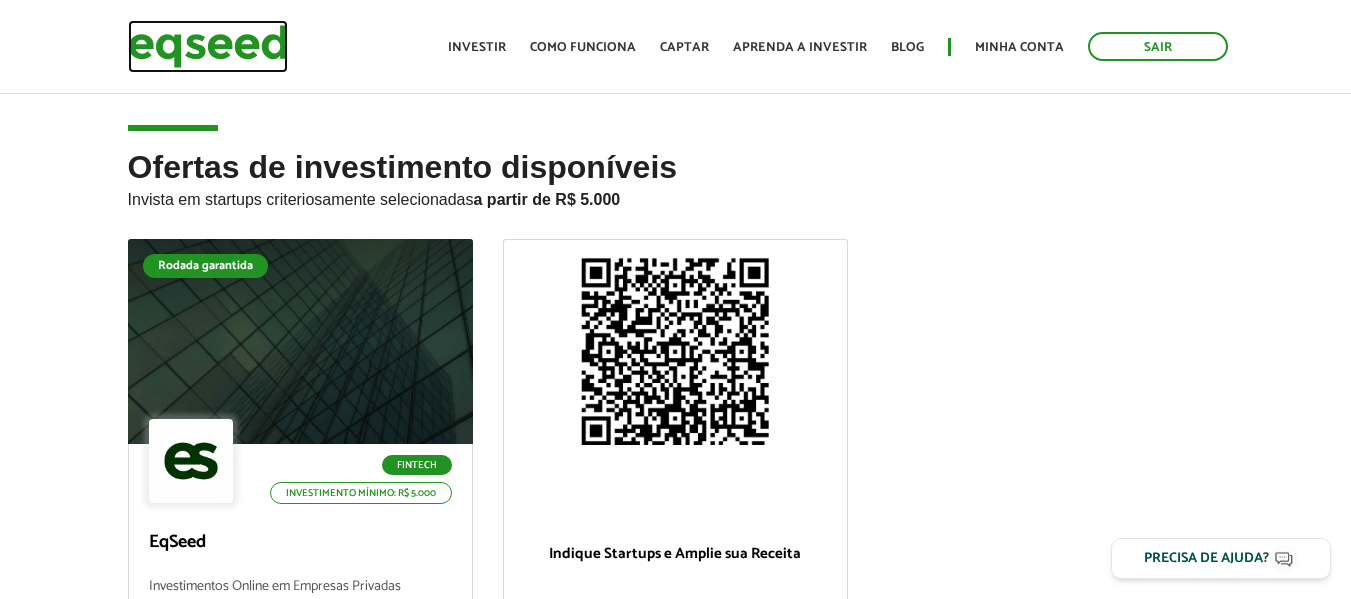 click at bounding box center (208, 46) 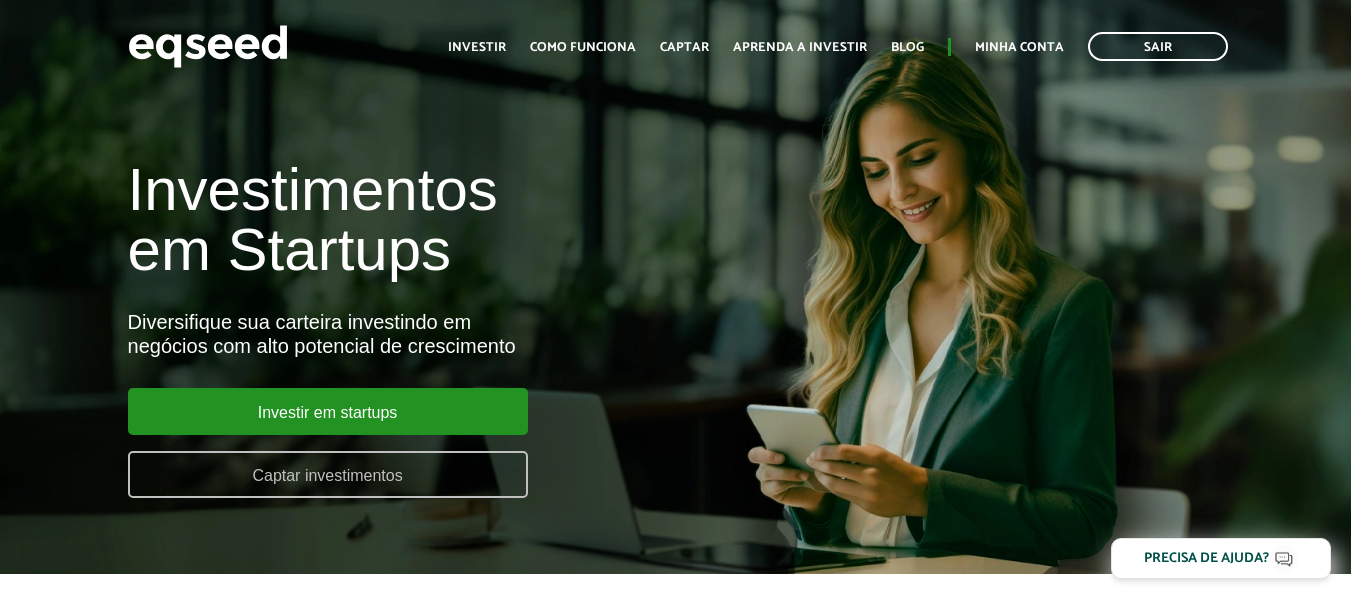 scroll, scrollTop: 0, scrollLeft: 0, axis: both 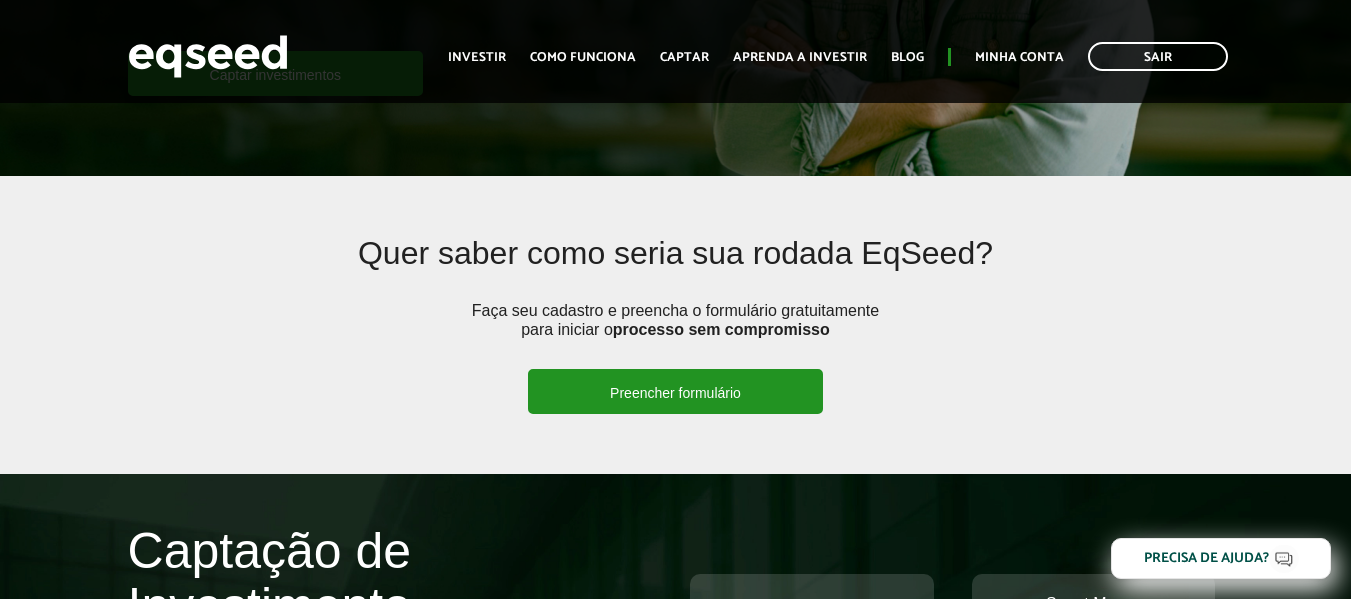 click on "Preencher formulário" at bounding box center (675, 391) 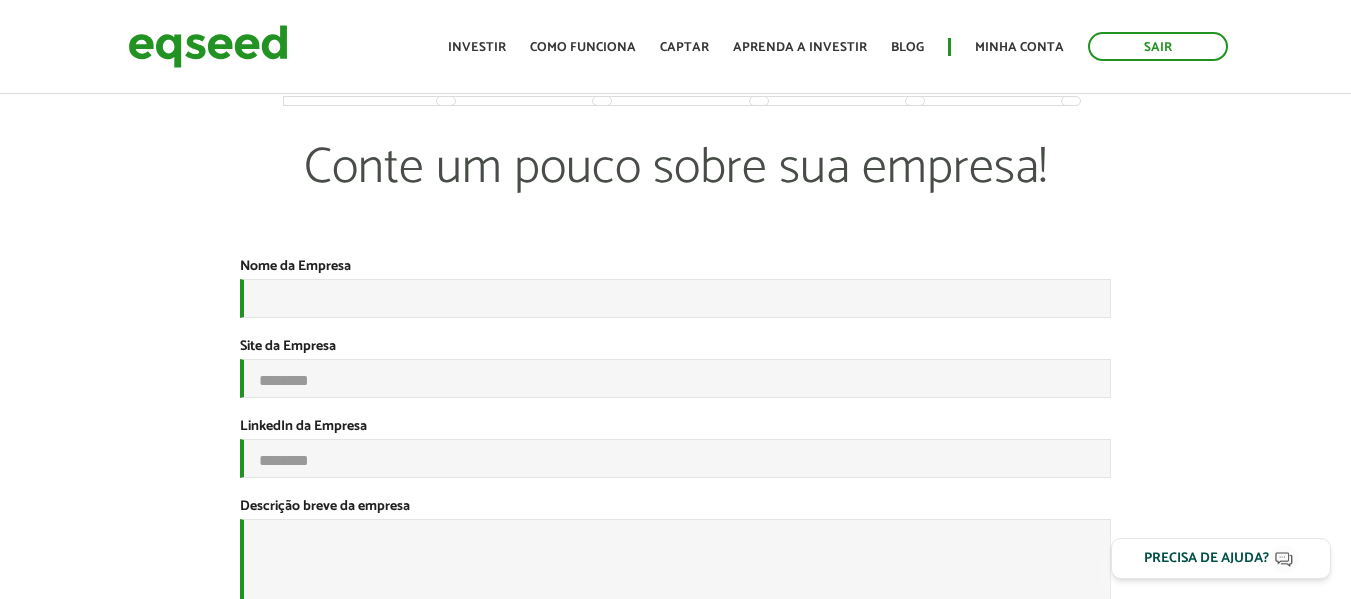 scroll, scrollTop: 0, scrollLeft: 0, axis: both 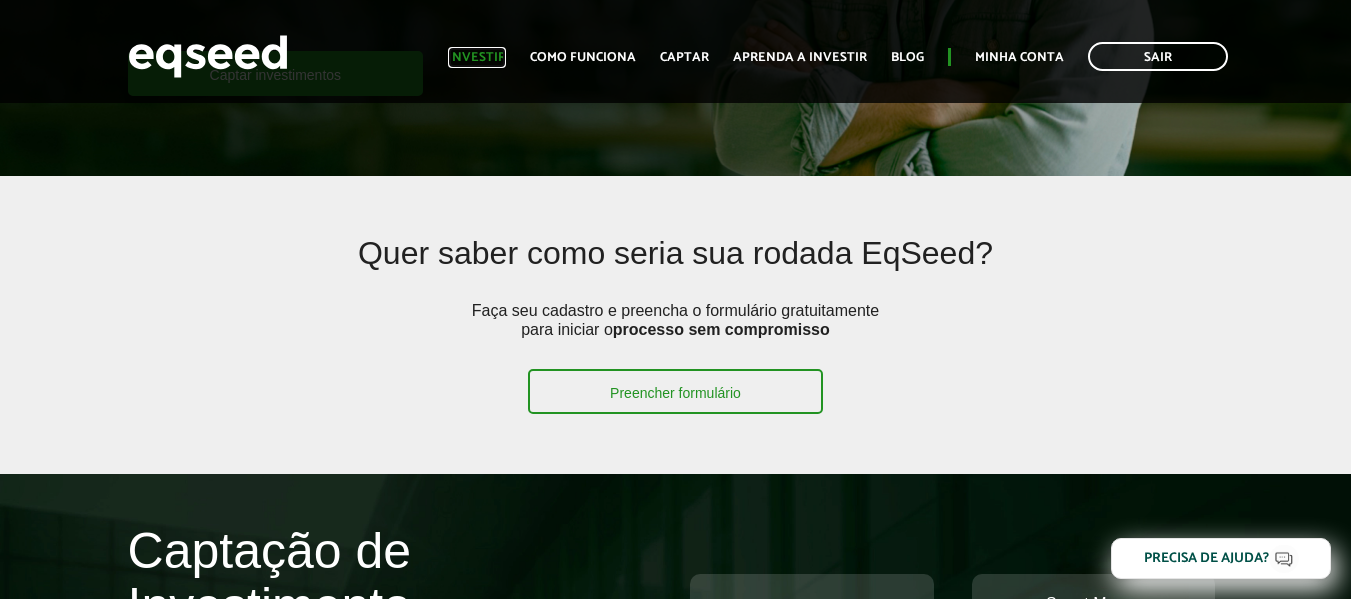 click on "Investir" at bounding box center [477, 57] 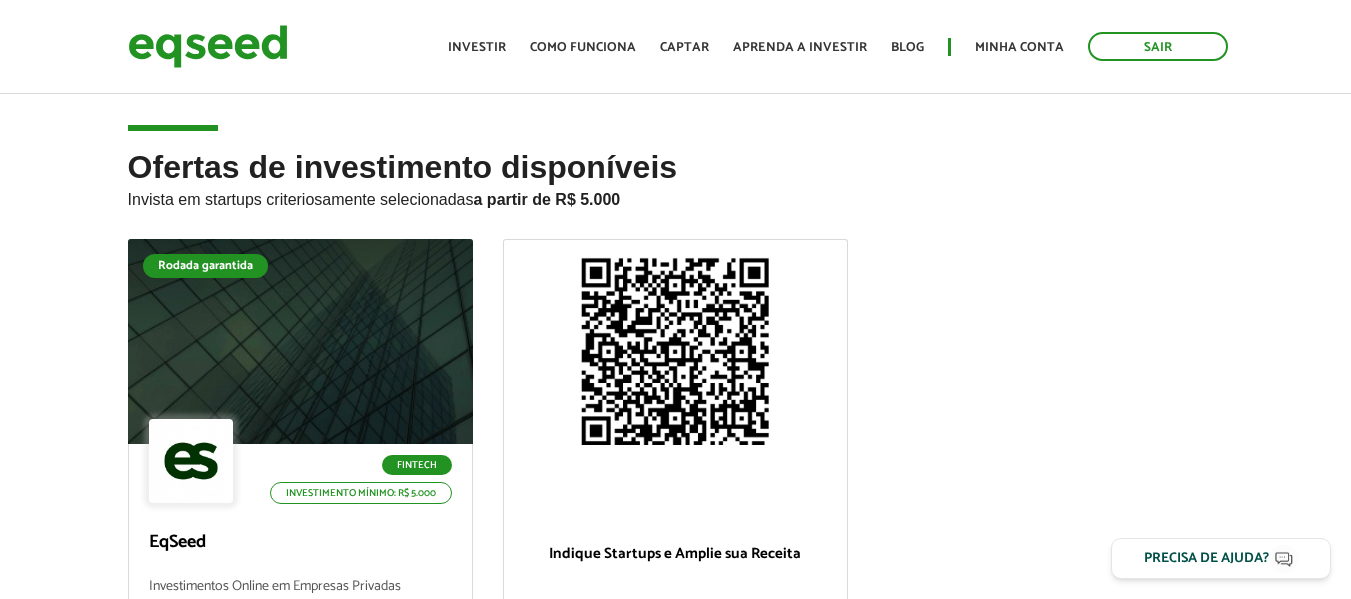 scroll, scrollTop: 0, scrollLeft: 0, axis: both 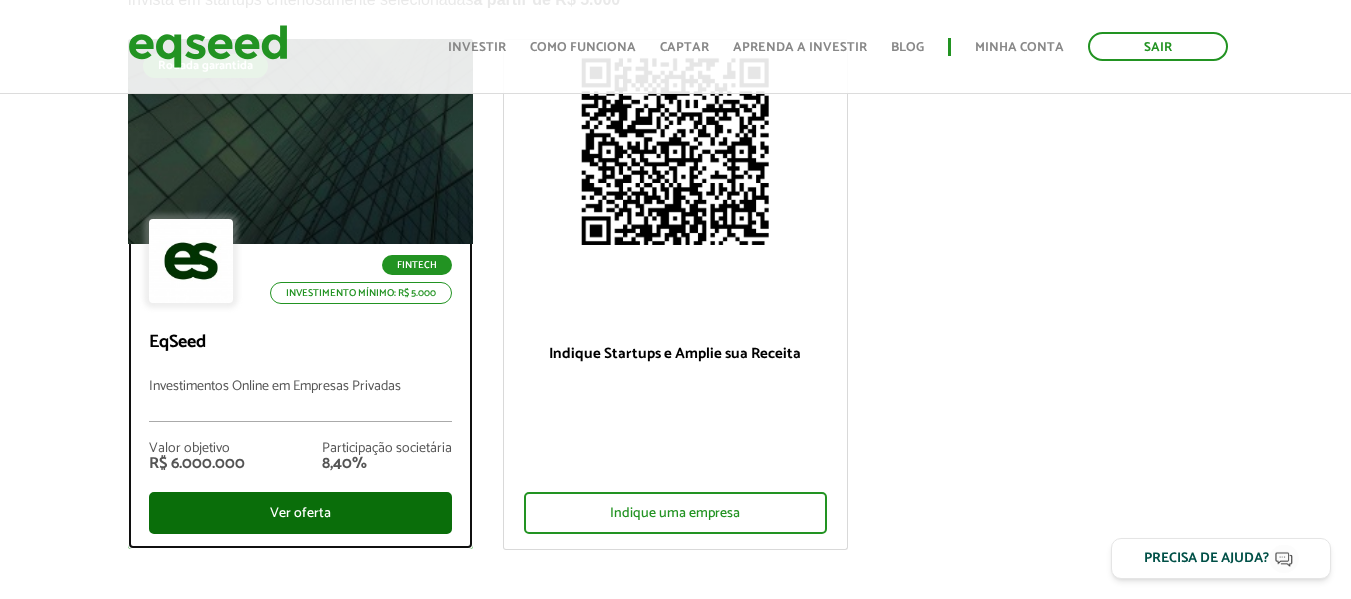 click on "Ver oferta" at bounding box center (300, 513) 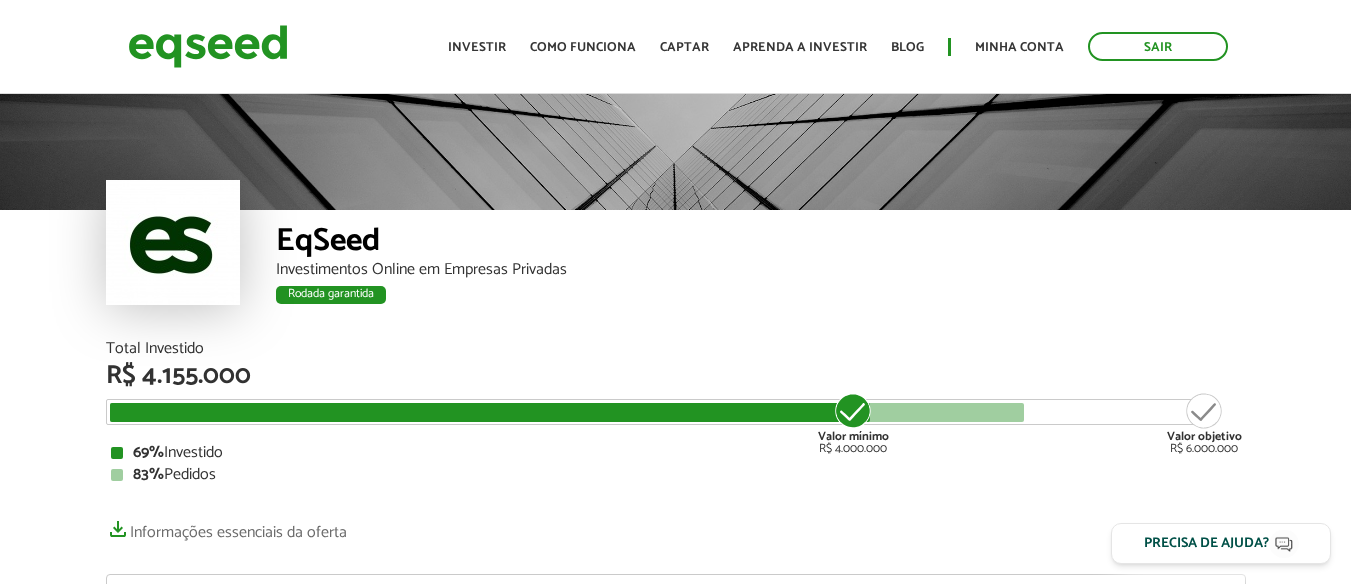 scroll, scrollTop: 0, scrollLeft: 0, axis: both 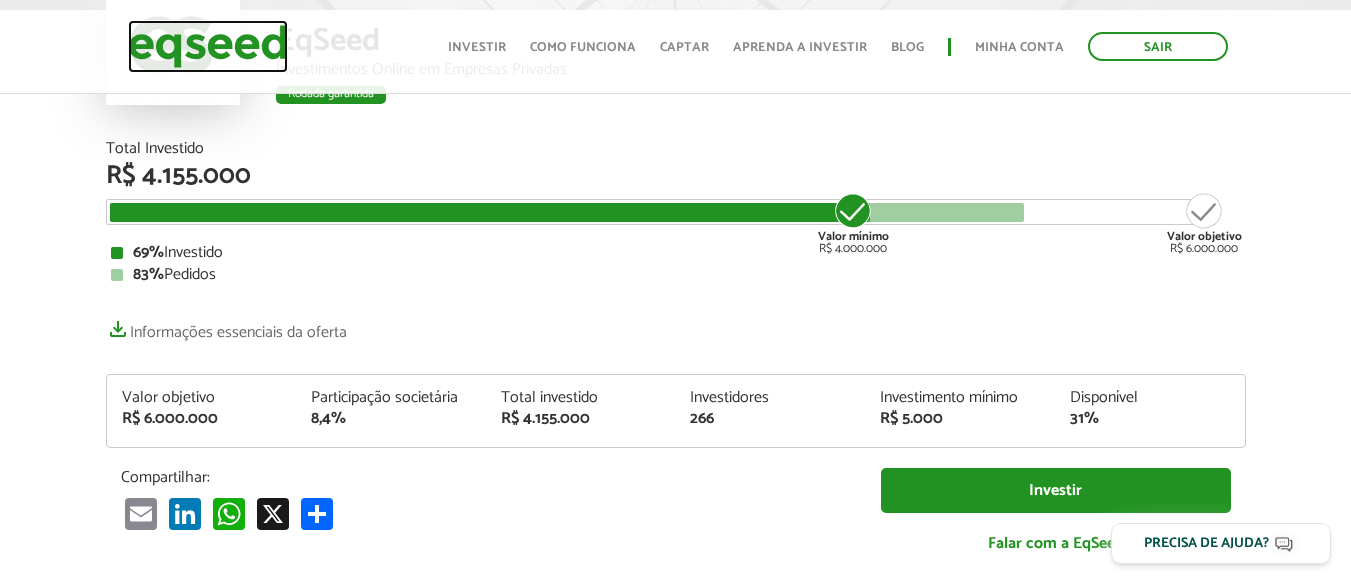 click at bounding box center (208, 46) 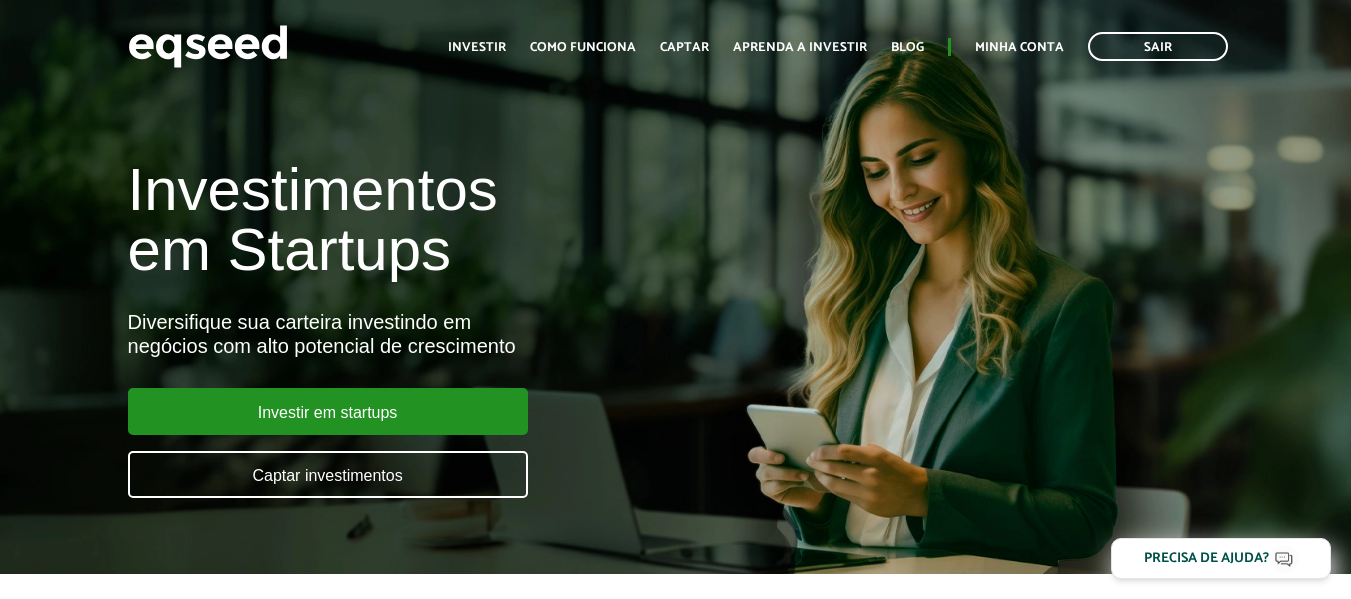 scroll, scrollTop: 0, scrollLeft: 0, axis: both 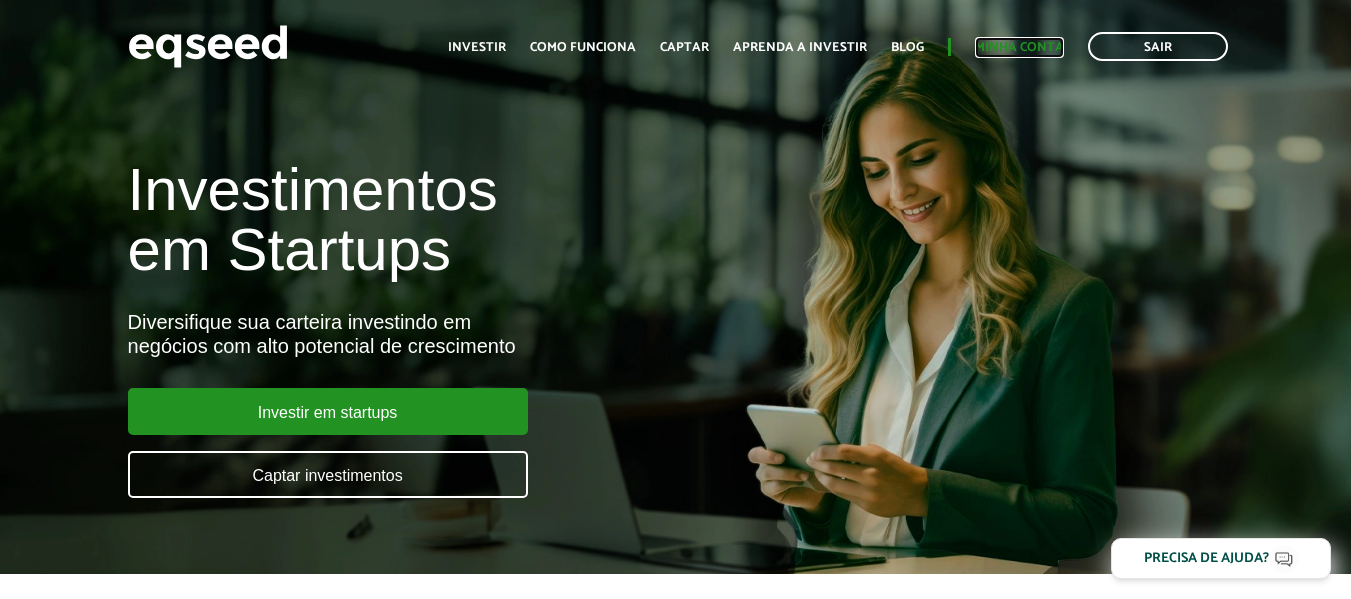 click on "Minha conta" at bounding box center (1019, 47) 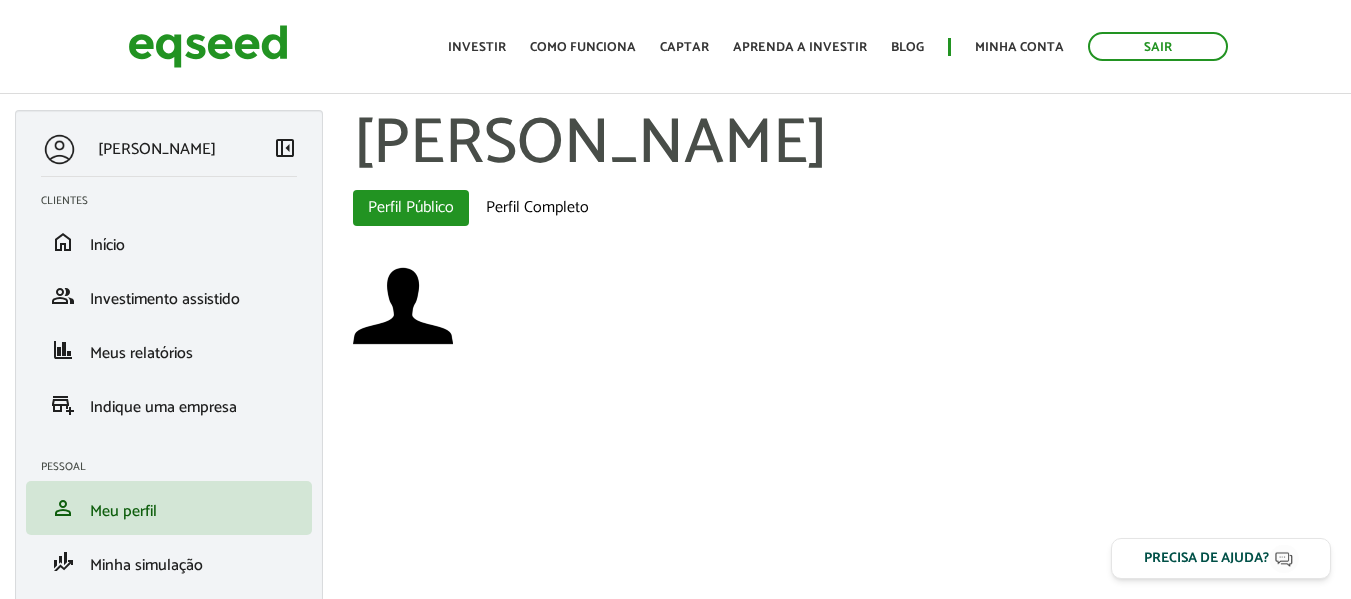 scroll, scrollTop: 0, scrollLeft: 0, axis: both 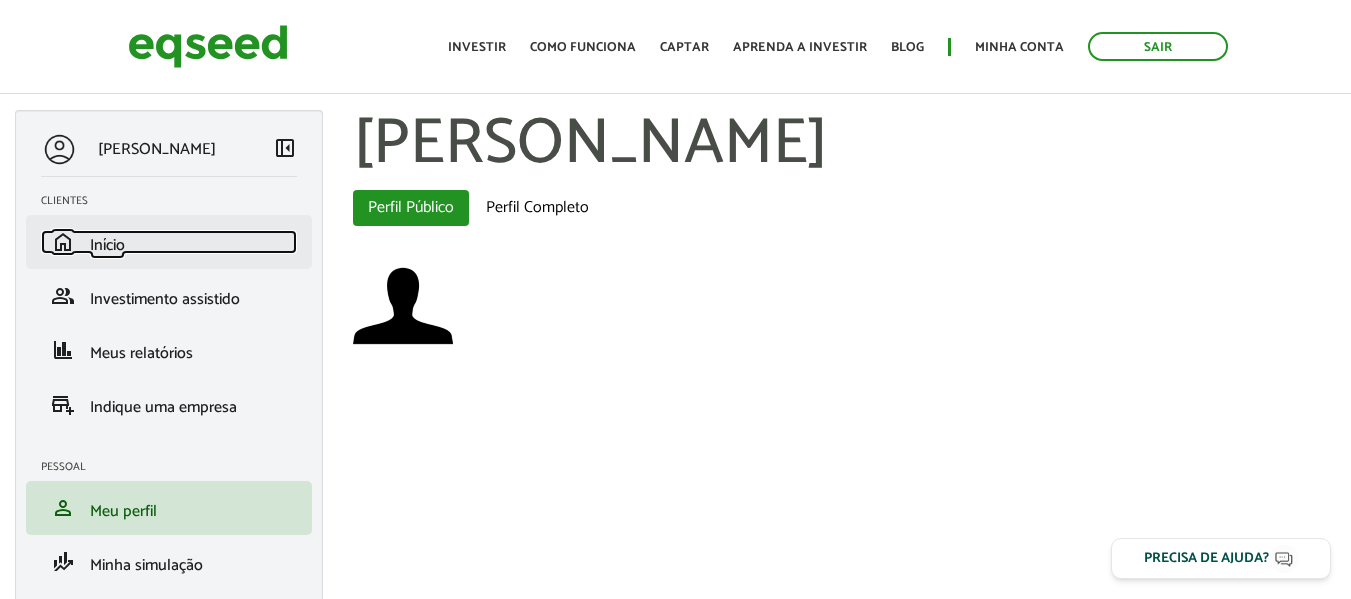 click on "Início" at bounding box center (107, 245) 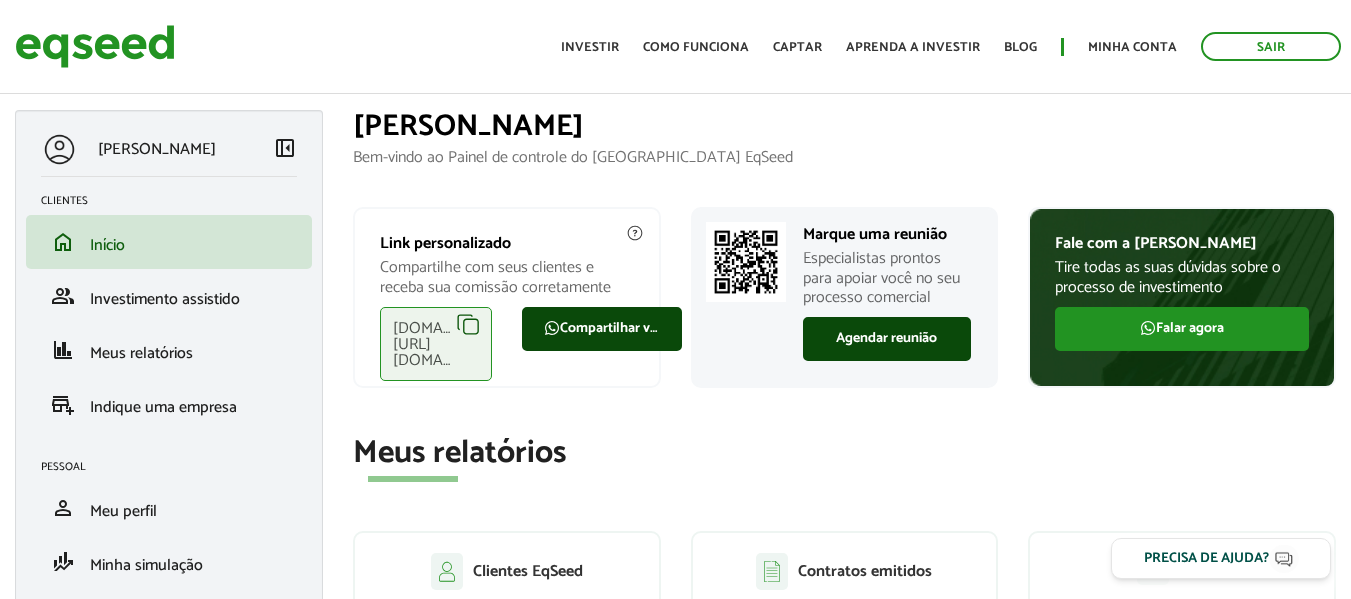 scroll, scrollTop: 0, scrollLeft: 0, axis: both 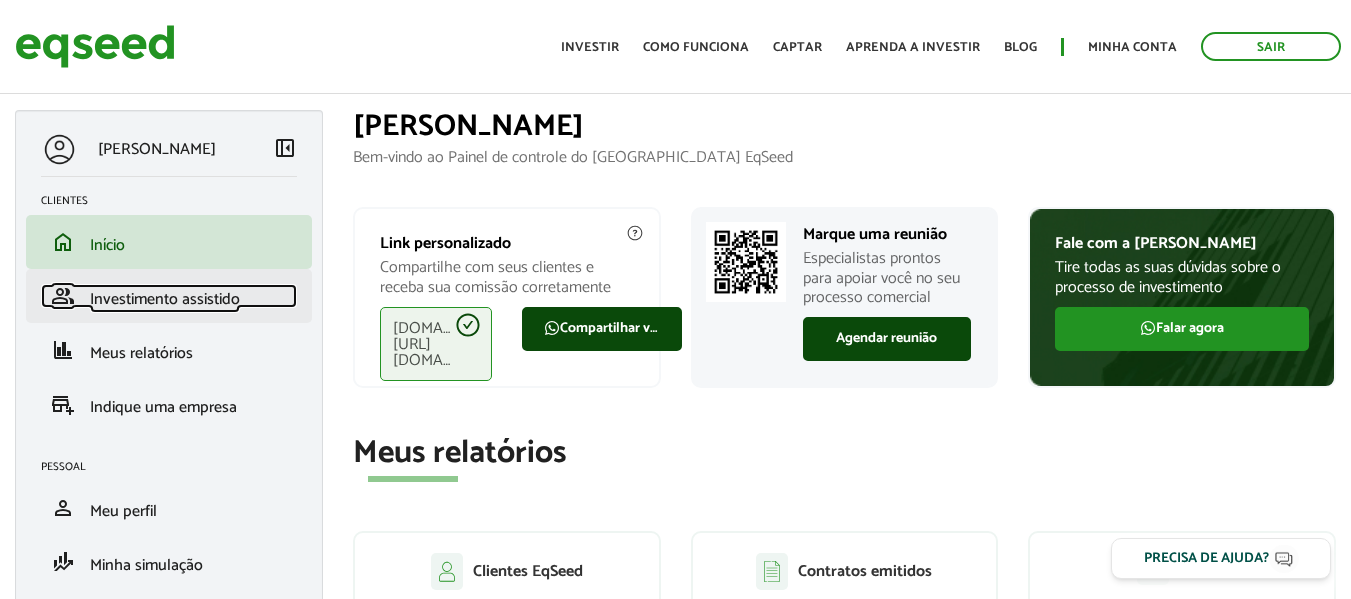 click on "Investimento assistido" at bounding box center (165, 299) 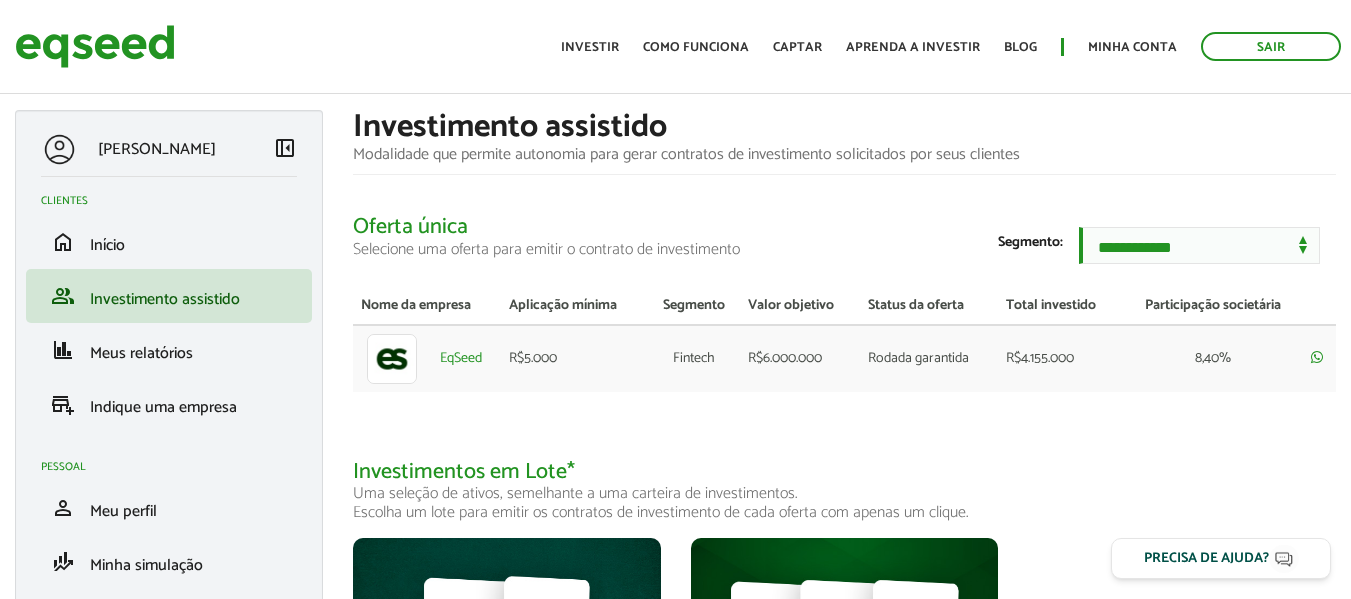 scroll, scrollTop: 0, scrollLeft: 0, axis: both 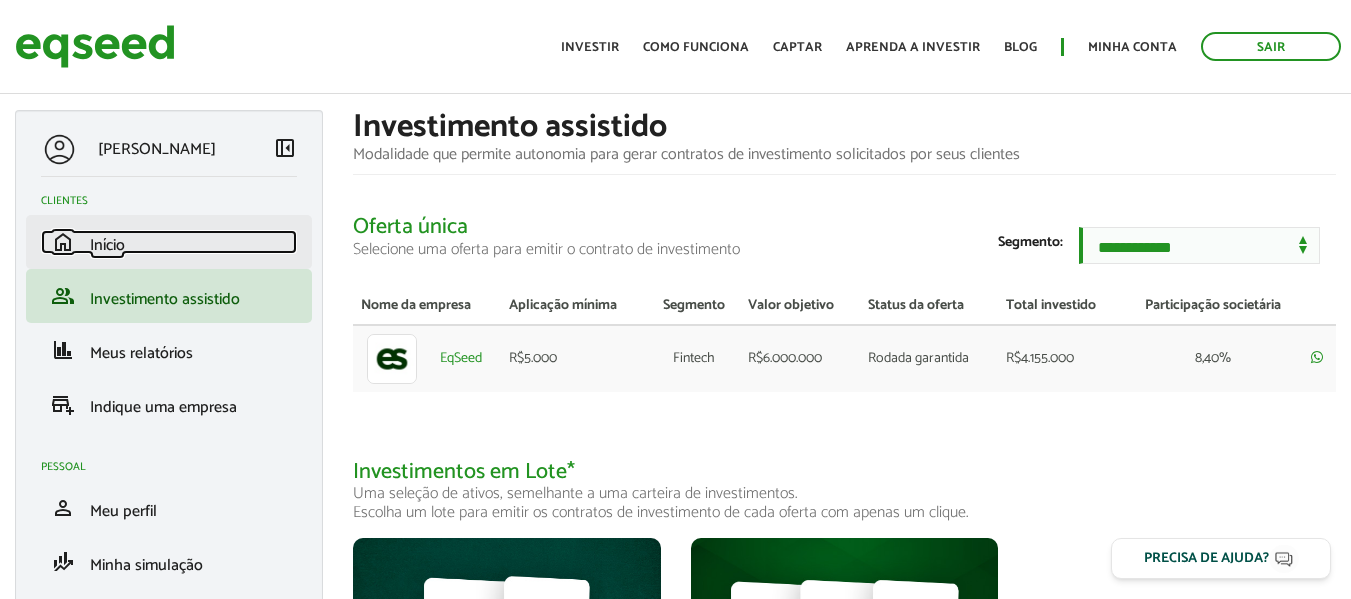 click on "Início" at bounding box center [107, 245] 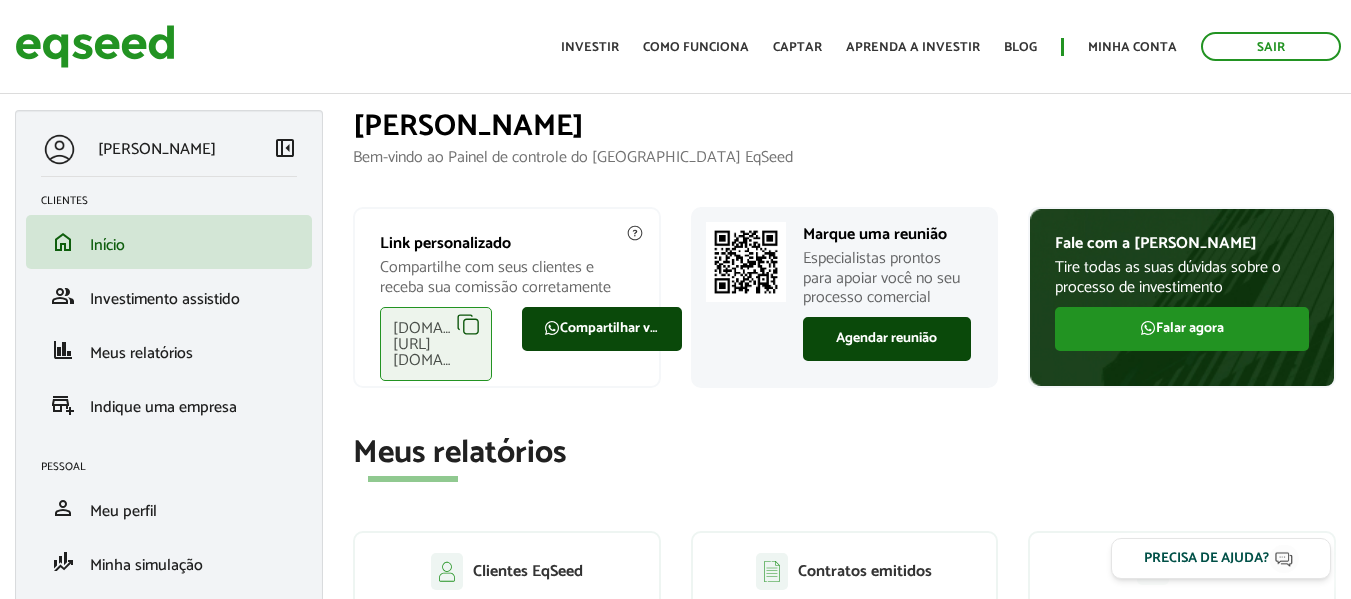 scroll, scrollTop: 0, scrollLeft: 0, axis: both 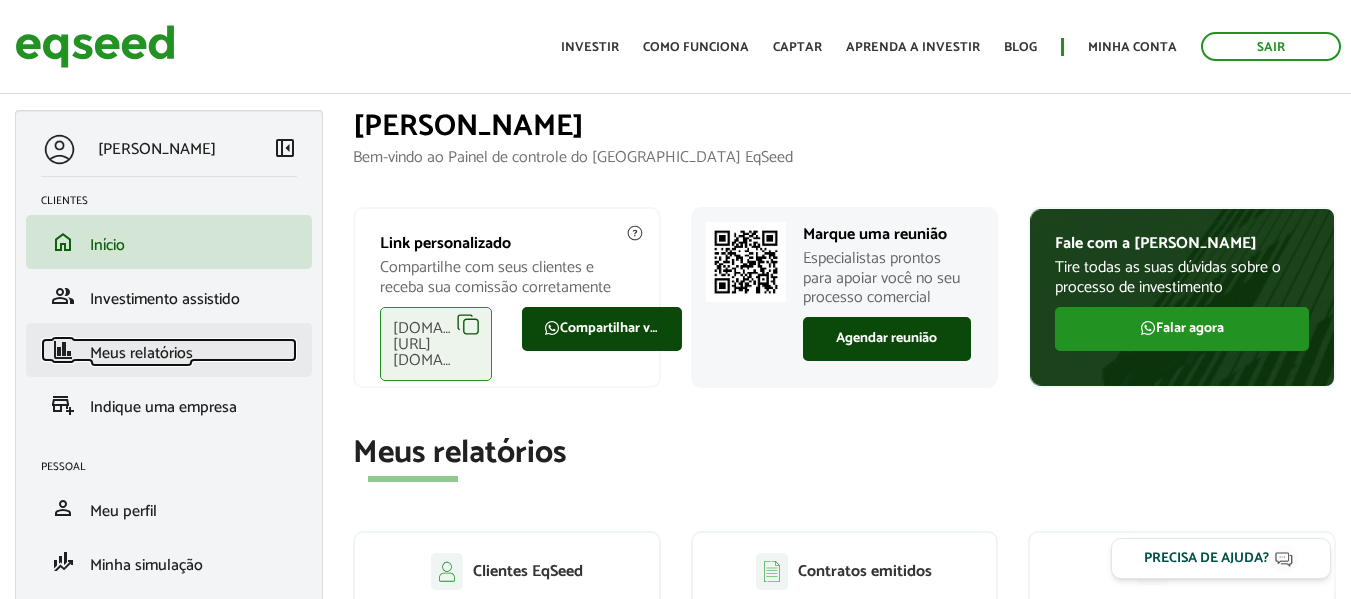 click on "Meus relatórios" at bounding box center (141, 353) 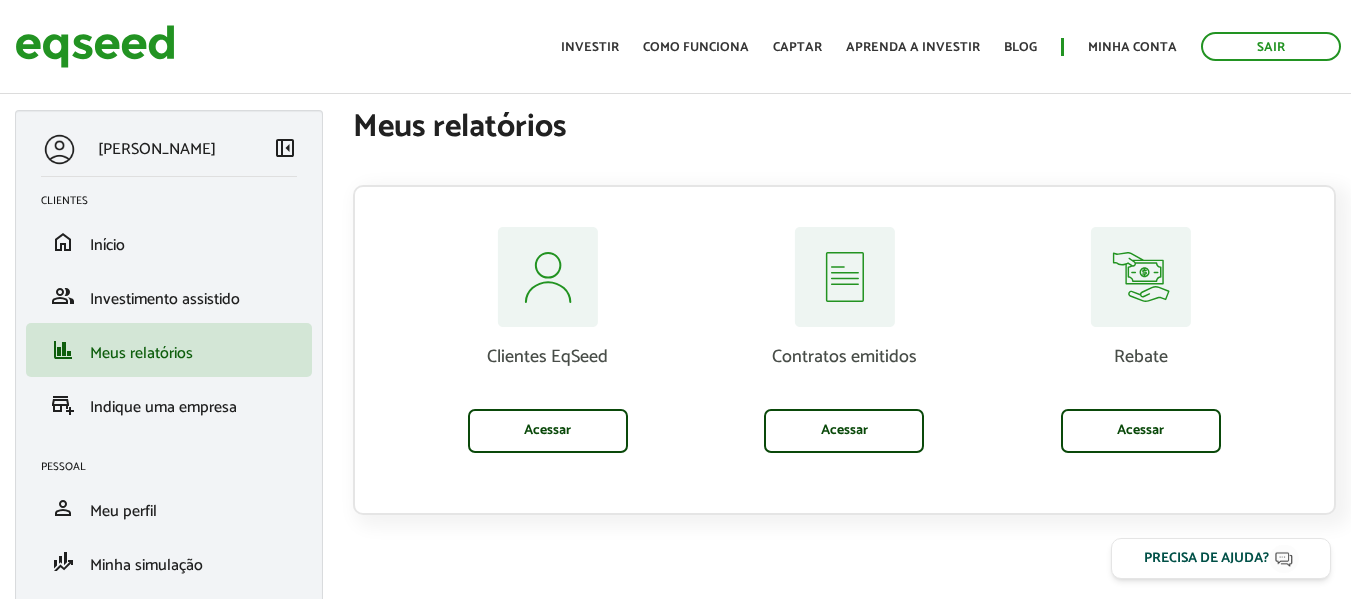 scroll, scrollTop: 0, scrollLeft: 0, axis: both 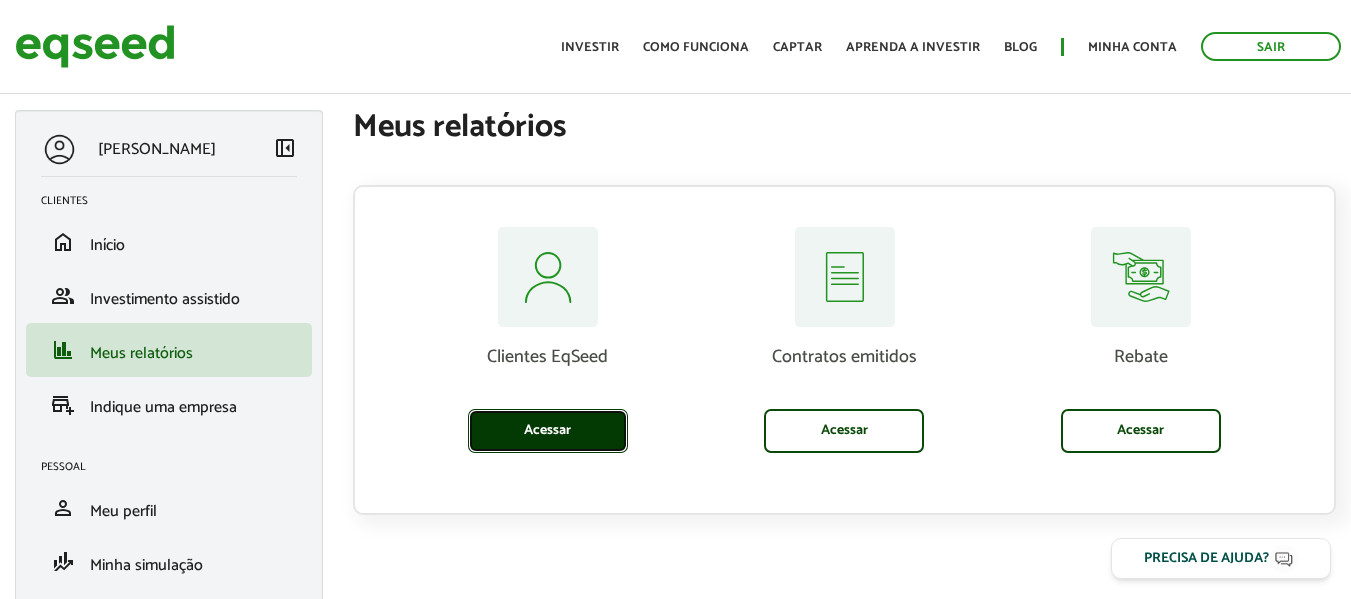 click on "Acessar" at bounding box center (548, 431) 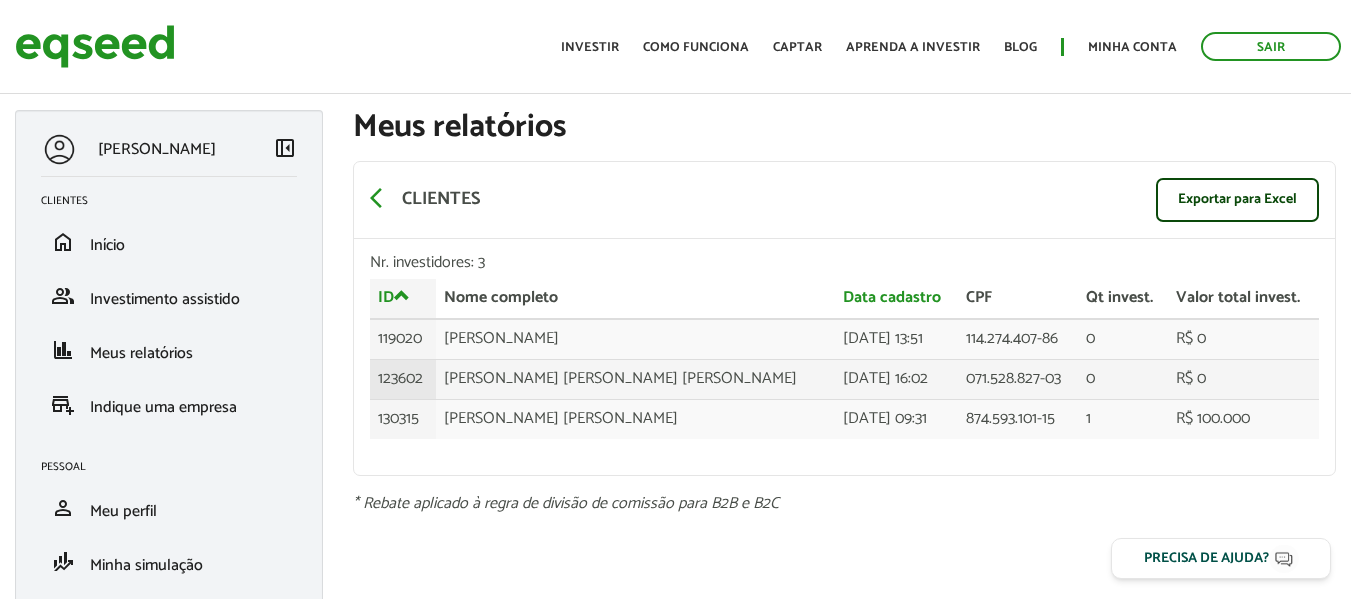 scroll, scrollTop: 0, scrollLeft: 0, axis: both 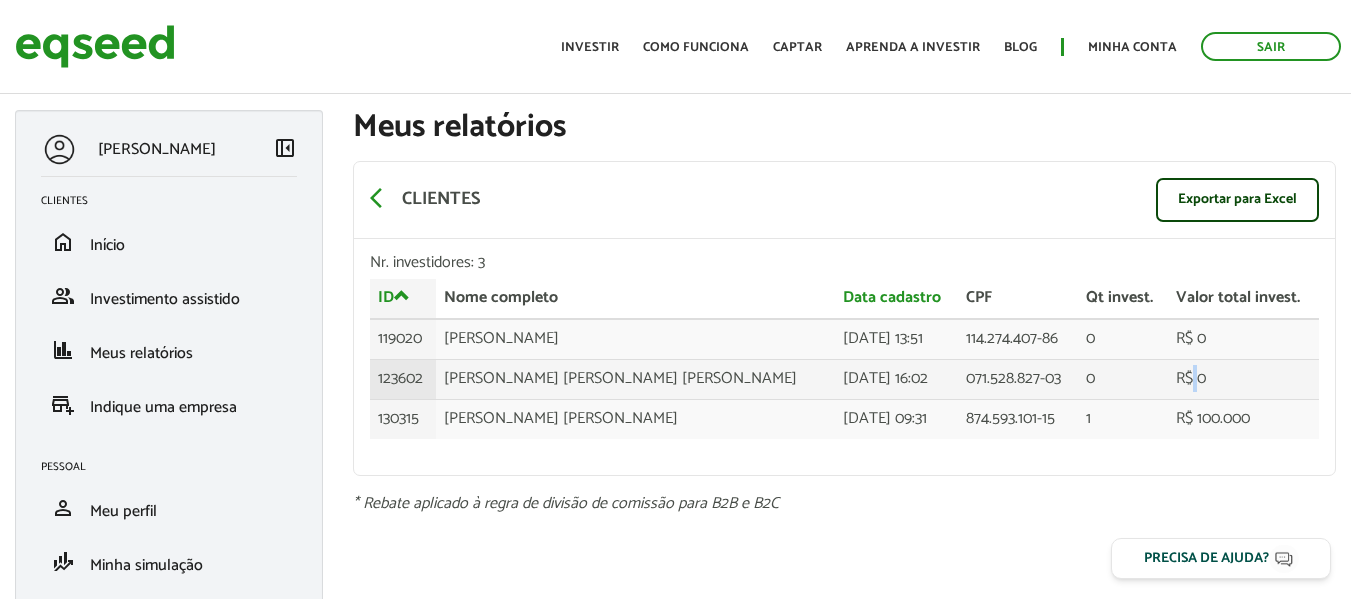 click on "R$ 0" at bounding box center [1243, 379] 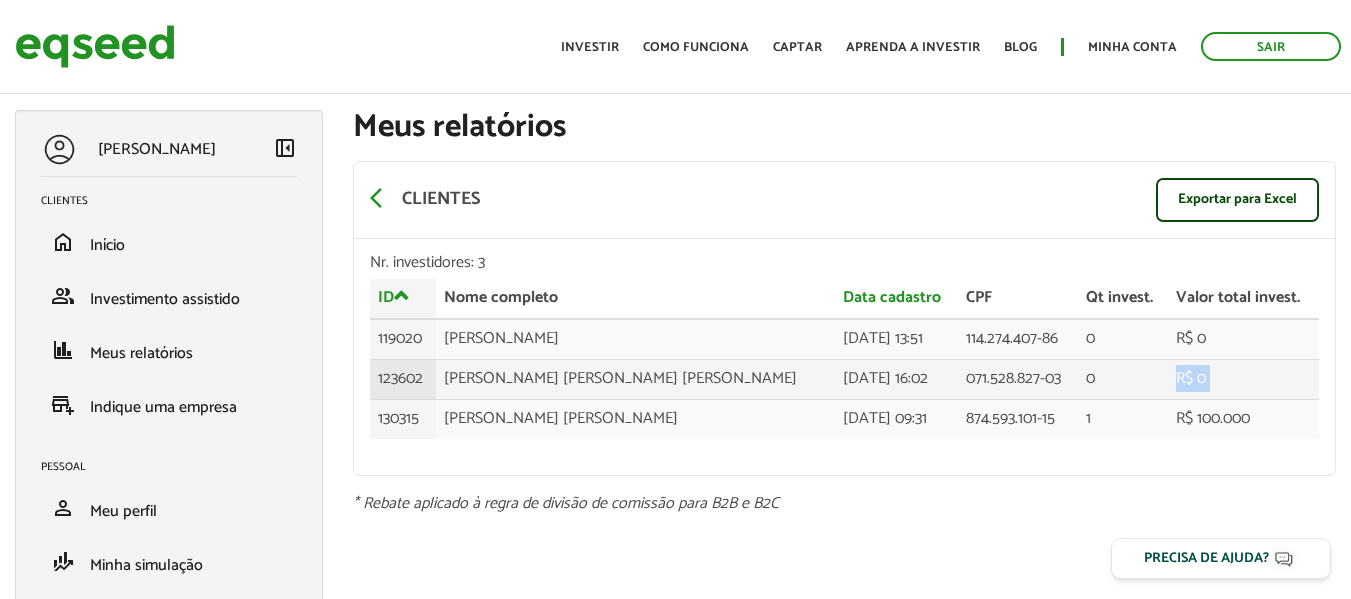 click on "R$ 0" at bounding box center (1243, 379) 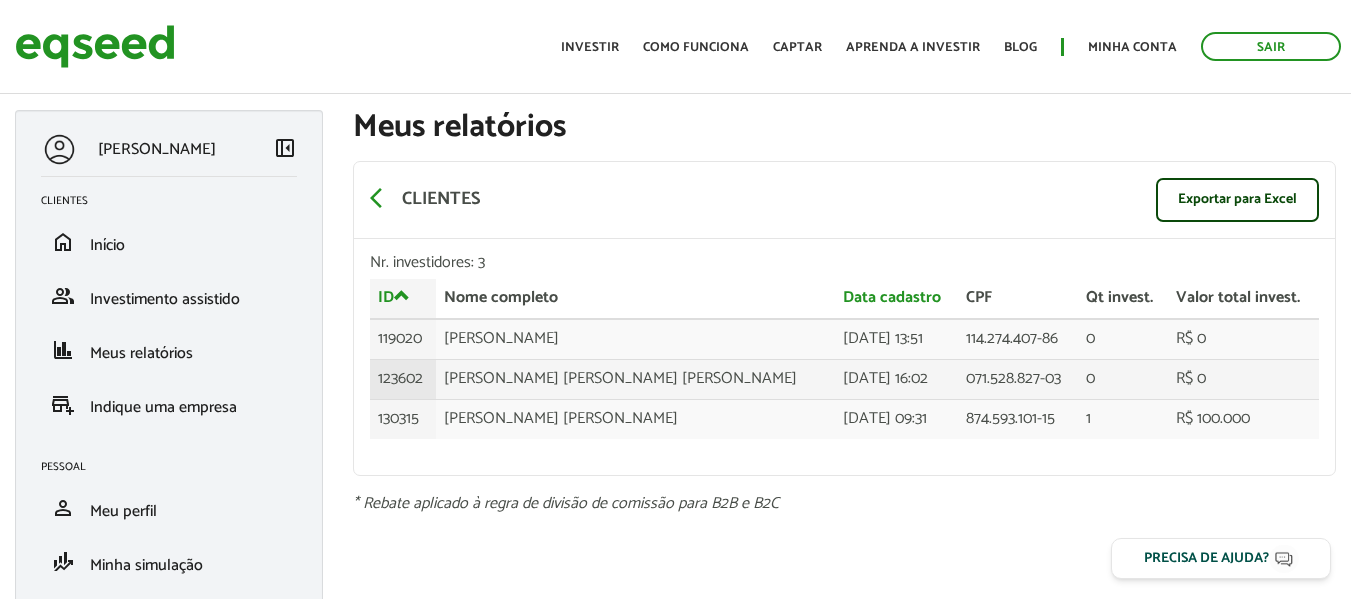 click on "123602" at bounding box center [403, 379] 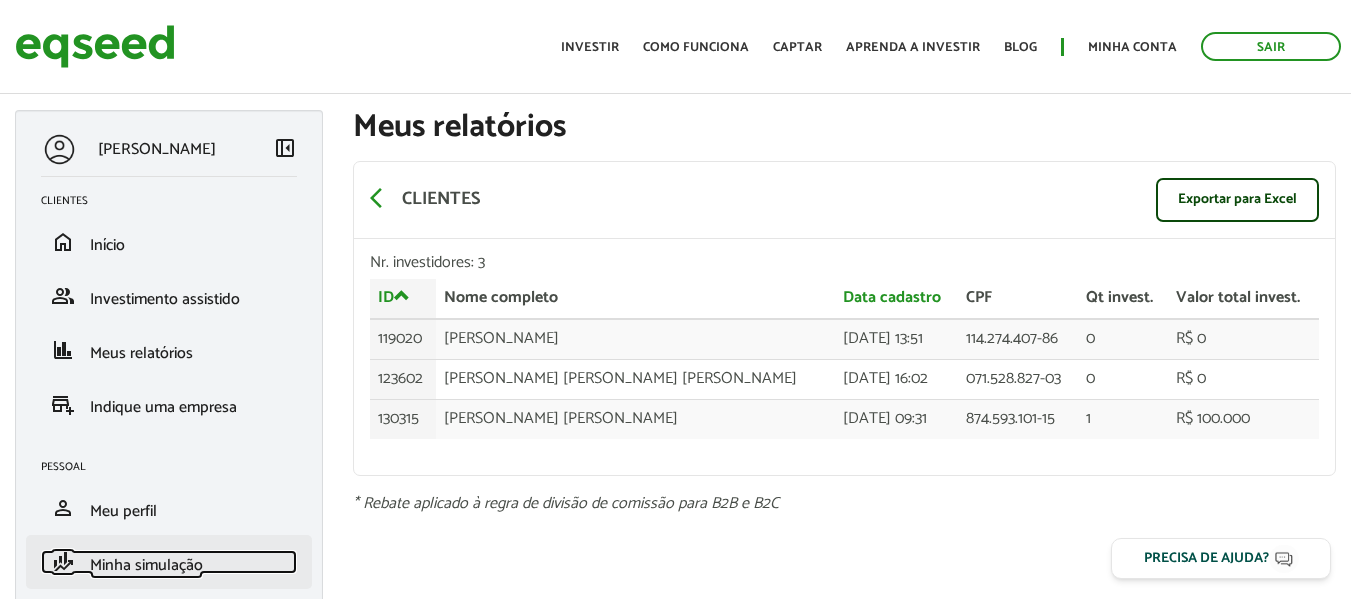 click on "Minha simulação" at bounding box center [146, 565] 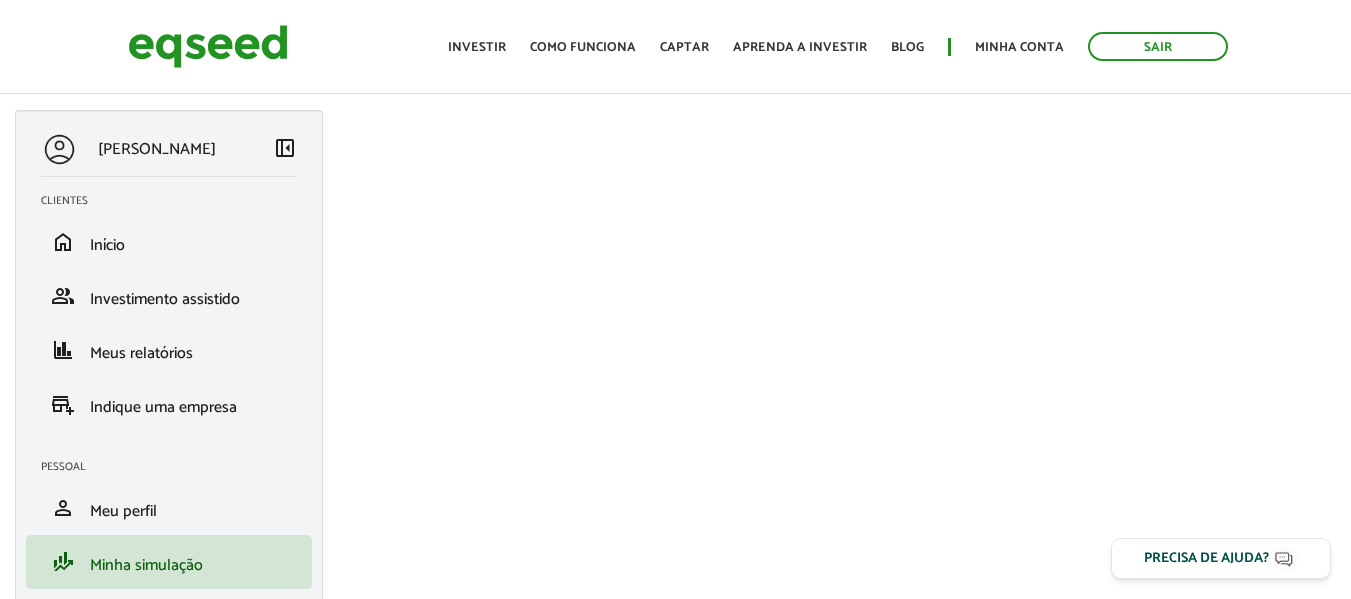 scroll, scrollTop: 0, scrollLeft: 0, axis: both 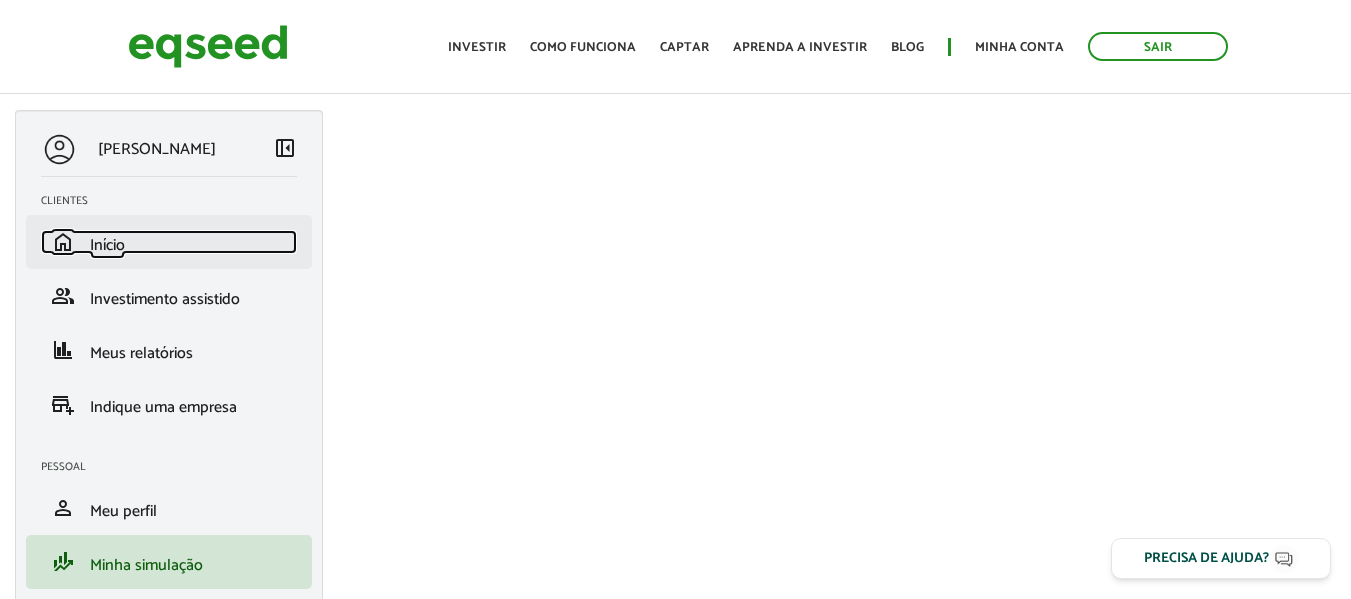 click on "home Início" at bounding box center [169, 242] 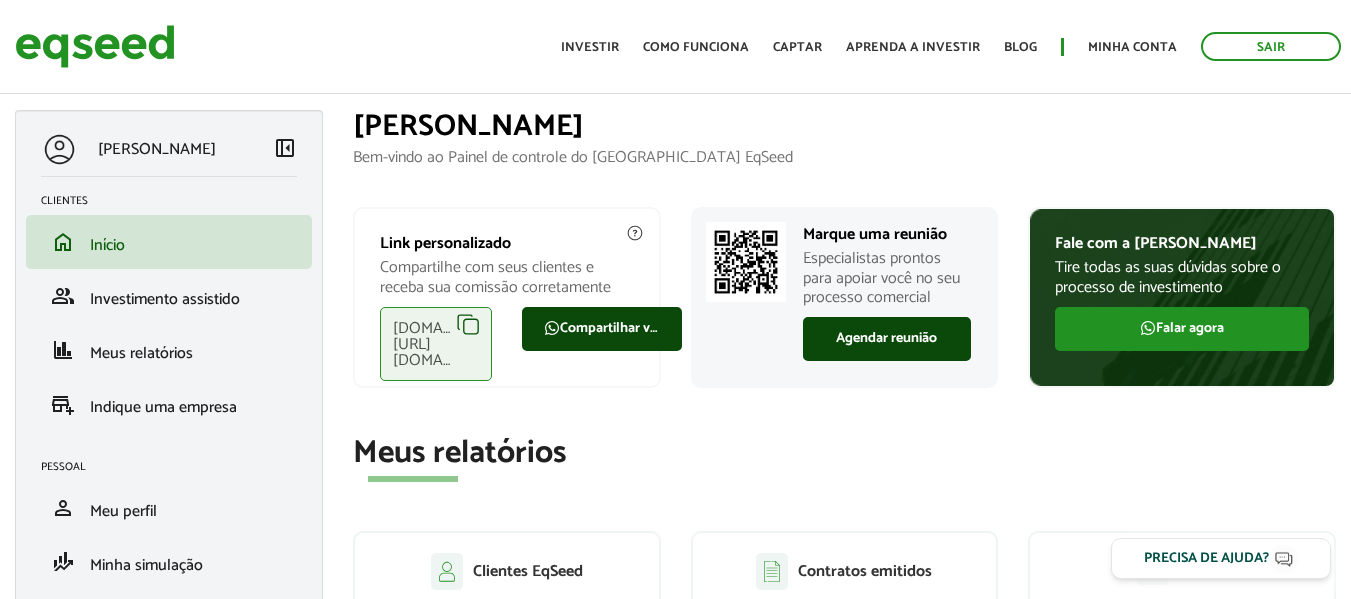 scroll, scrollTop: 0, scrollLeft: 0, axis: both 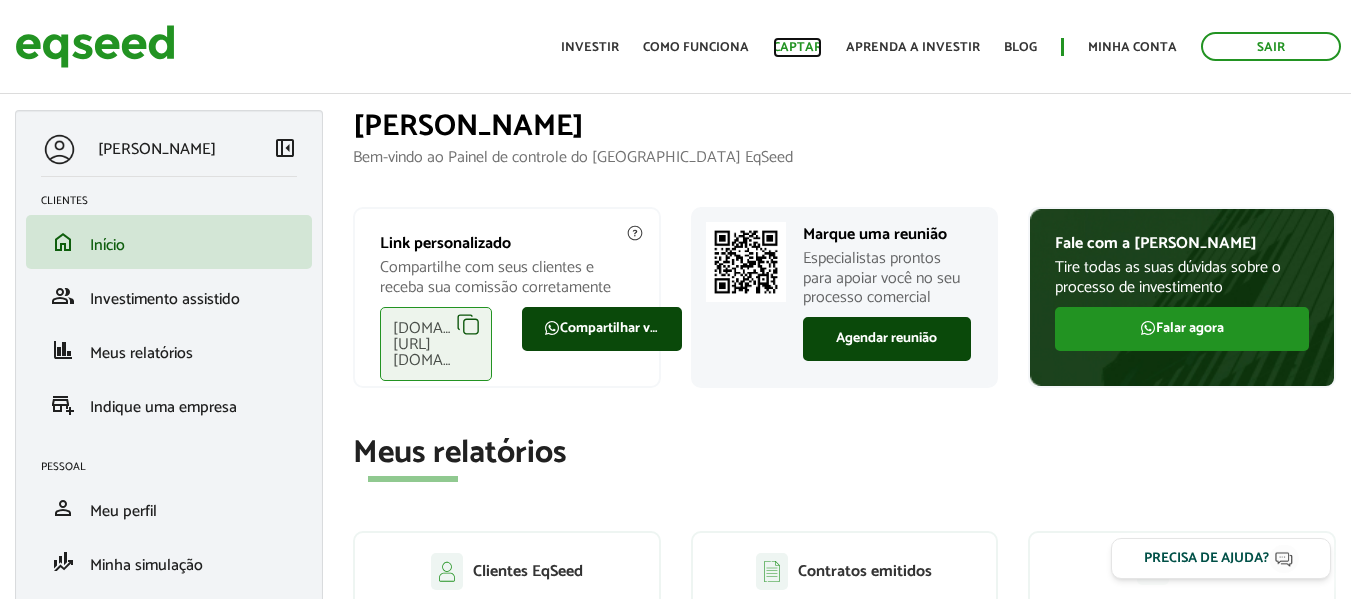 click on "Captar" at bounding box center (797, 47) 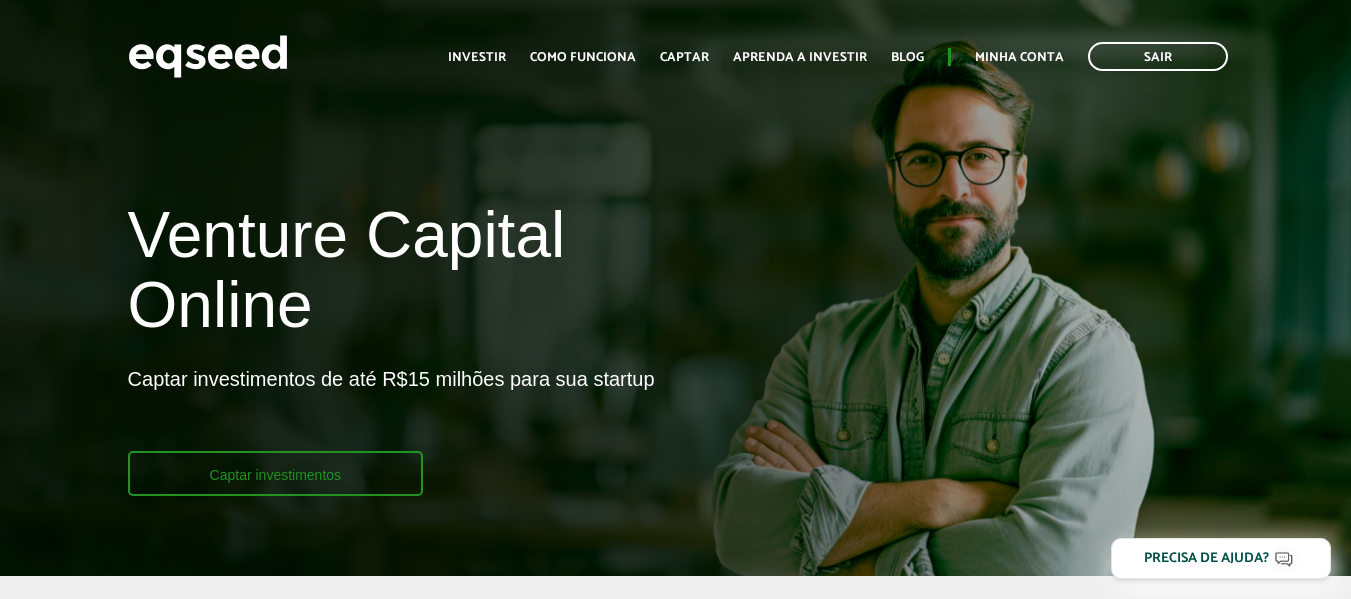 scroll, scrollTop: 0, scrollLeft: 0, axis: both 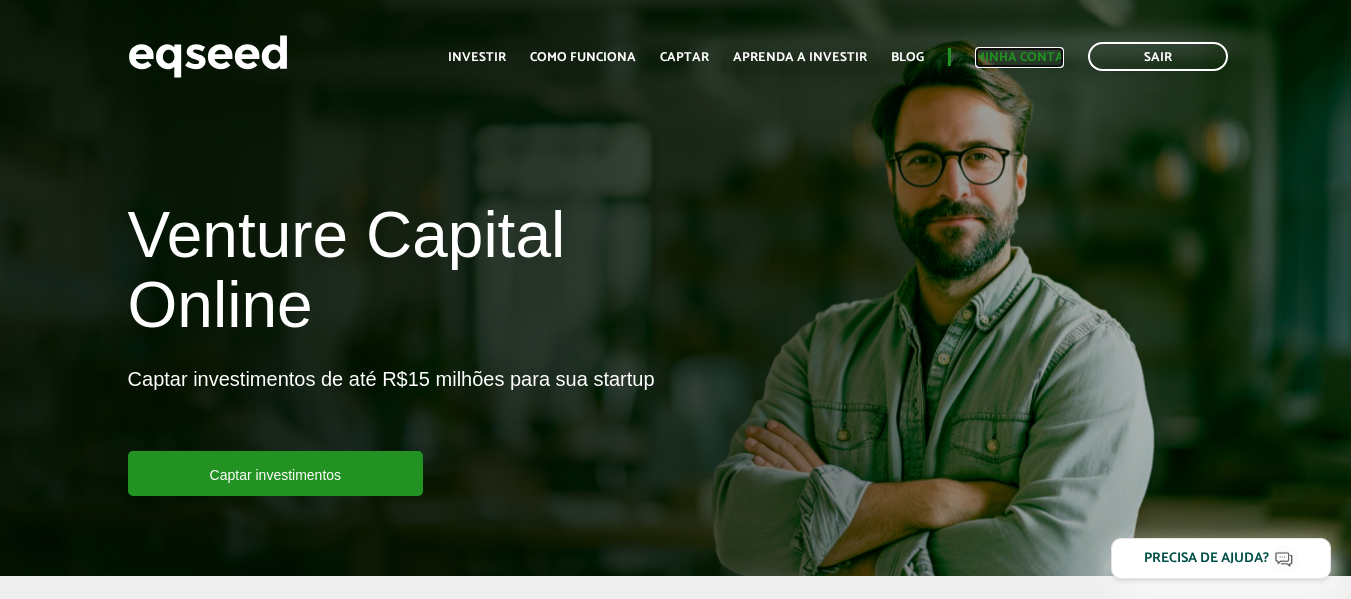click on "Minha conta" at bounding box center (1019, 57) 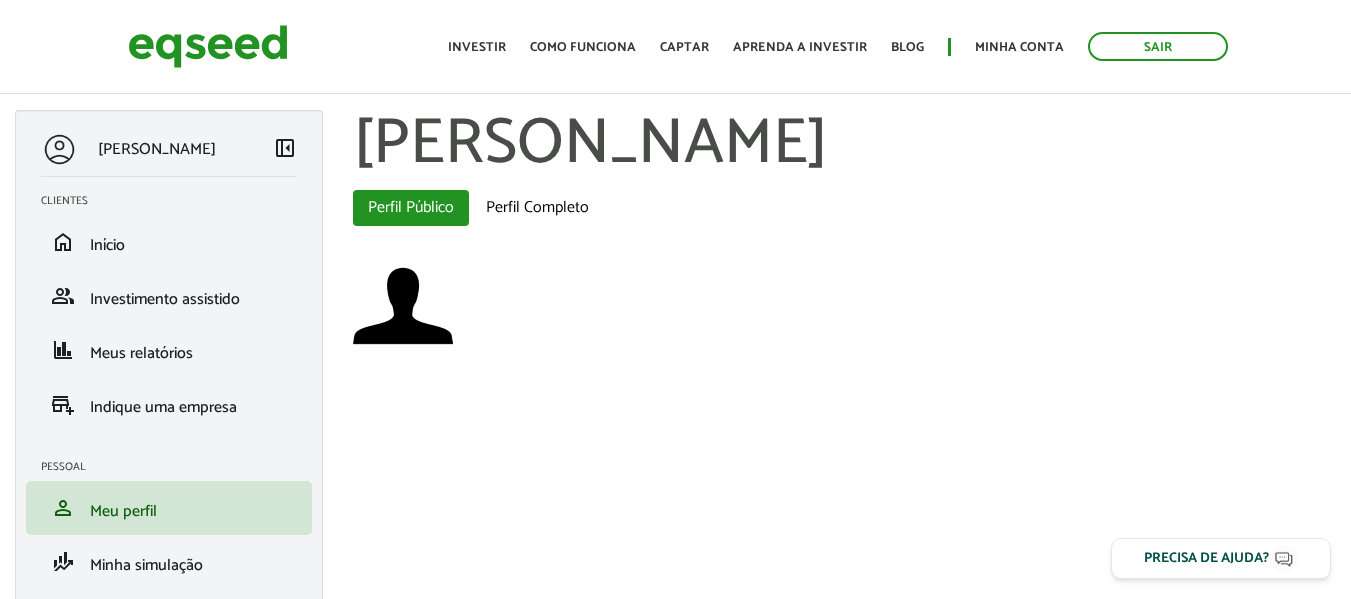 scroll, scrollTop: 0, scrollLeft: 0, axis: both 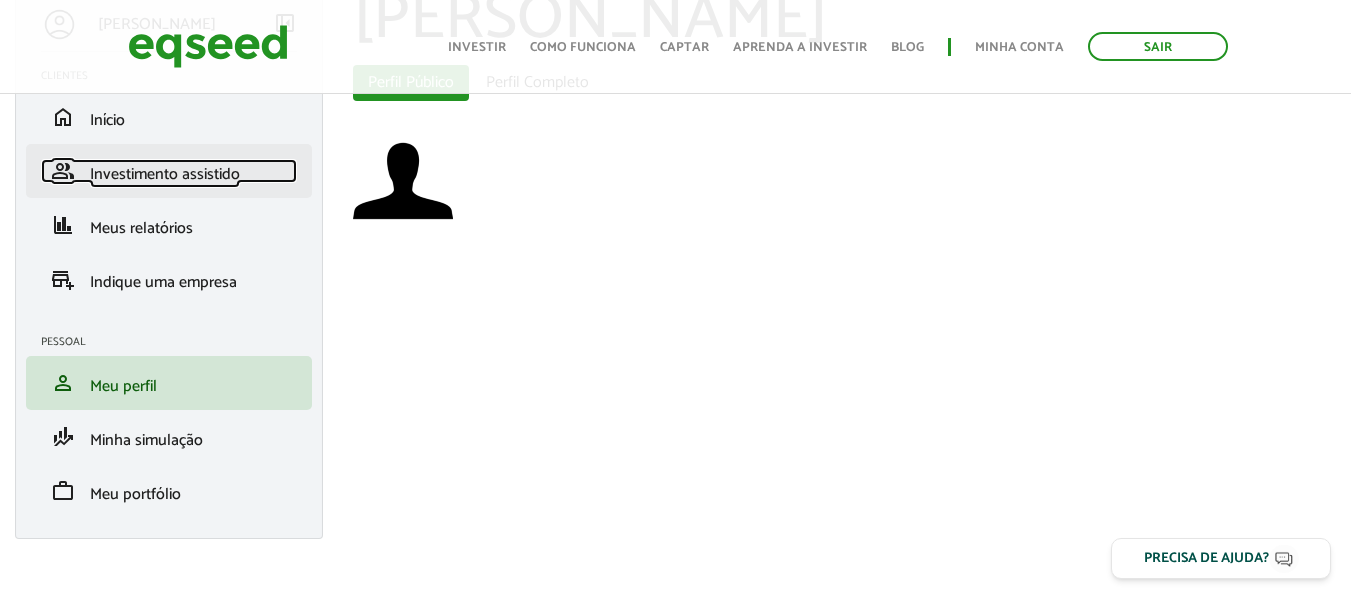 click on "Investimento assistido" at bounding box center [165, 174] 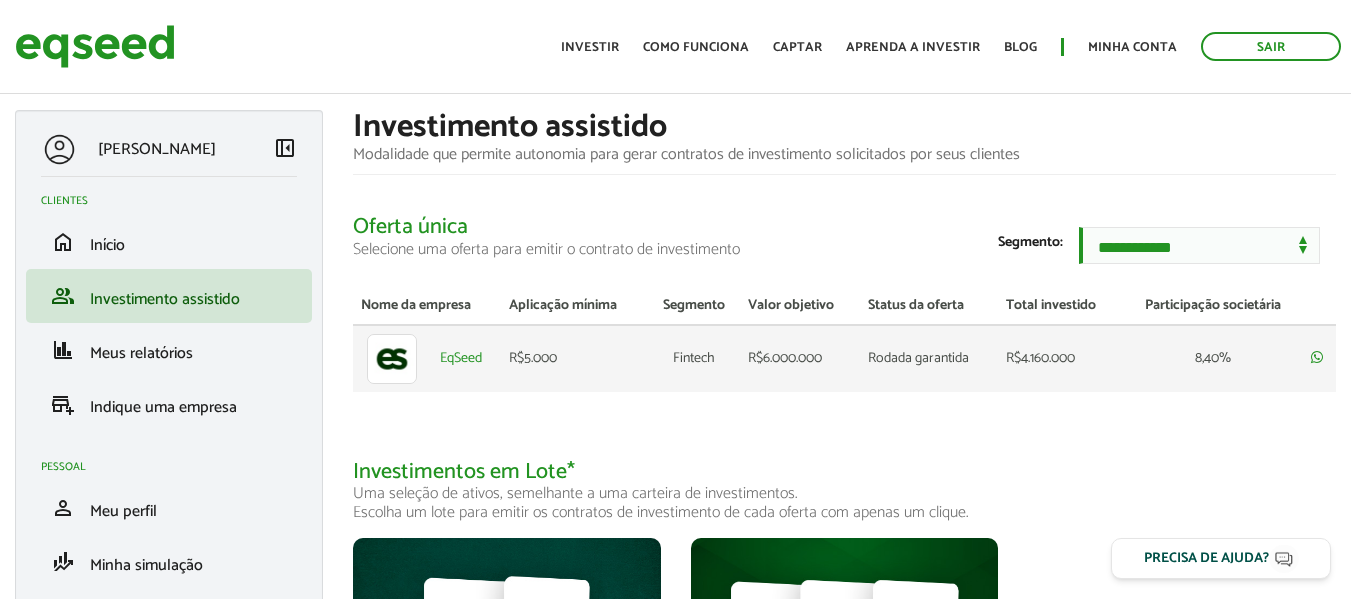 scroll, scrollTop: 0, scrollLeft: 0, axis: both 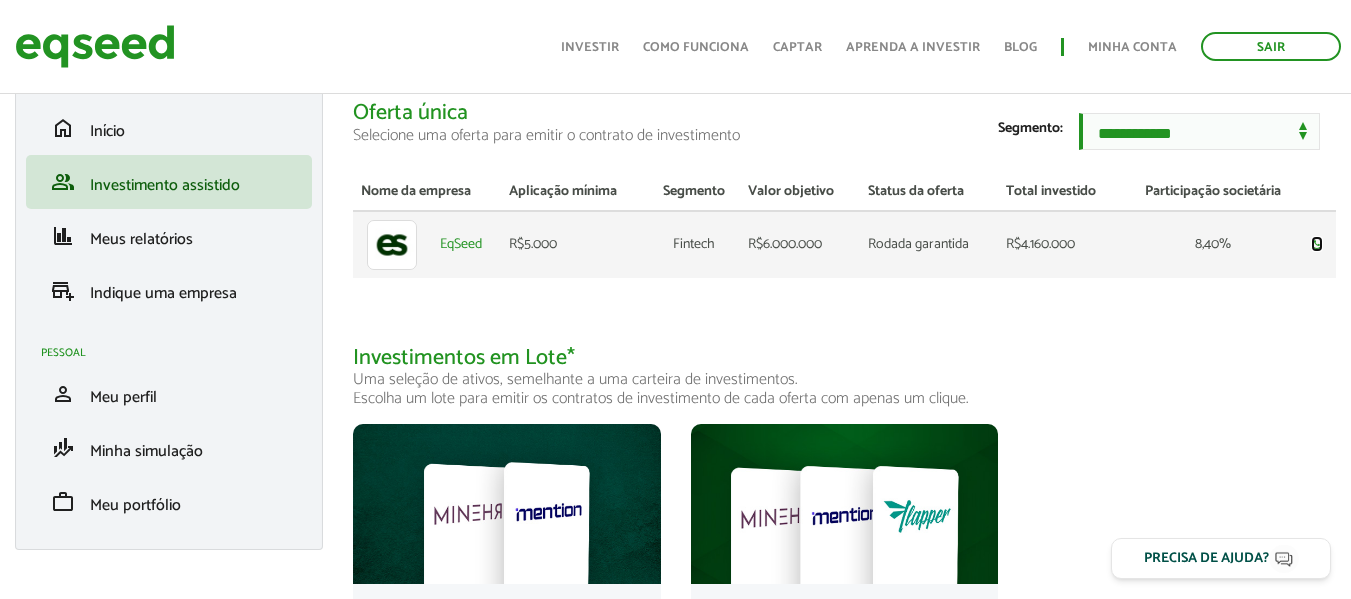 click at bounding box center [1317, 243] 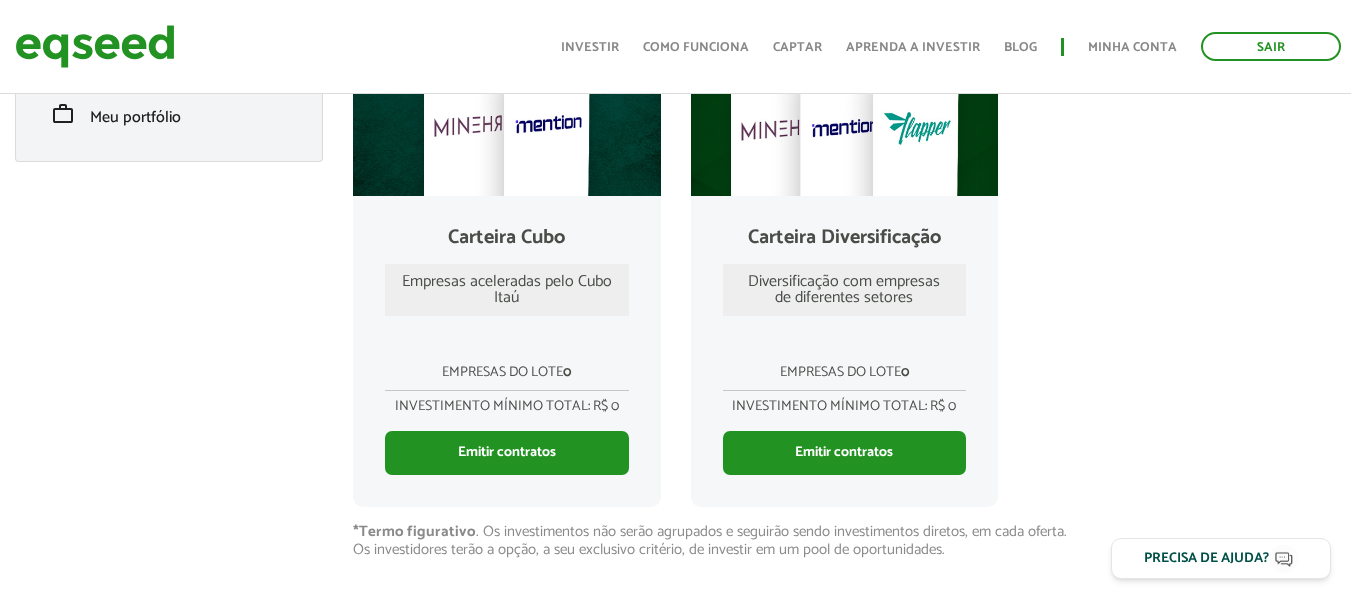 scroll, scrollTop: 114, scrollLeft: 0, axis: vertical 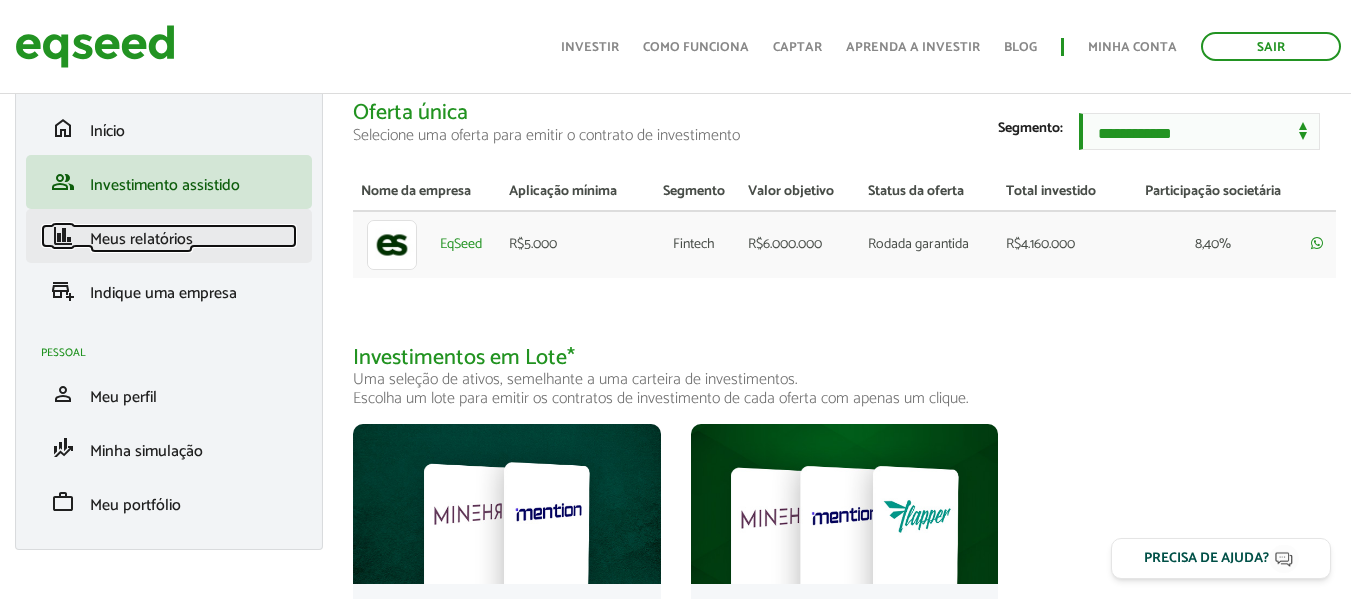click on "Meus relatórios" at bounding box center [141, 239] 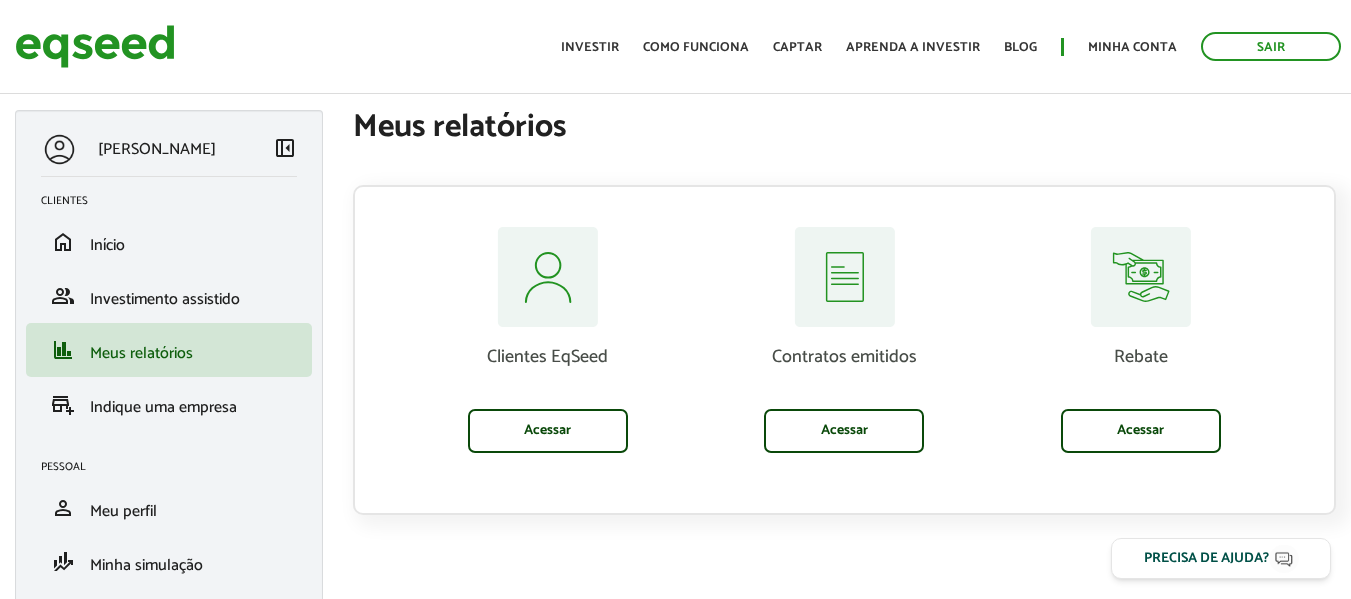 scroll, scrollTop: 0, scrollLeft: 0, axis: both 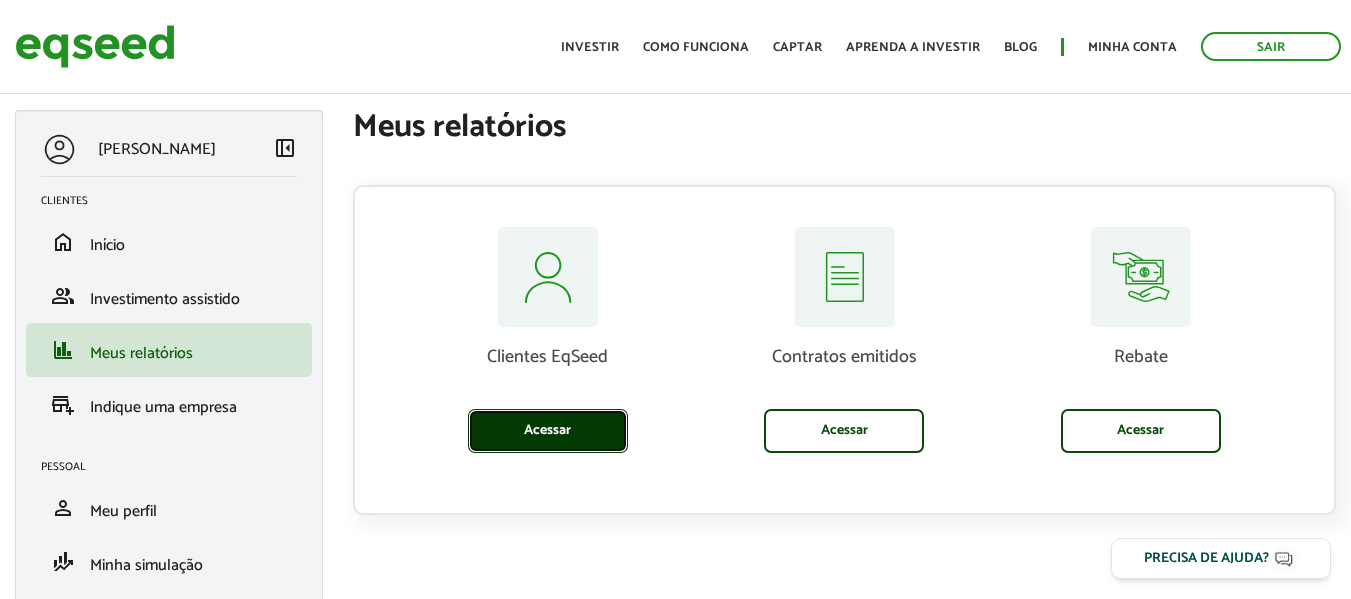 click on "Acessar" at bounding box center [548, 431] 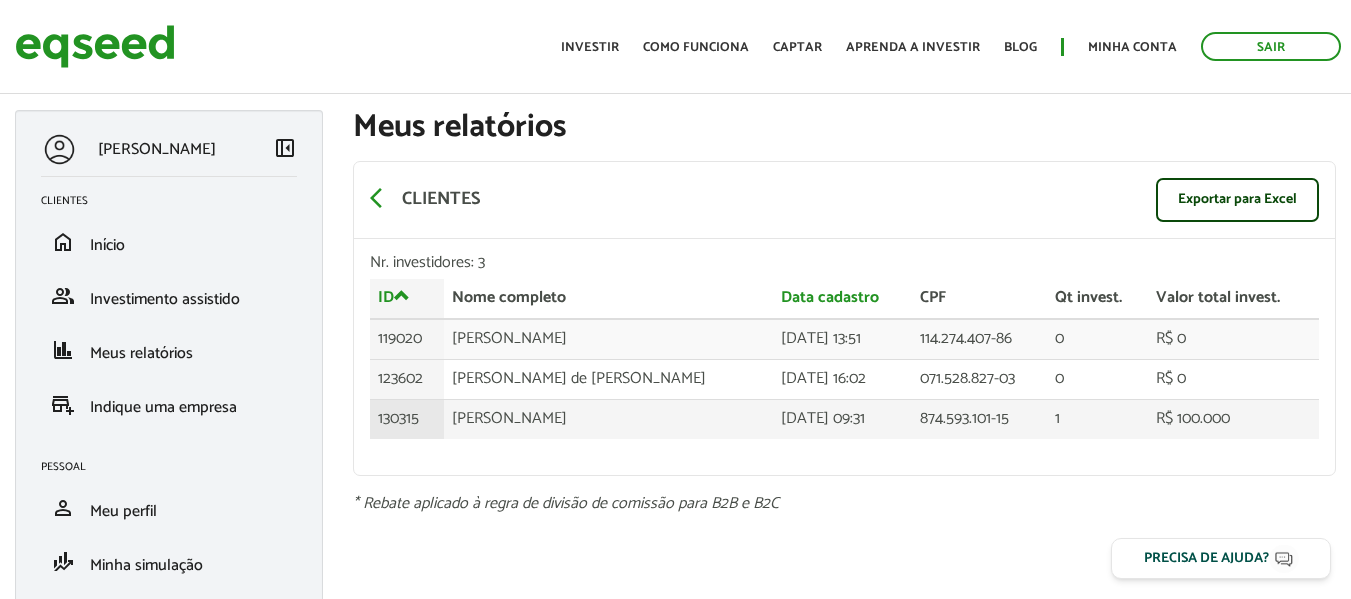 scroll, scrollTop: 0, scrollLeft: 0, axis: both 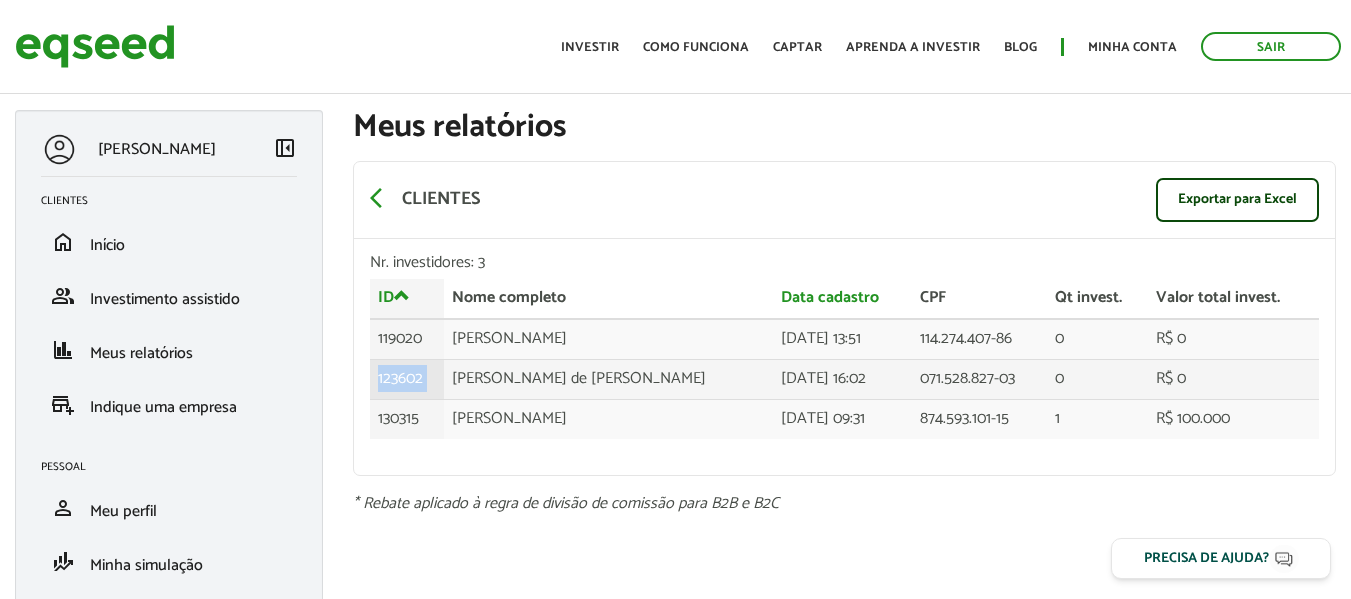drag, startPoint x: 377, startPoint y: 376, endPoint x: 450, endPoint y: 382, distance: 73.24616 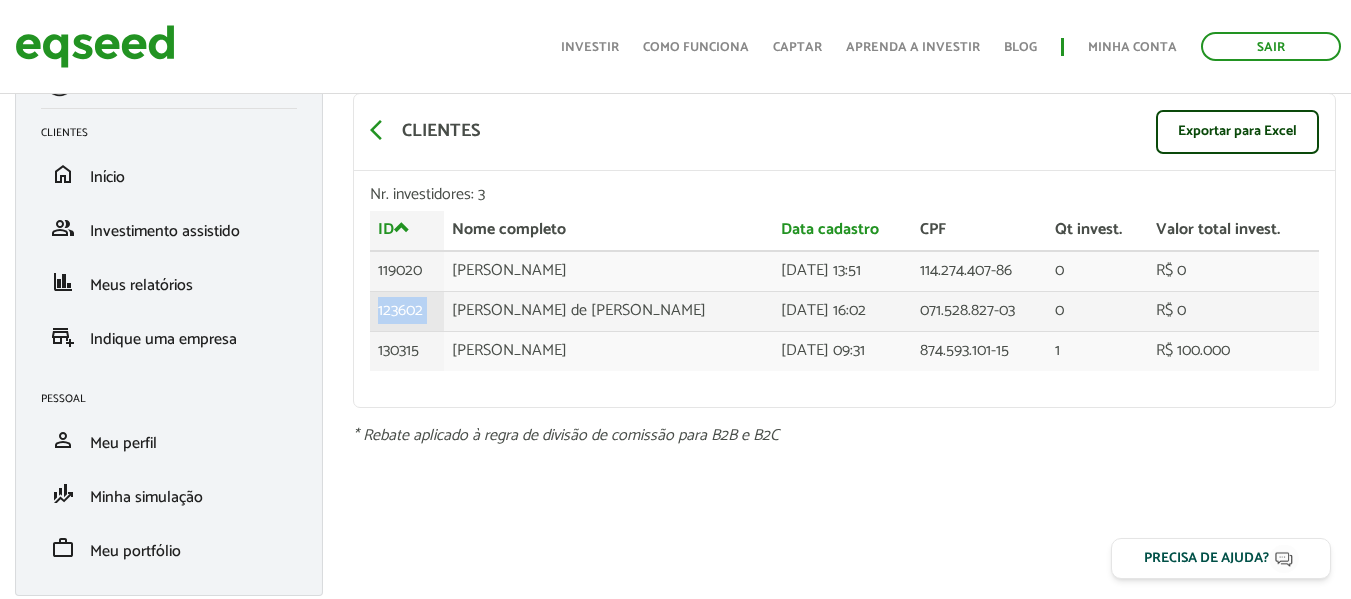 scroll, scrollTop: 125, scrollLeft: 0, axis: vertical 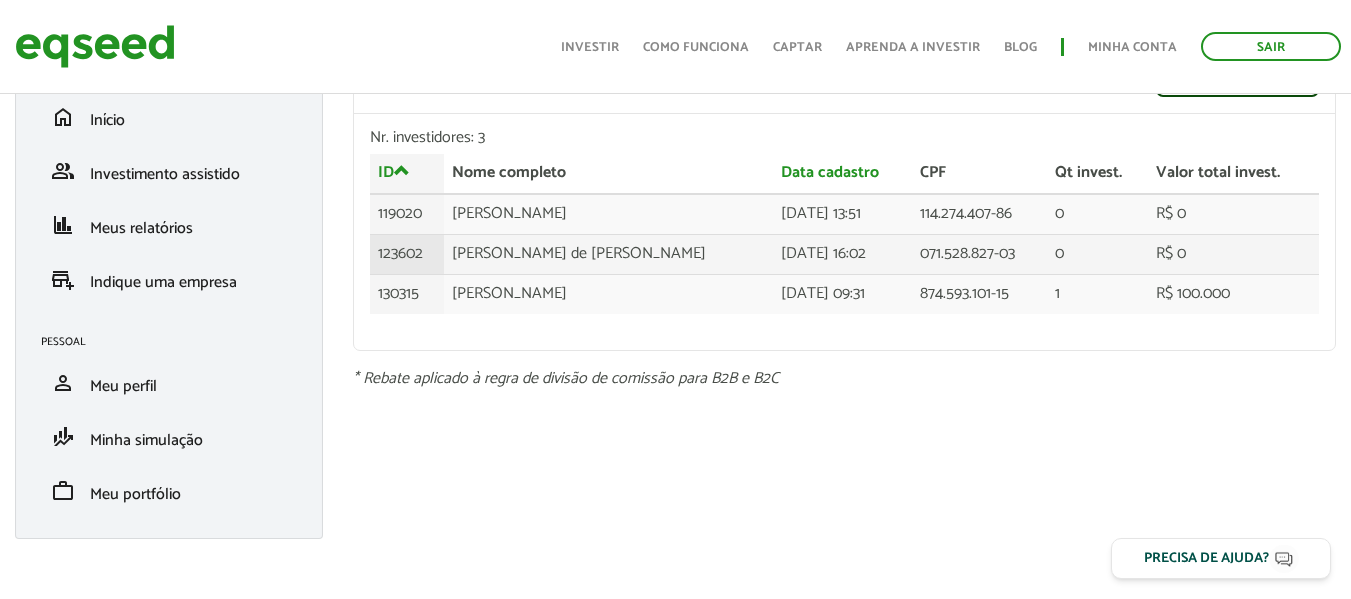 click on "ana carolina de araujo borges" at bounding box center (608, 254) 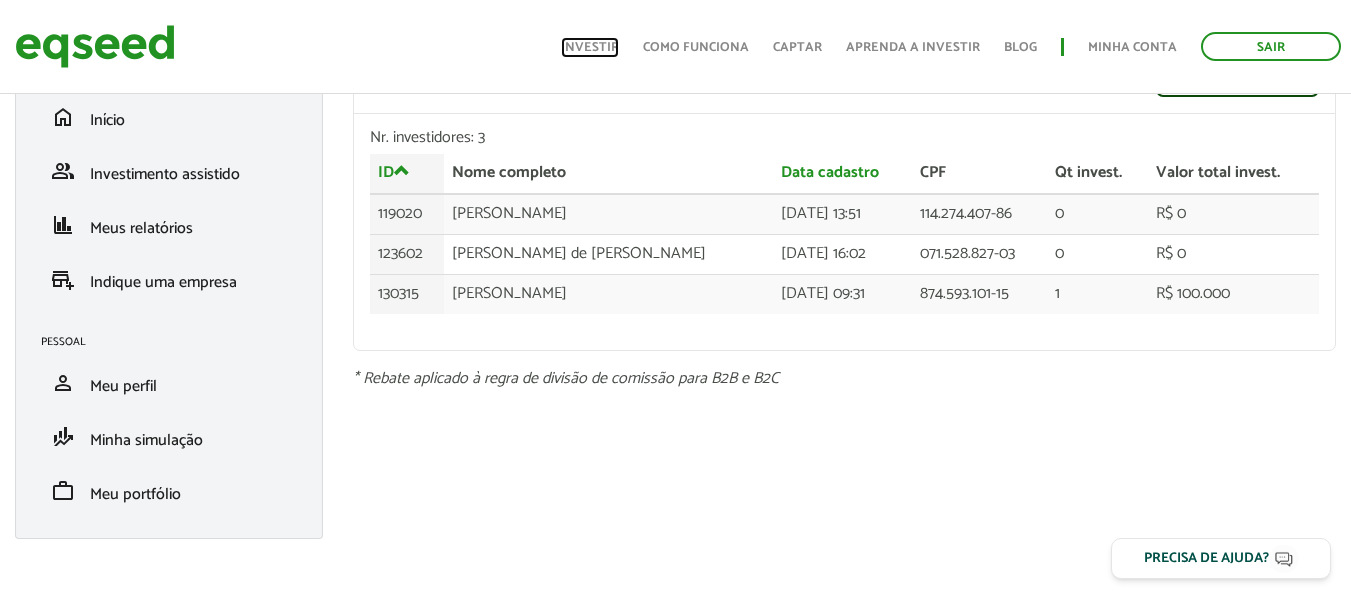 click on "Investir" at bounding box center (590, 47) 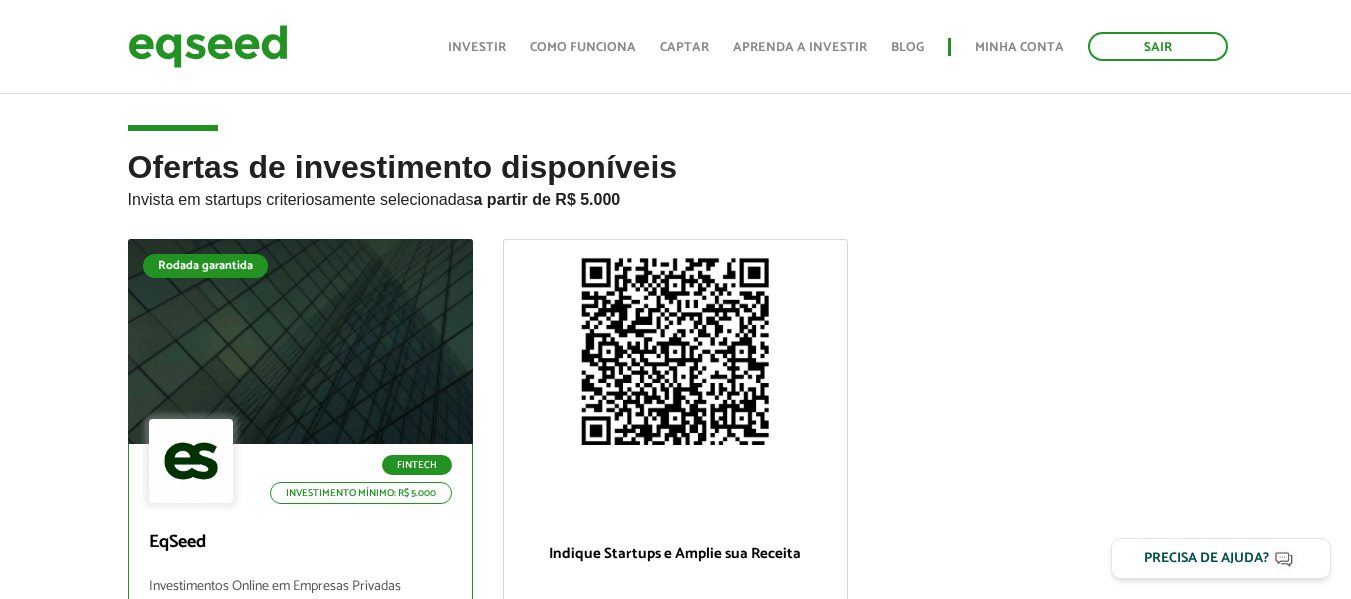 scroll, scrollTop: 200, scrollLeft: 0, axis: vertical 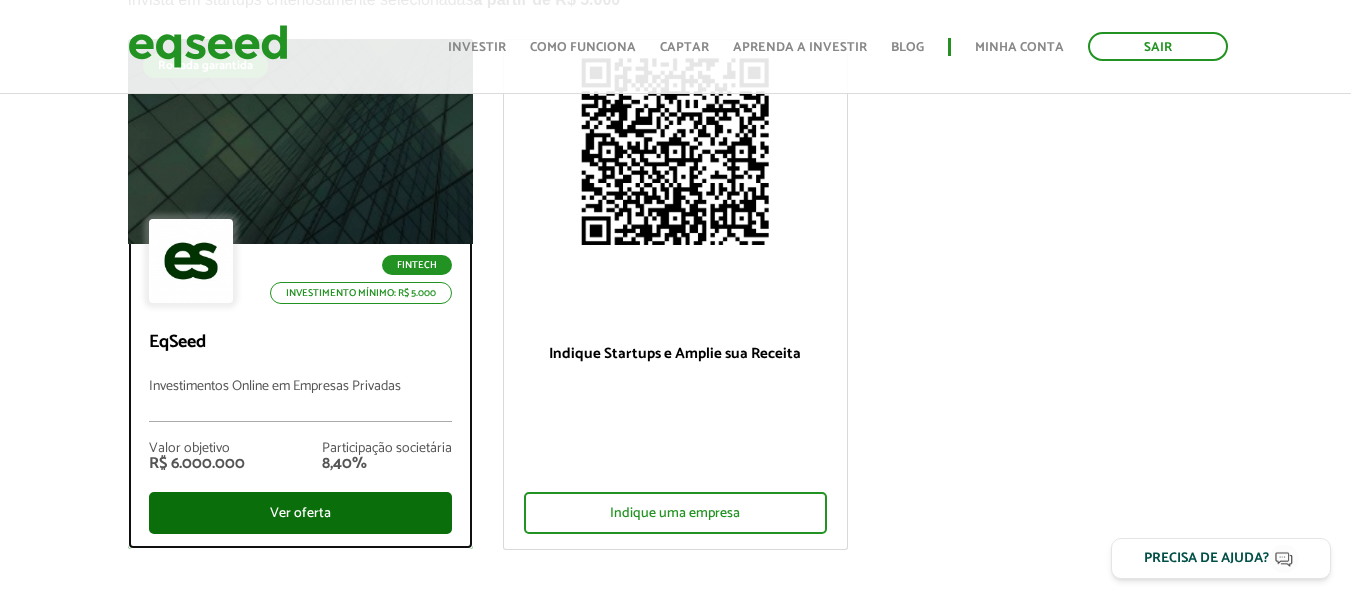 click on "Ver oferta" at bounding box center (300, 513) 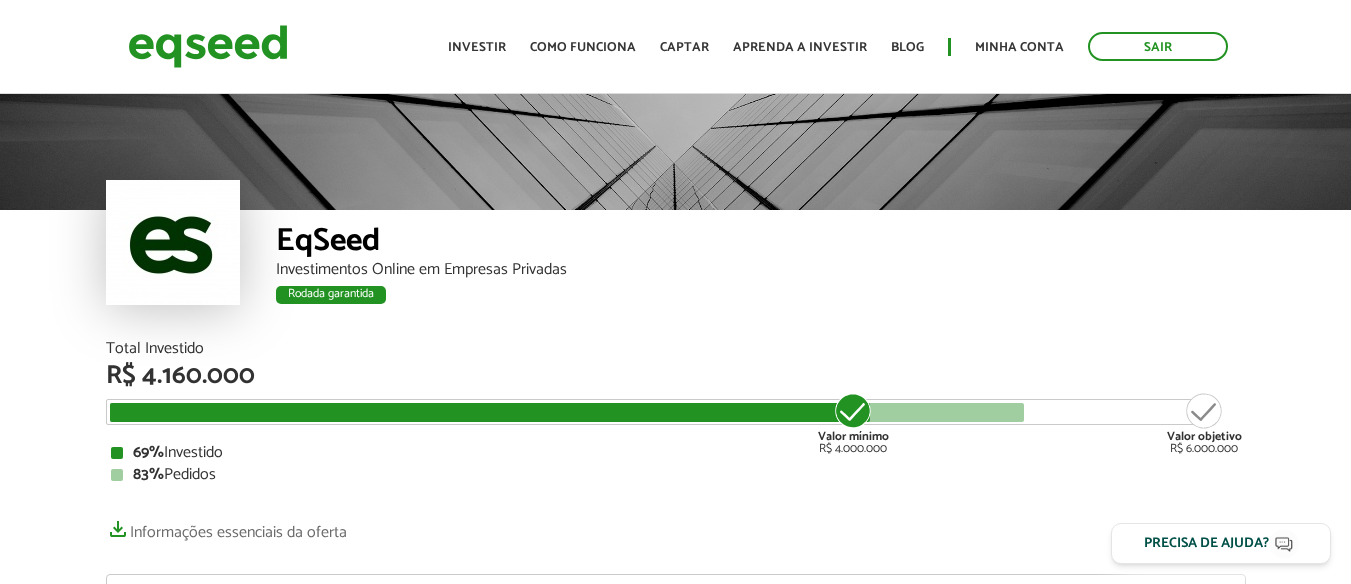 scroll, scrollTop: 0, scrollLeft: 0, axis: both 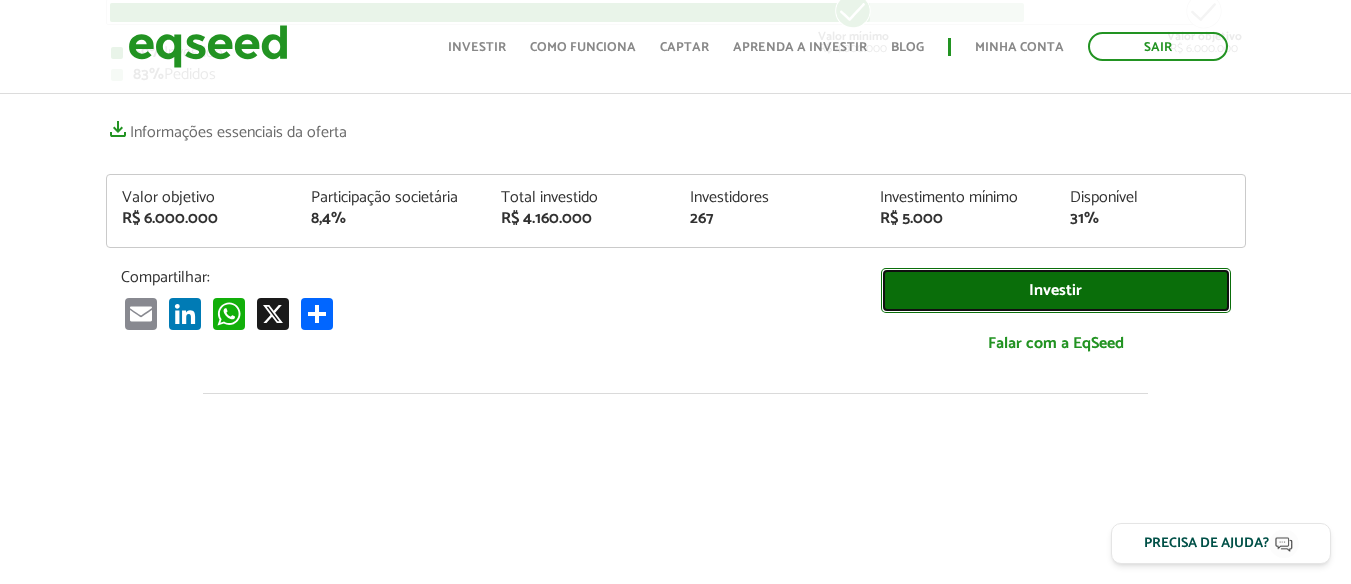 click on "Investir" at bounding box center [1056, 290] 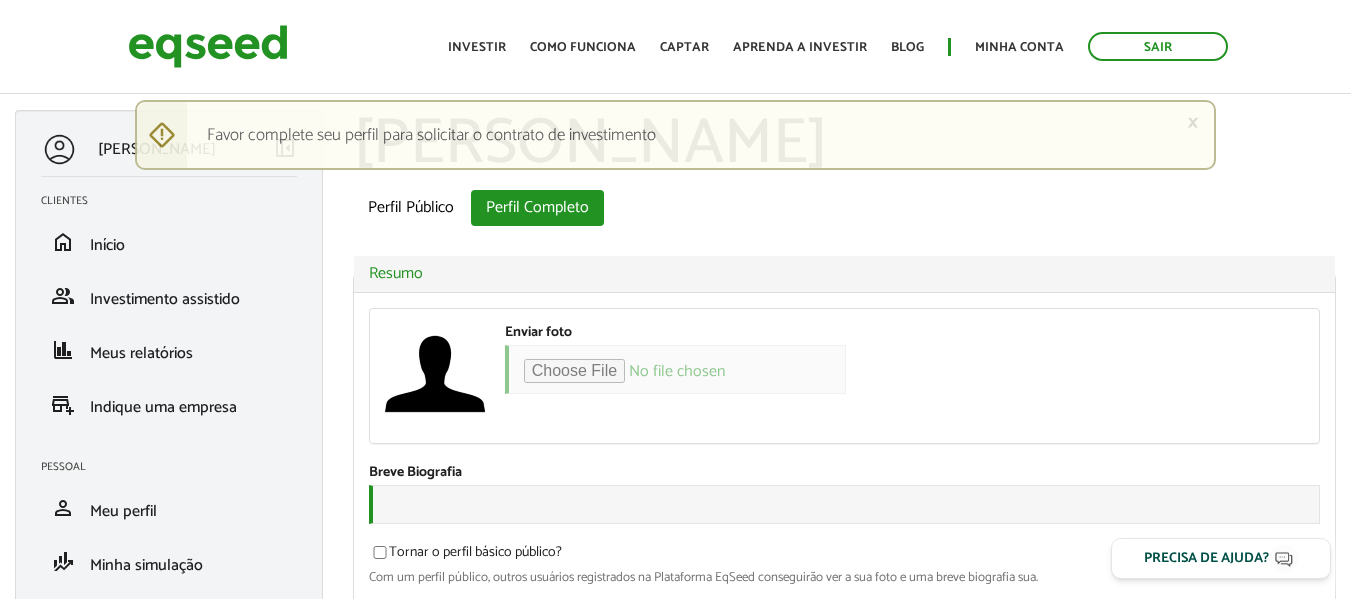 scroll, scrollTop: 0, scrollLeft: 0, axis: both 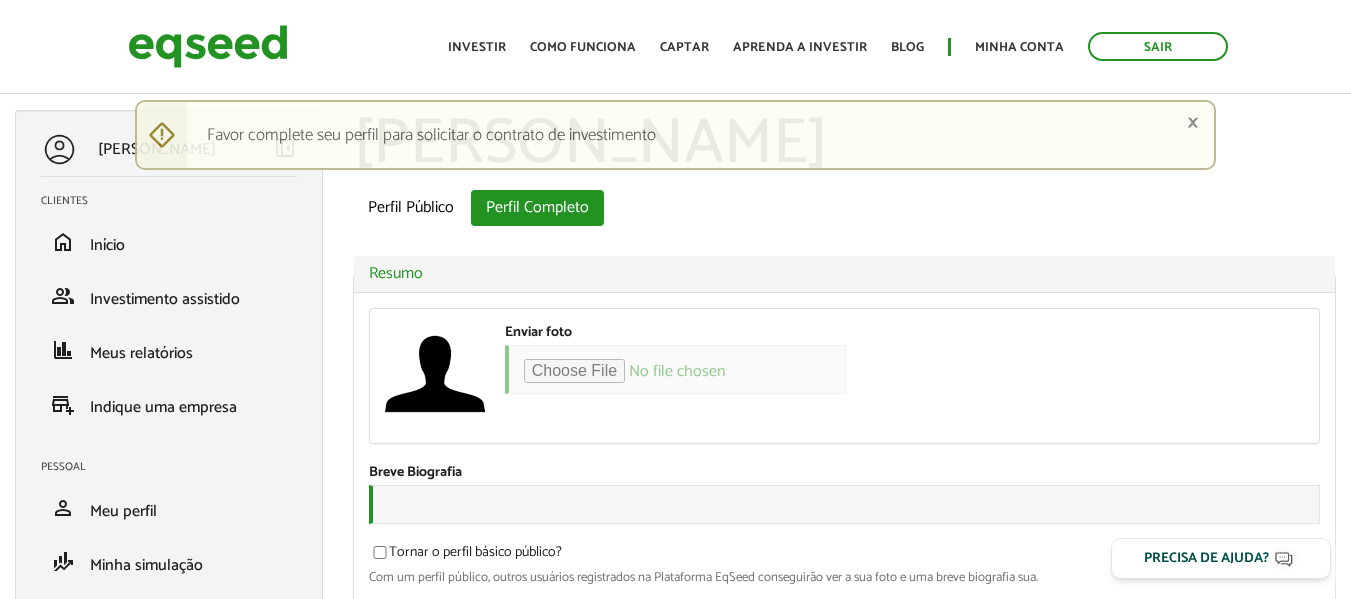type on "**********" 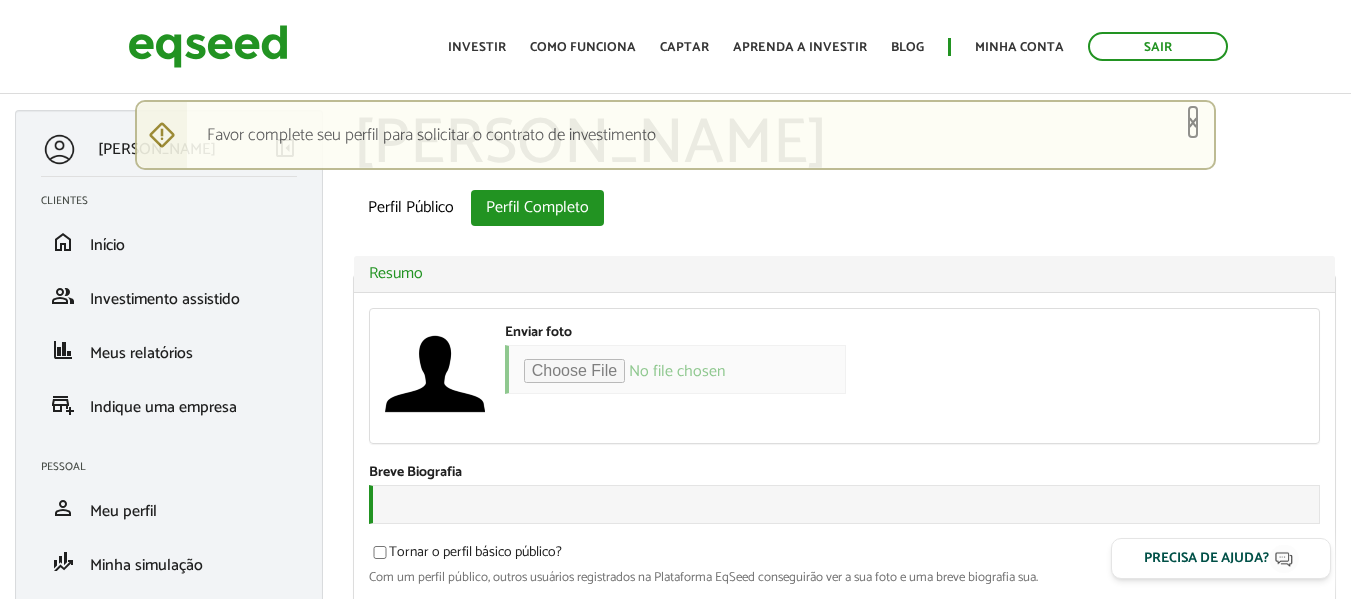 click on "×" at bounding box center [1193, 122] 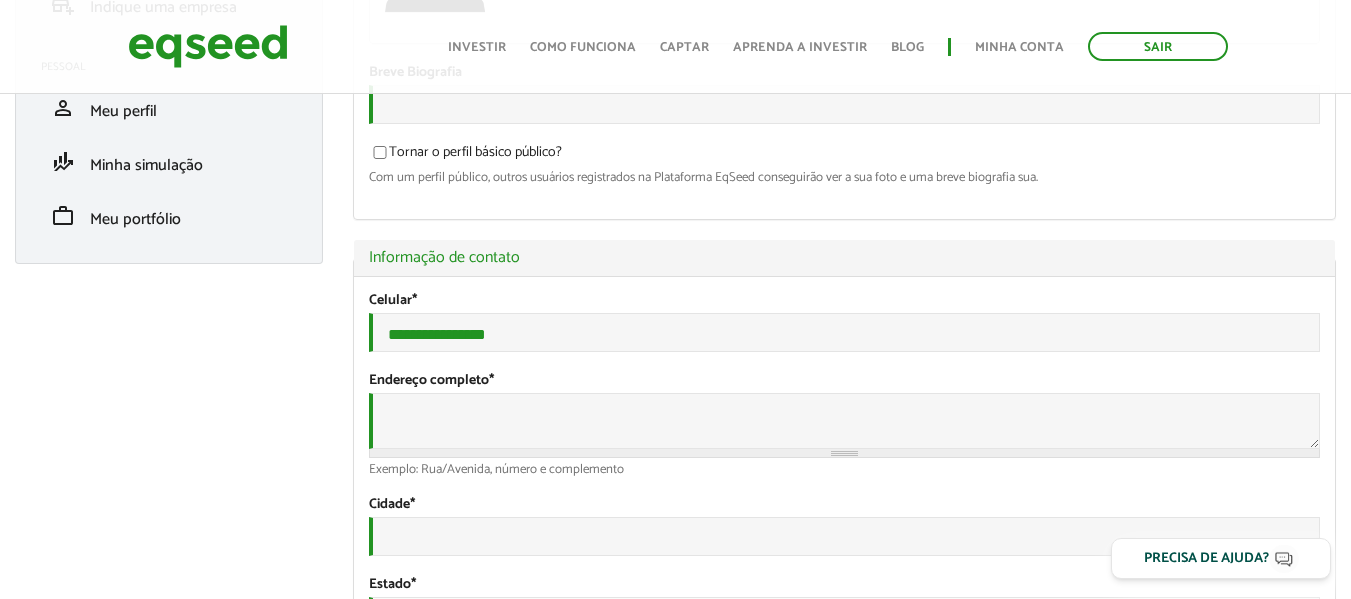 scroll, scrollTop: 0, scrollLeft: 0, axis: both 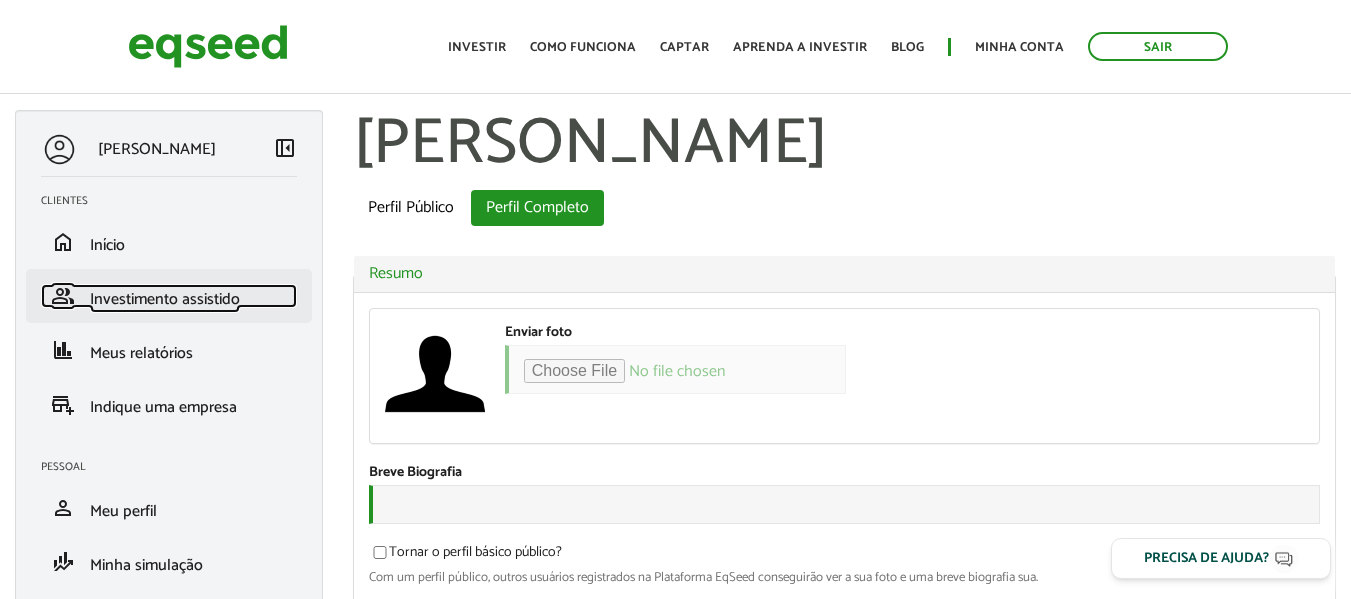 click on "Investimento assistido" at bounding box center [165, 299] 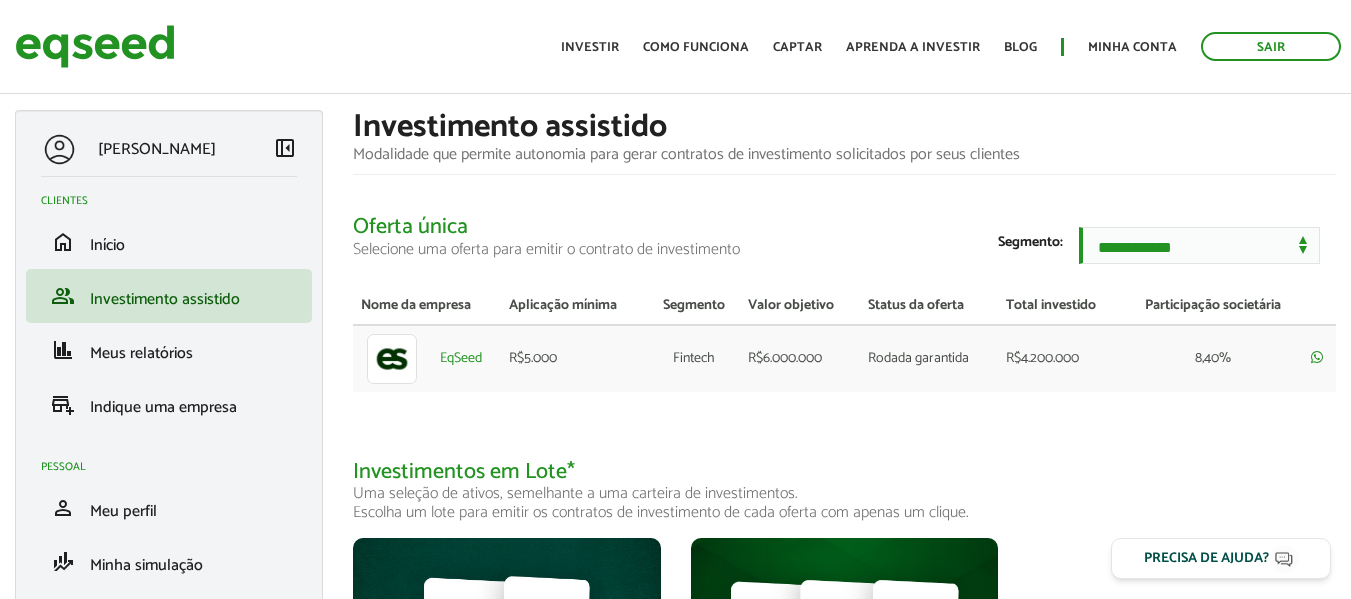 scroll, scrollTop: 0, scrollLeft: 0, axis: both 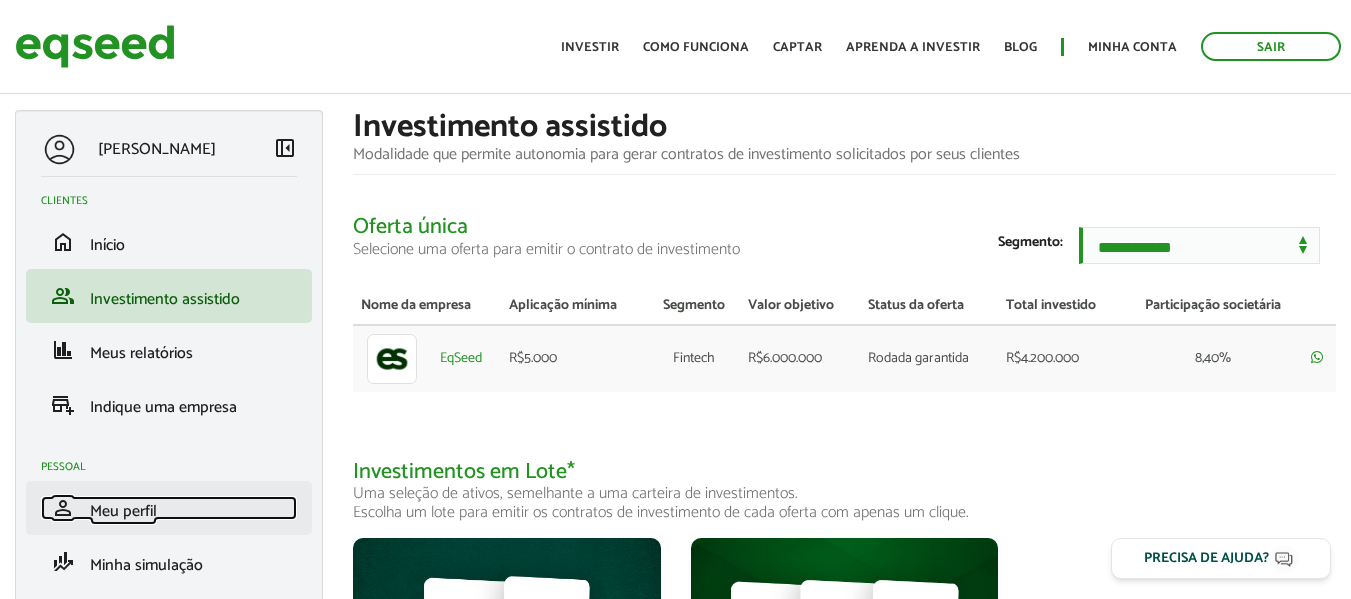 click on "Meu perfil" at bounding box center [123, 511] 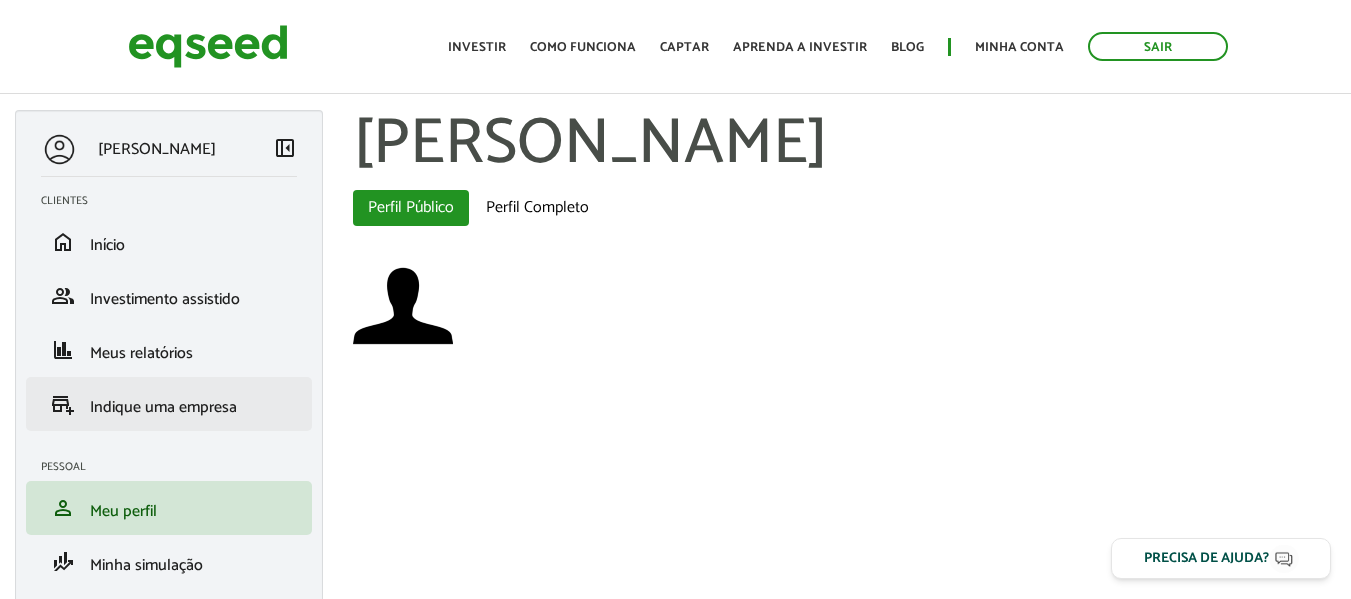 scroll, scrollTop: 0, scrollLeft: 0, axis: both 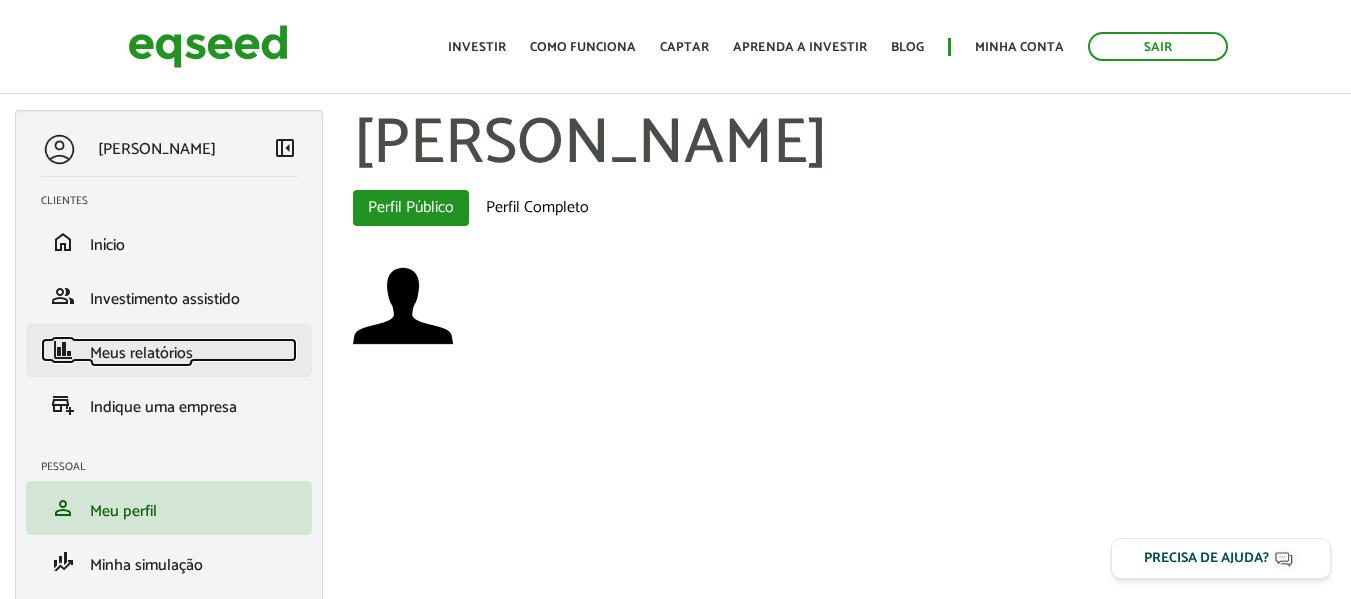 click on "Meus relatórios" at bounding box center [141, 353] 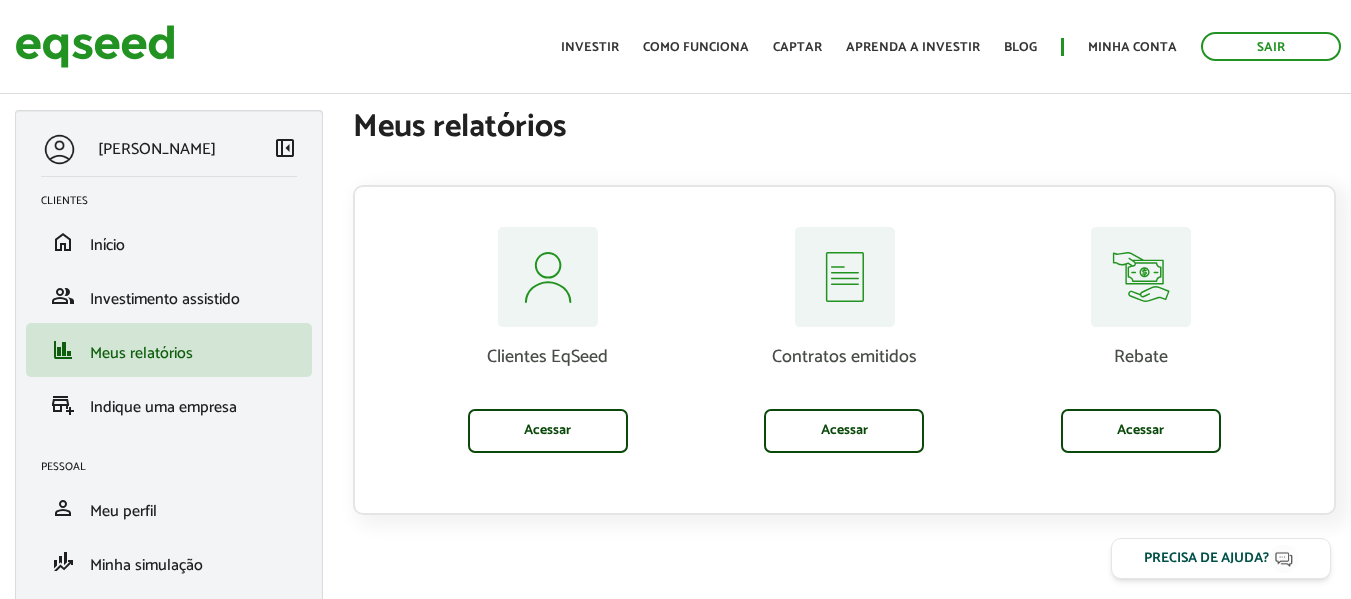 scroll, scrollTop: 0, scrollLeft: 0, axis: both 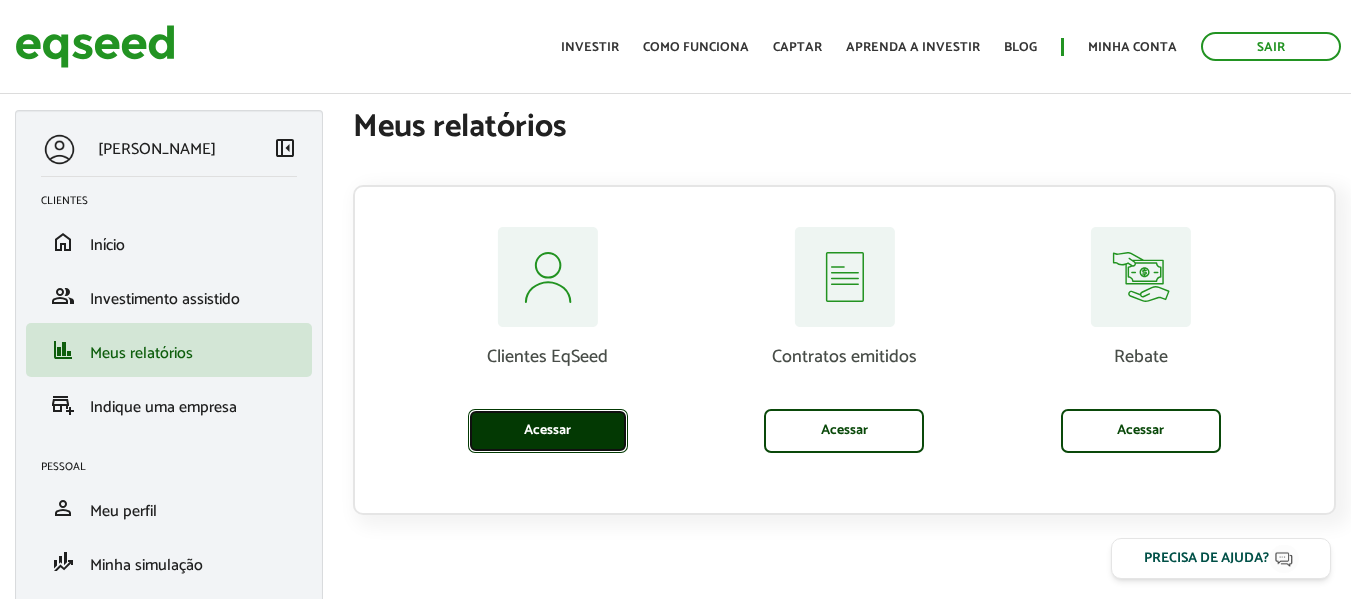 click on "Acessar" at bounding box center (548, 431) 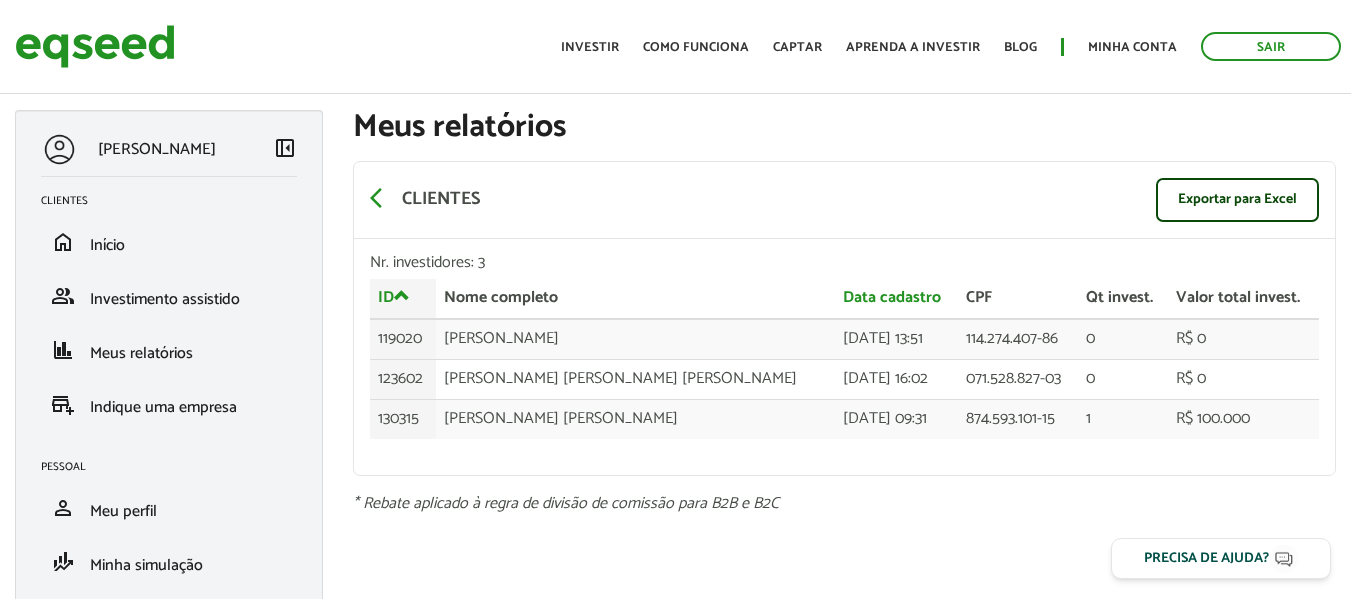 scroll, scrollTop: 0, scrollLeft: 0, axis: both 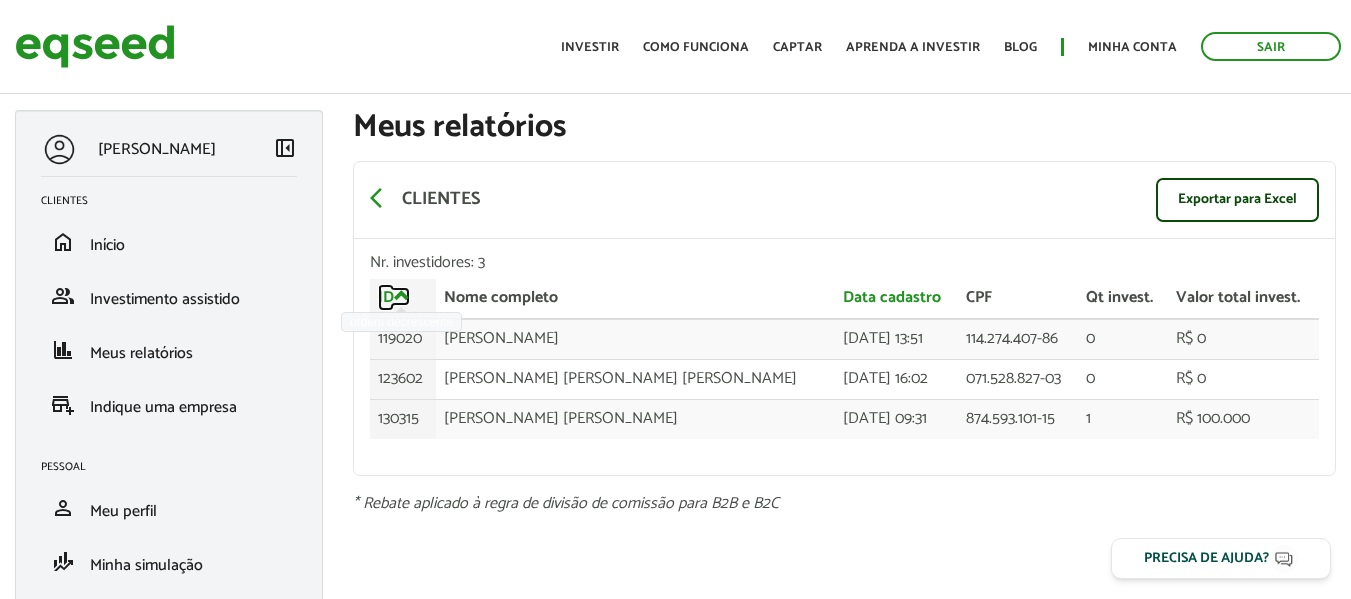 click at bounding box center [402, 296] 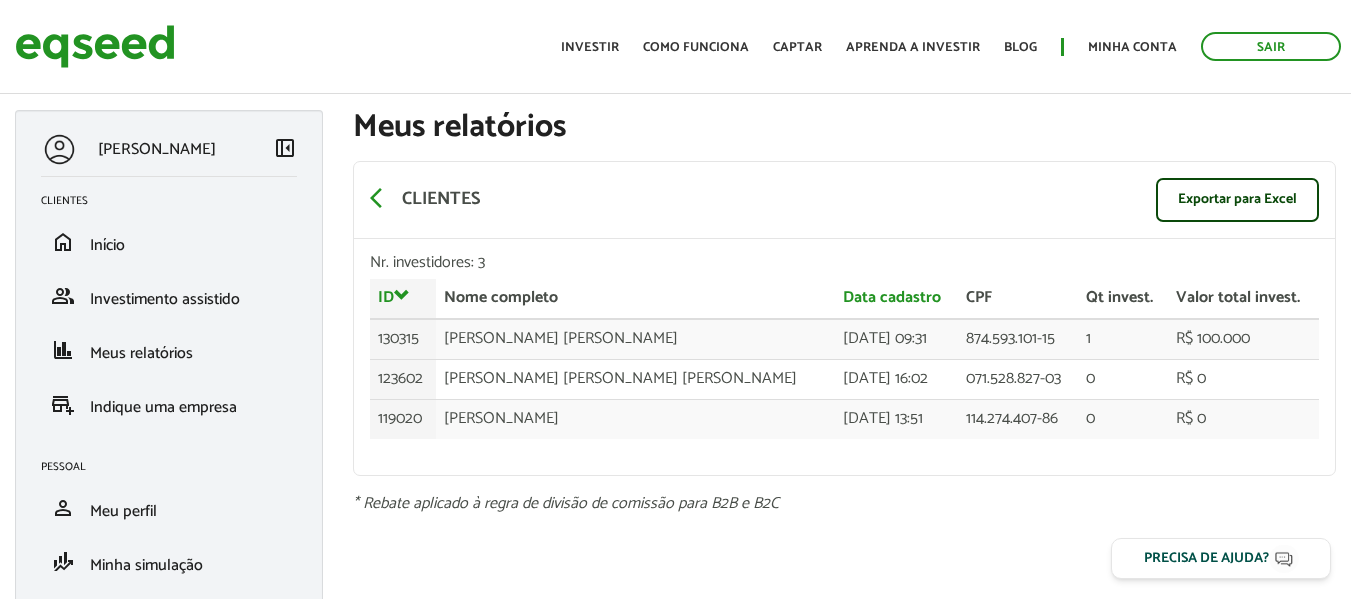 scroll, scrollTop: 0, scrollLeft: 0, axis: both 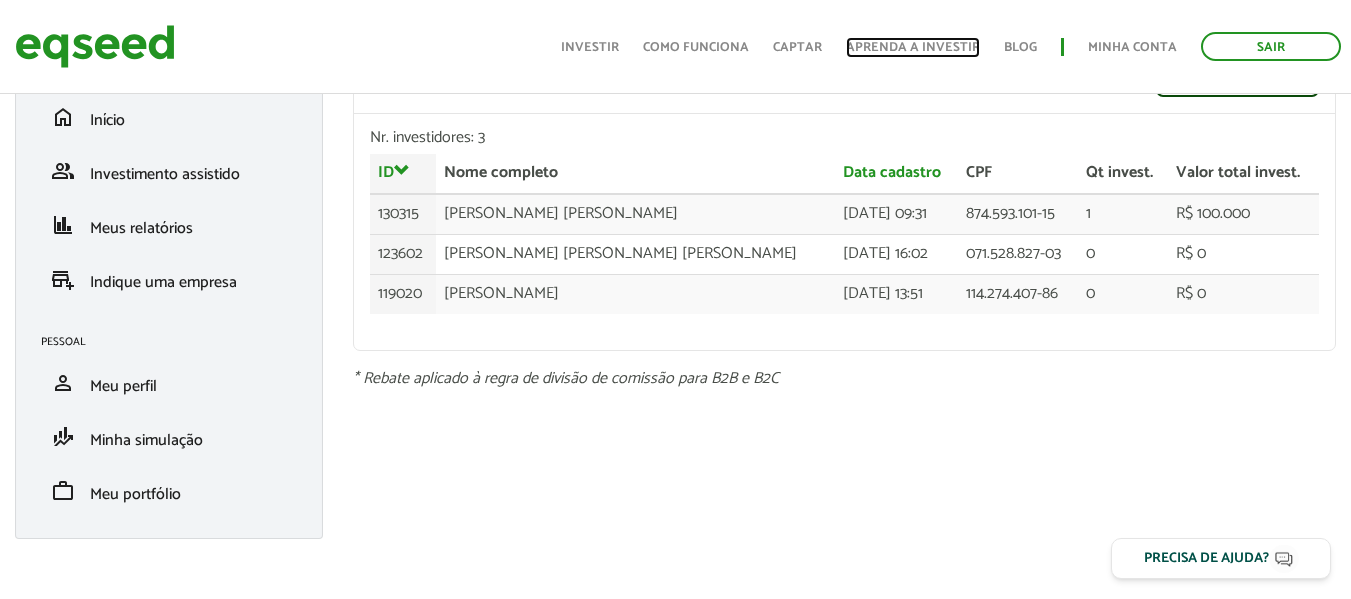 click on "Aprenda a investir" at bounding box center (913, 47) 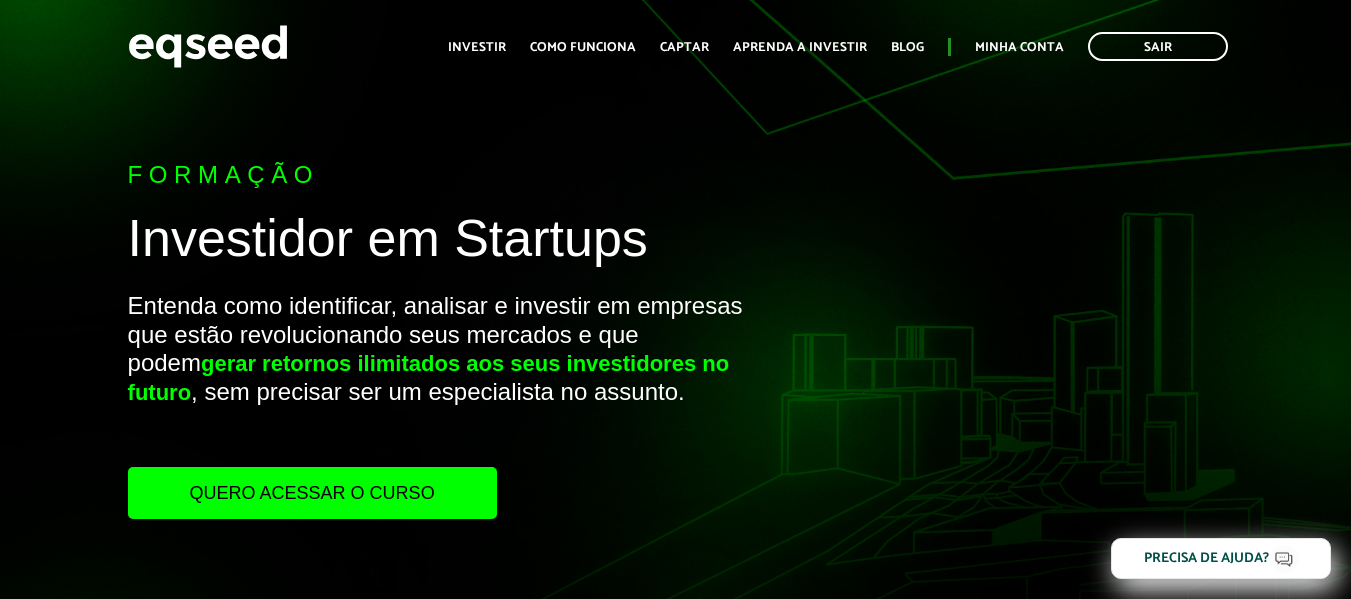 scroll, scrollTop: 0, scrollLeft: 0, axis: both 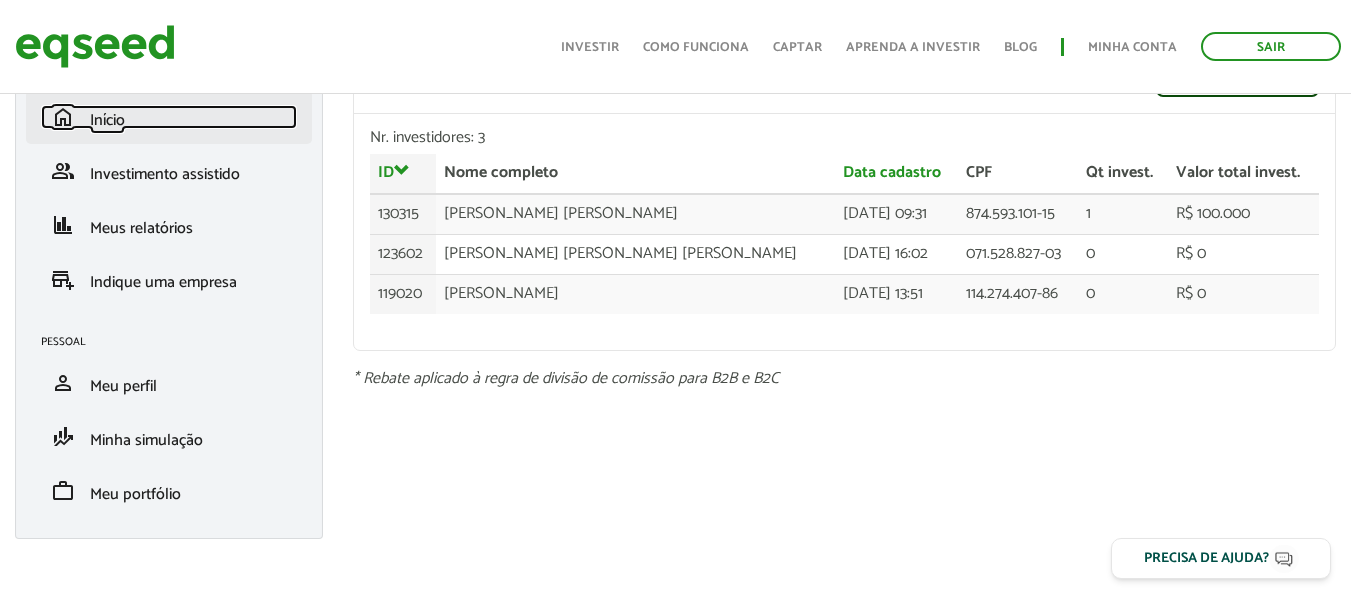 click on "Início" at bounding box center (107, 120) 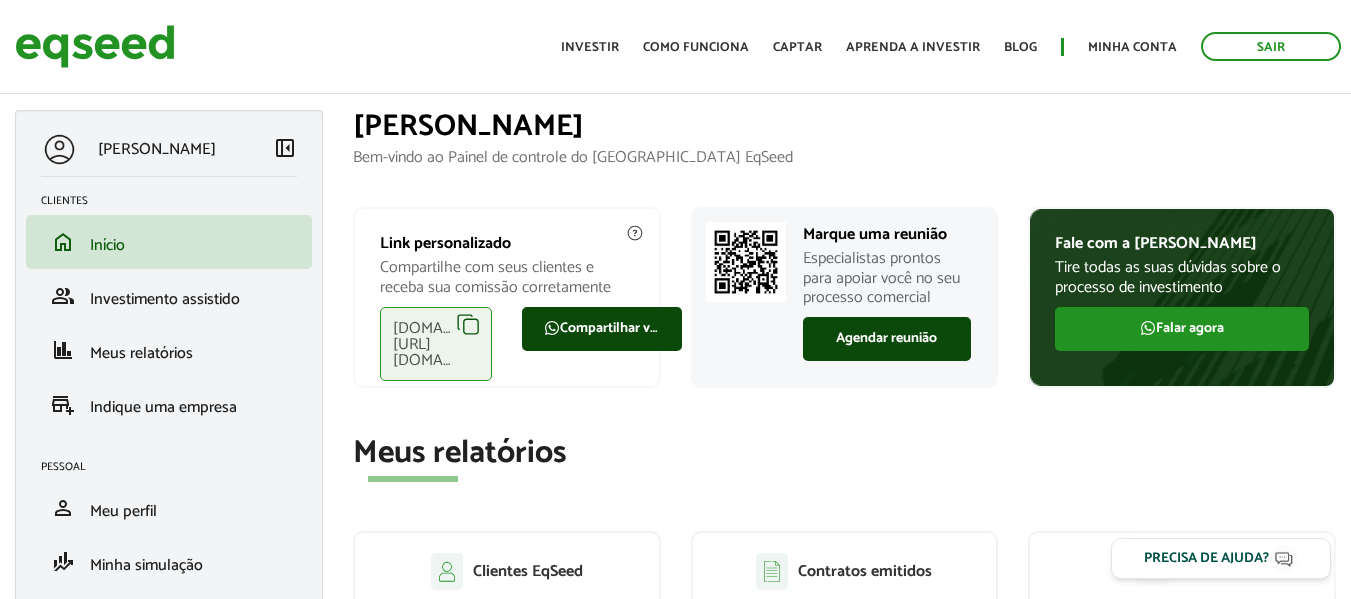 scroll, scrollTop: 0, scrollLeft: 0, axis: both 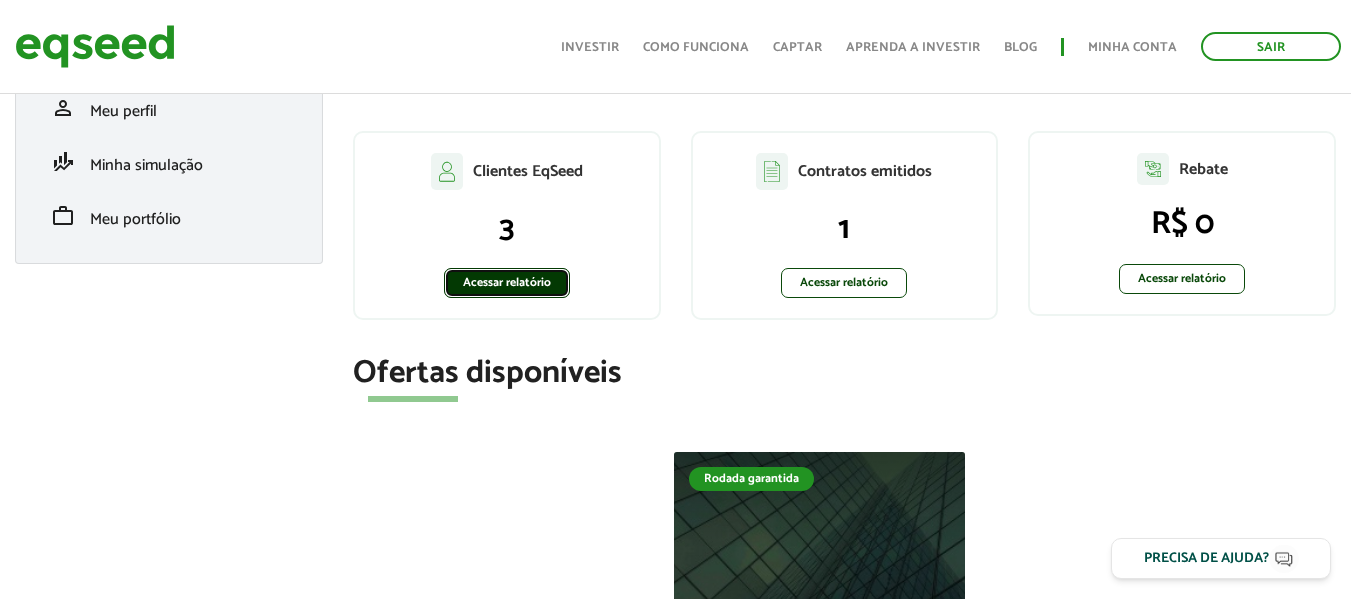 click on "Acessar relatório" at bounding box center [507, 283] 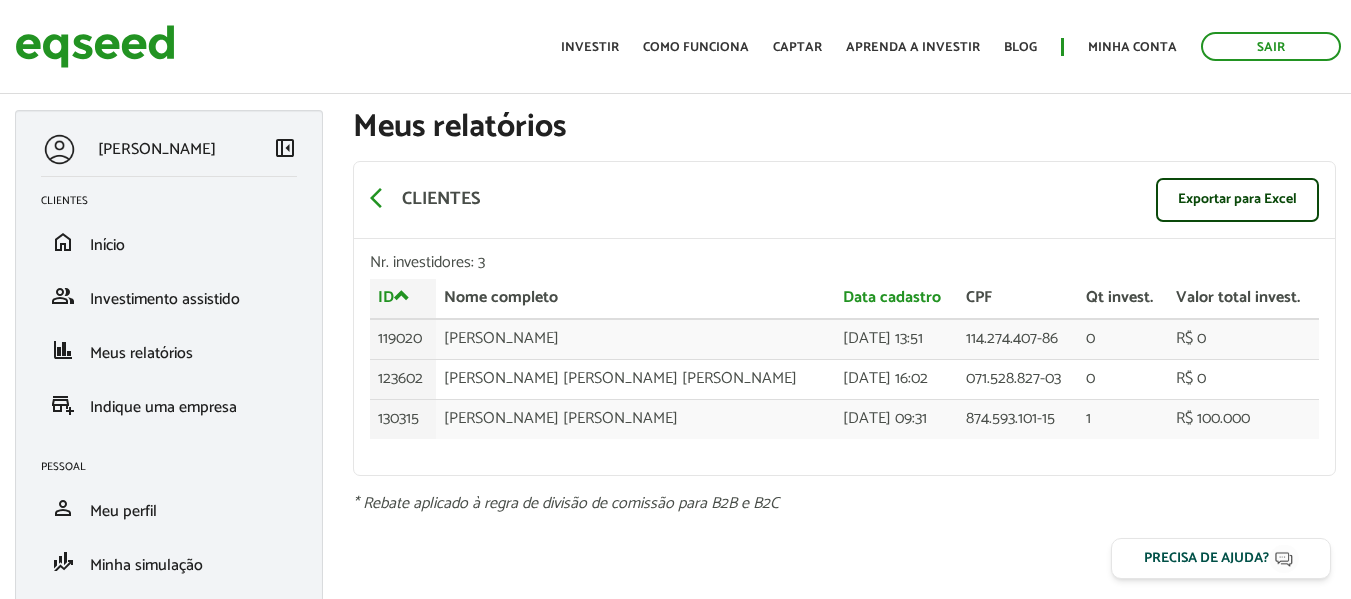 scroll, scrollTop: 0, scrollLeft: 0, axis: both 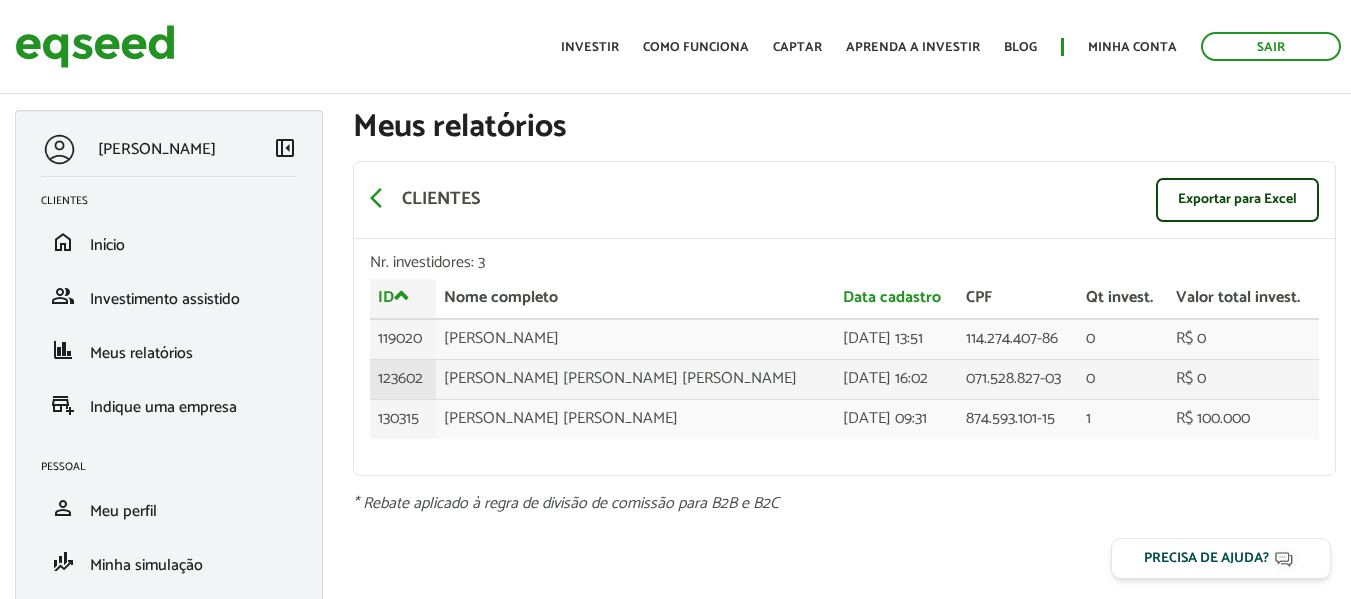 click on "123602" at bounding box center (403, 379) 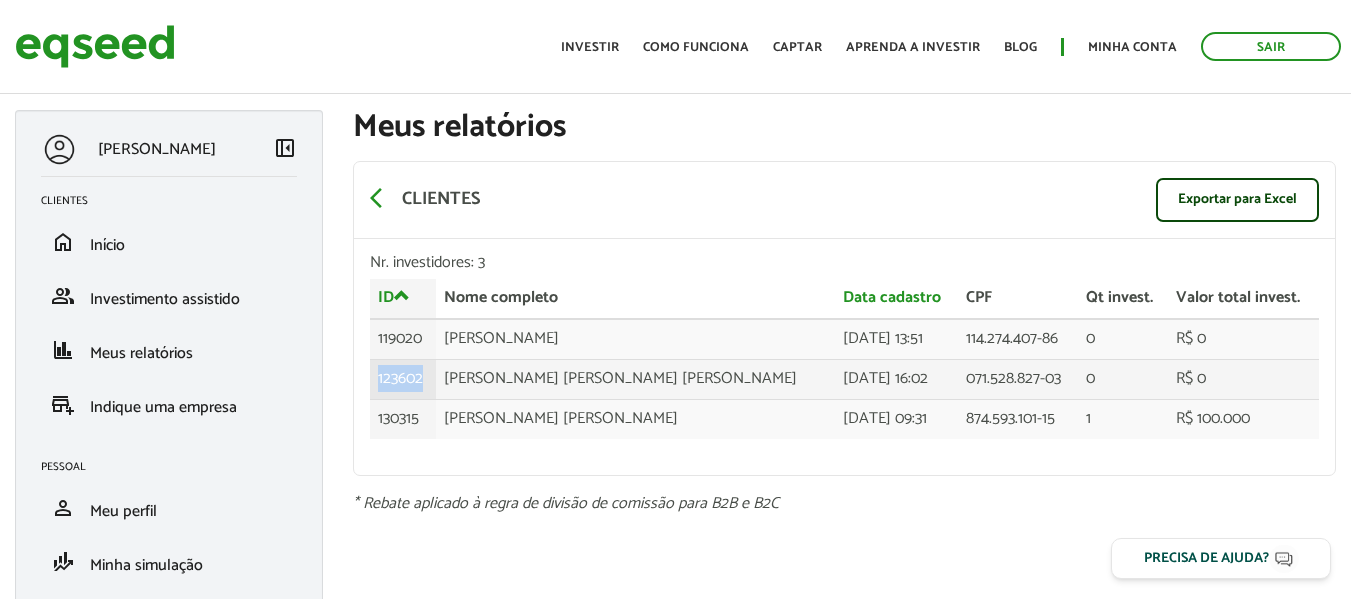 click on "123602" at bounding box center [403, 379] 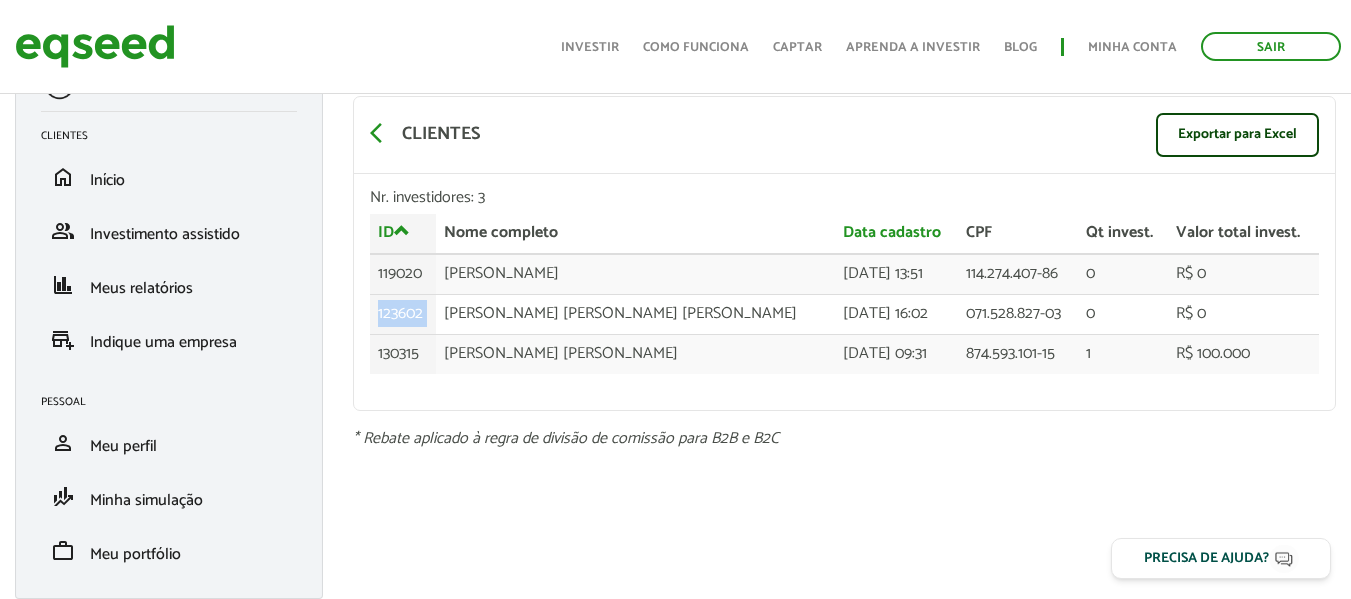 scroll, scrollTop: 125, scrollLeft: 0, axis: vertical 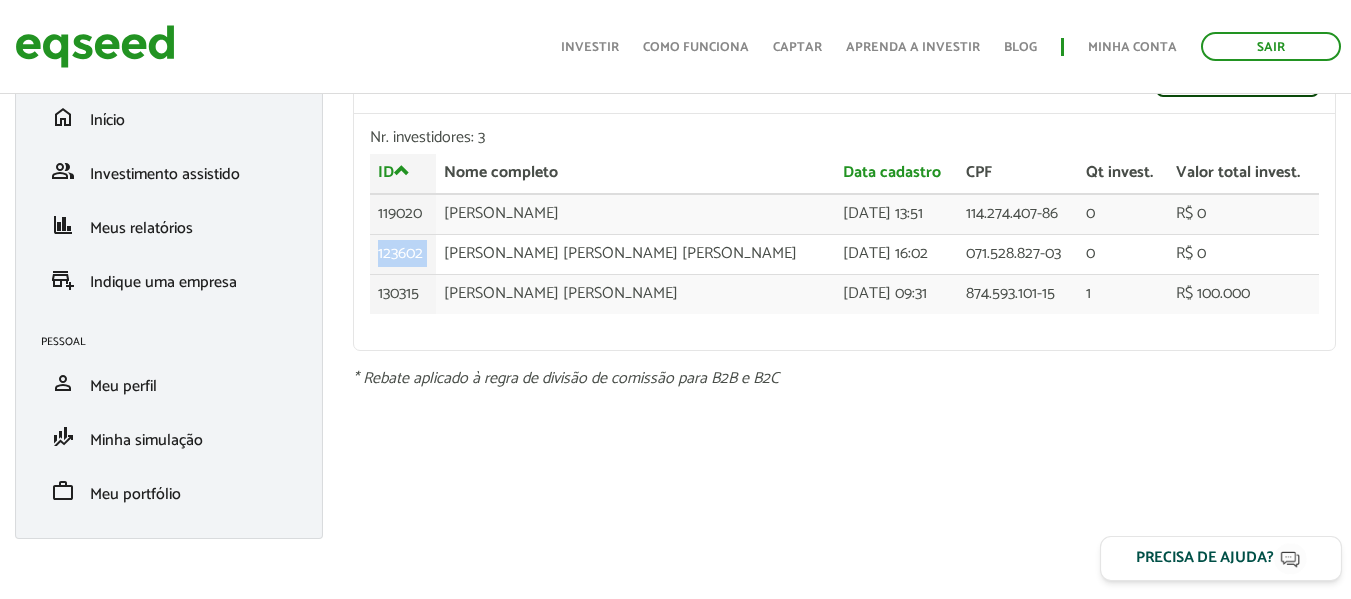 click on "Precisa de ajuda?" at bounding box center [1221, 558] 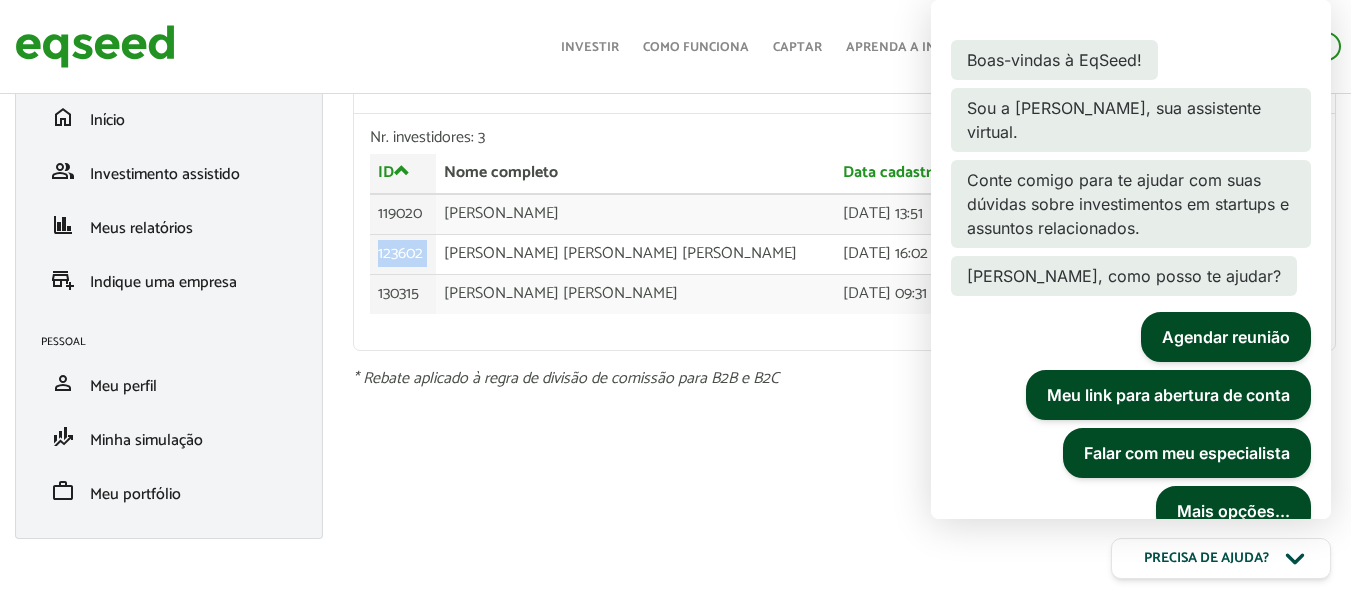 scroll, scrollTop: 129, scrollLeft: 0, axis: vertical 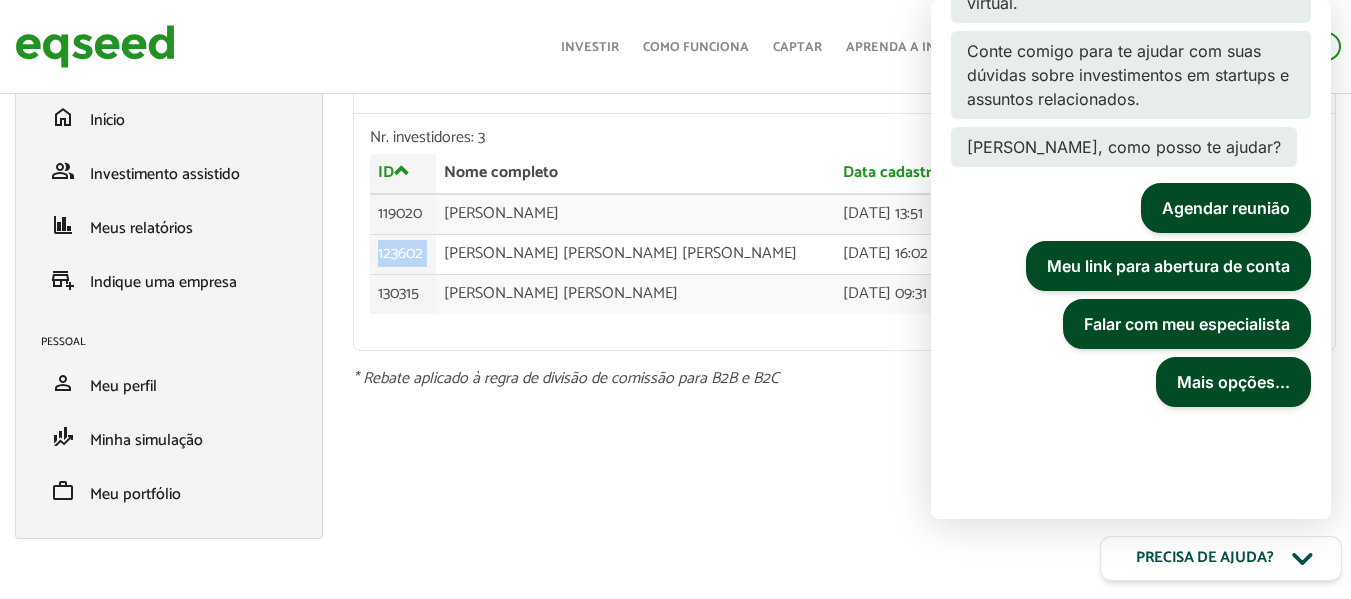 click 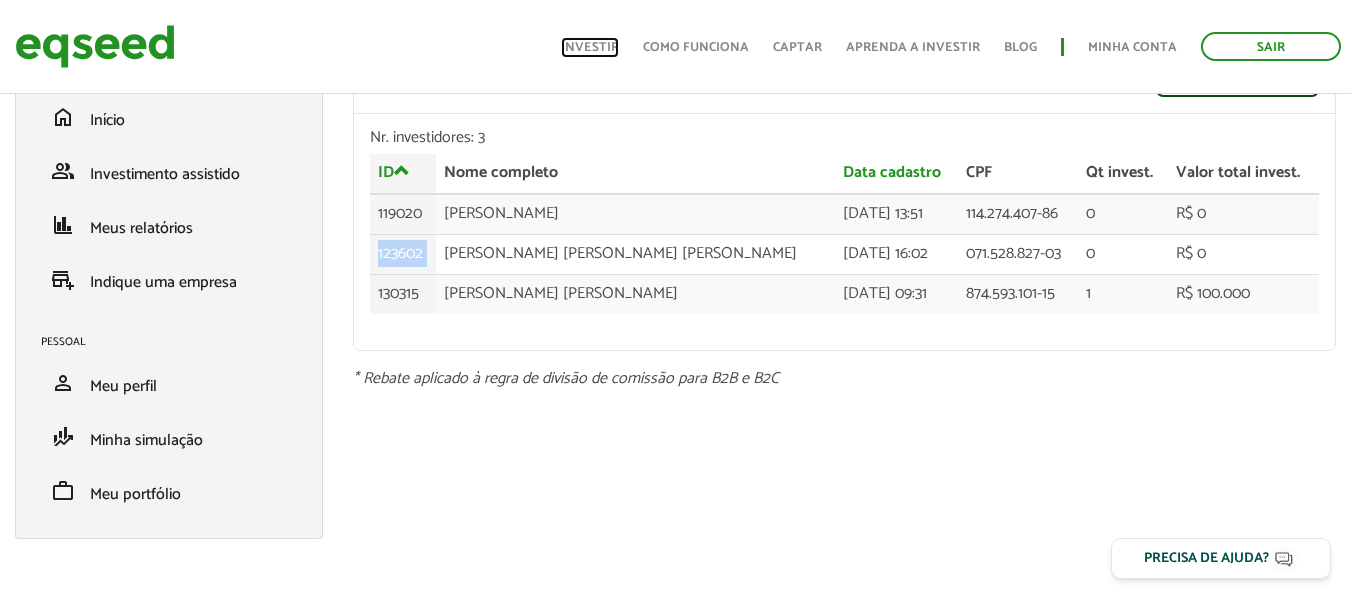 click on "Investir" at bounding box center [590, 47] 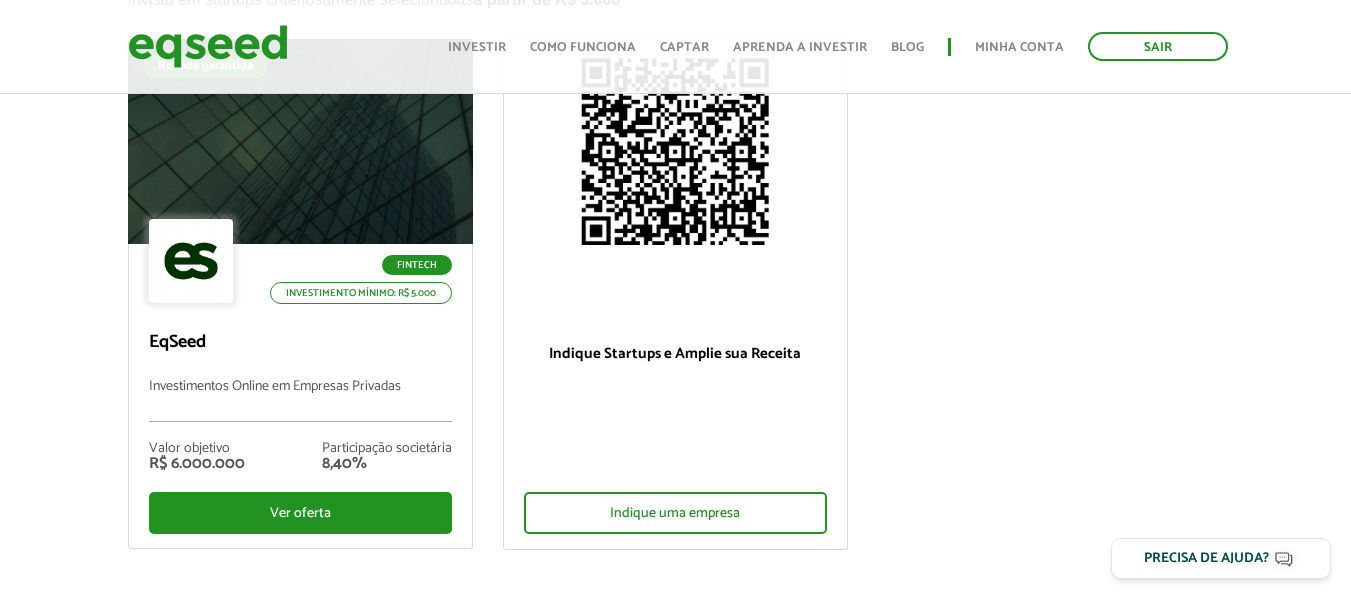 scroll, scrollTop: 200, scrollLeft: 0, axis: vertical 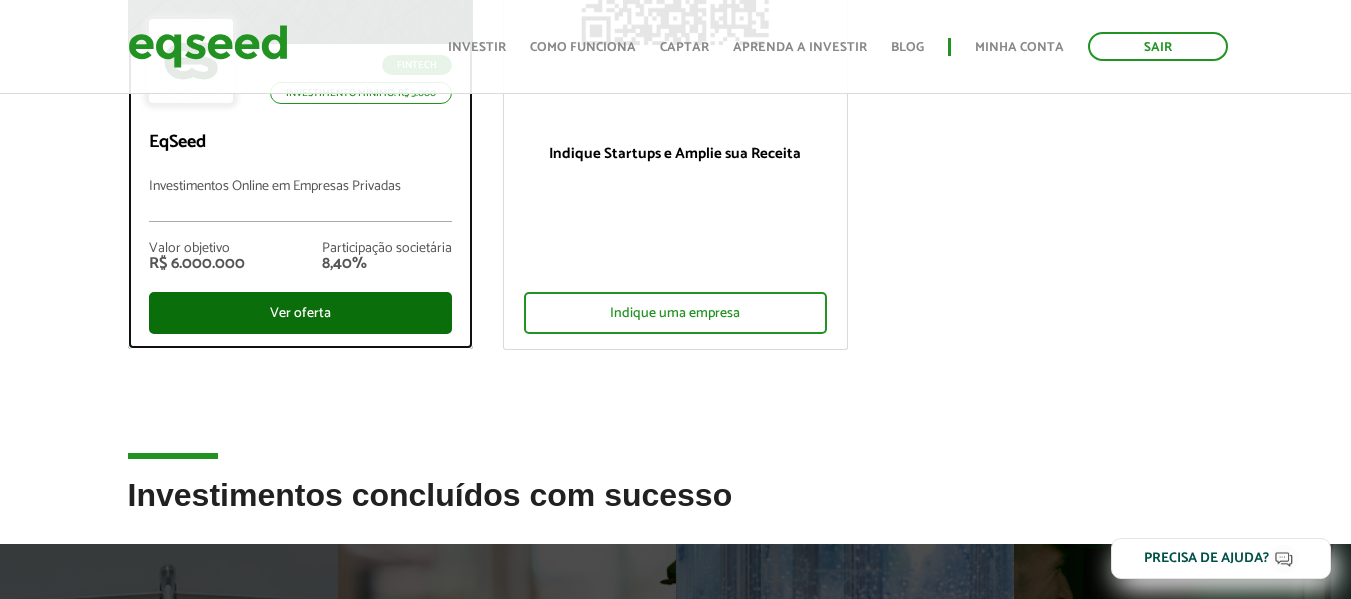 click on "Ver oferta" at bounding box center [300, 313] 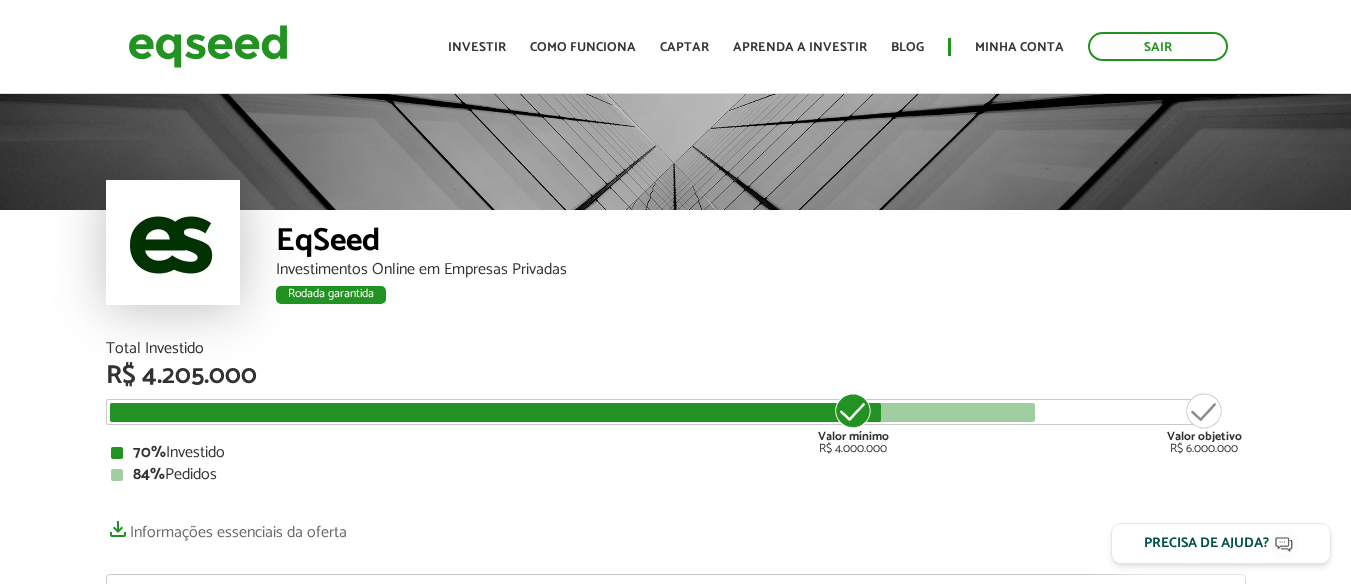 scroll, scrollTop: 0, scrollLeft: 0, axis: both 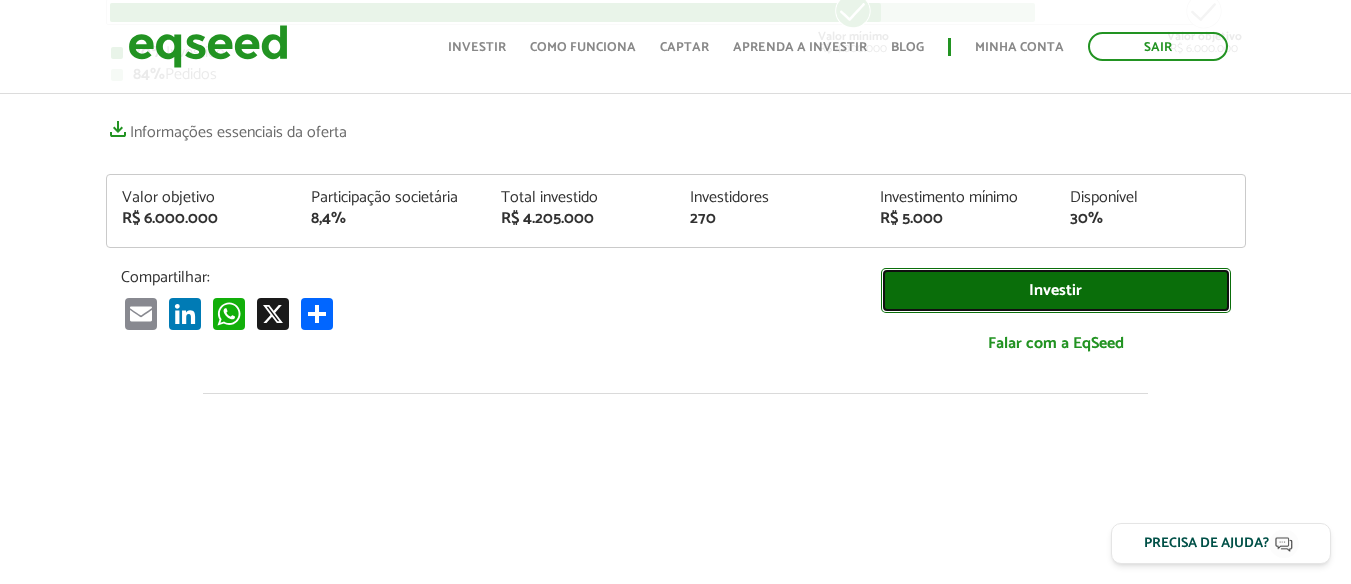 click on "Investir" at bounding box center (1056, 290) 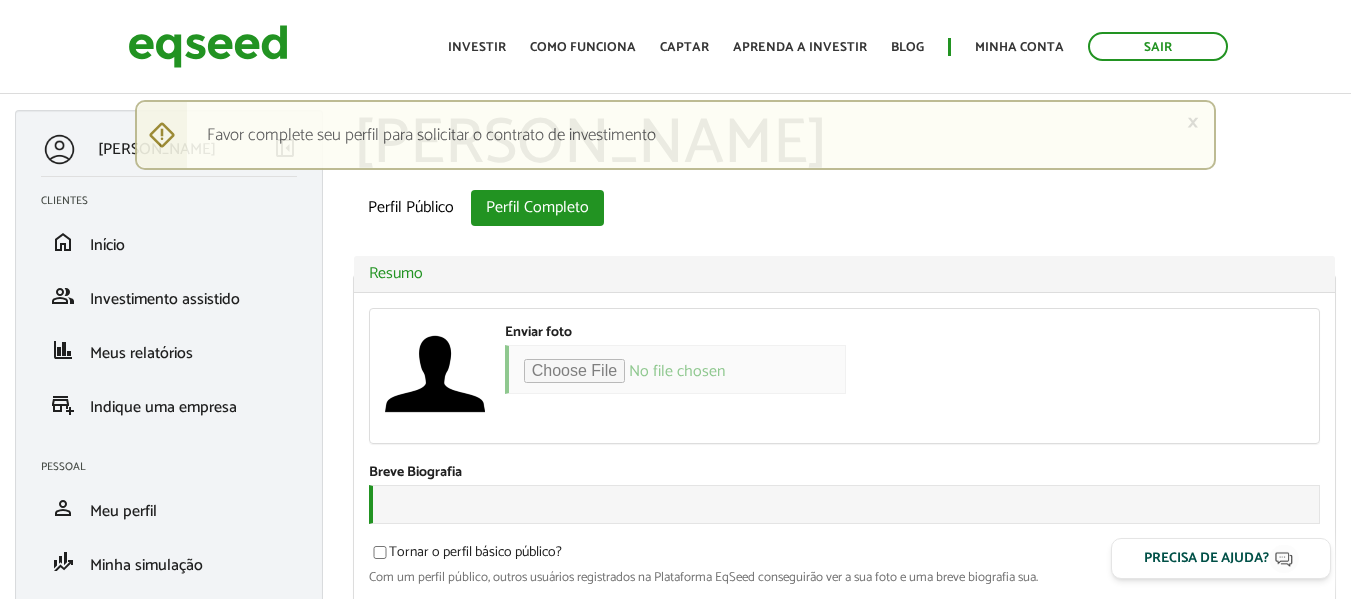 scroll, scrollTop: 0, scrollLeft: 0, axis: both 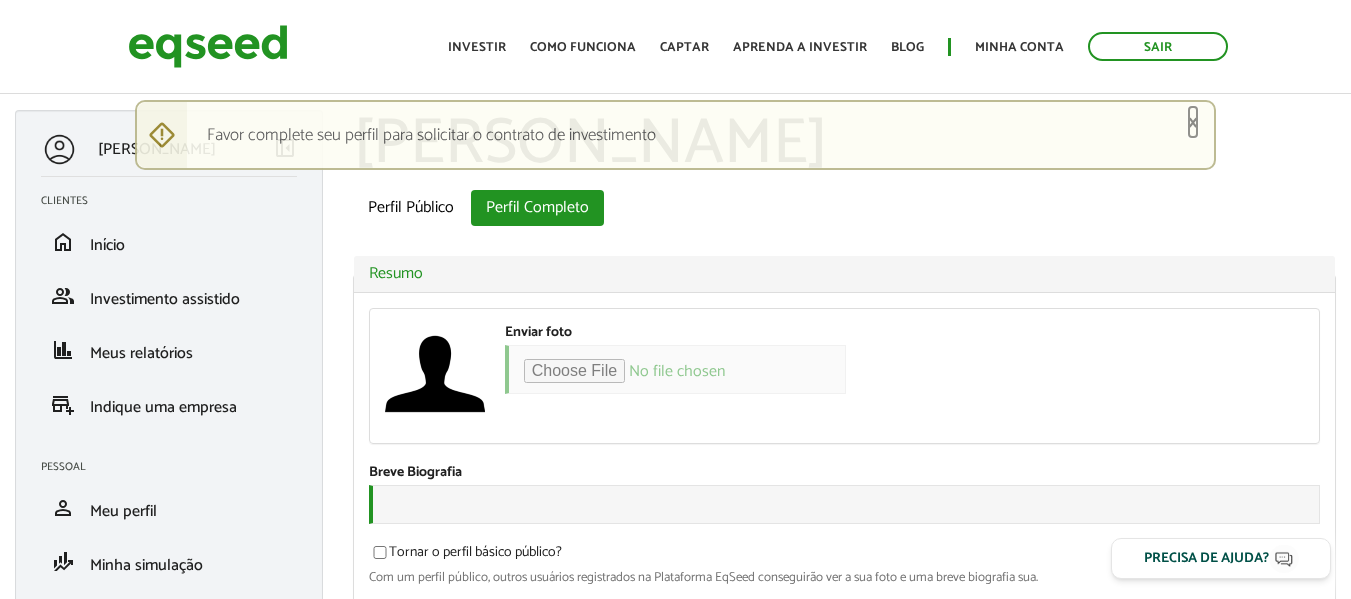 click on "×" at bounding box center [1193, 122] 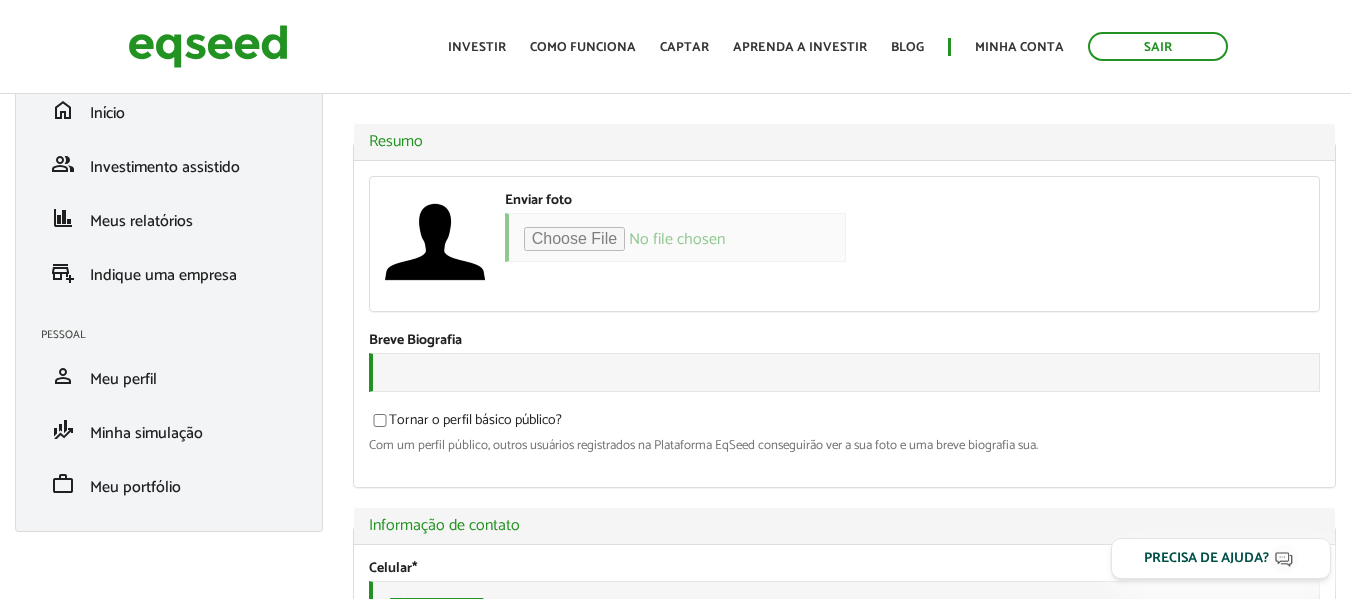scroll, scrollTop: 200, scrollLeft: 0, axis: vertical 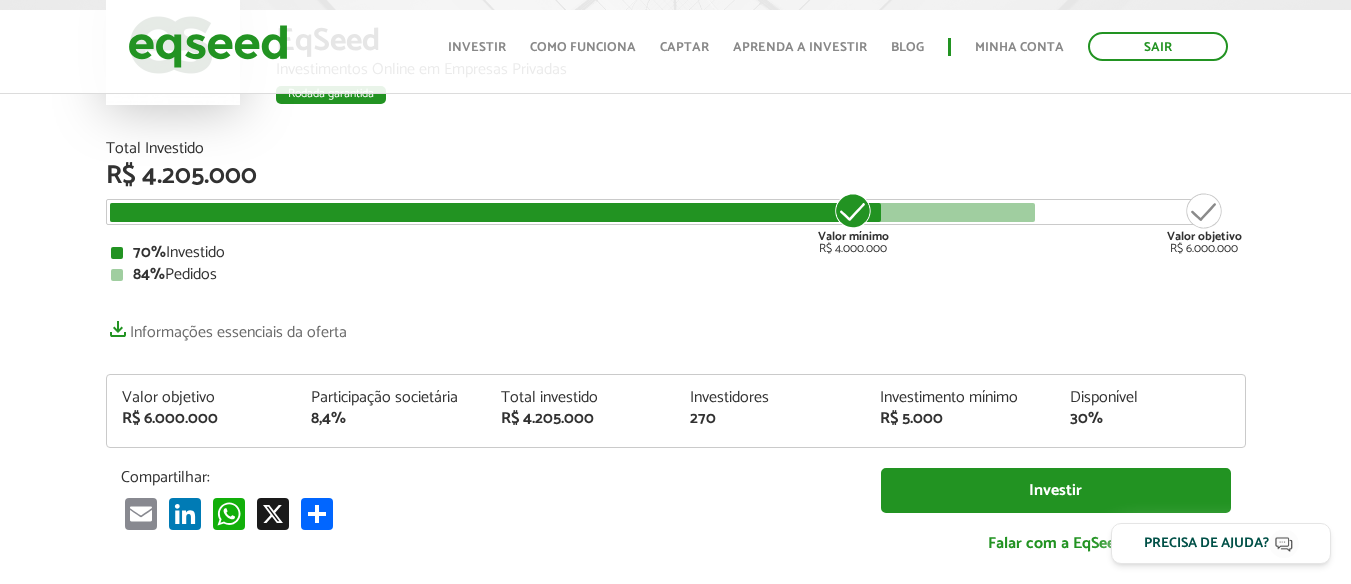 click on "Investir
Falar com a EqSeed" at bounding box center (1056, 521) 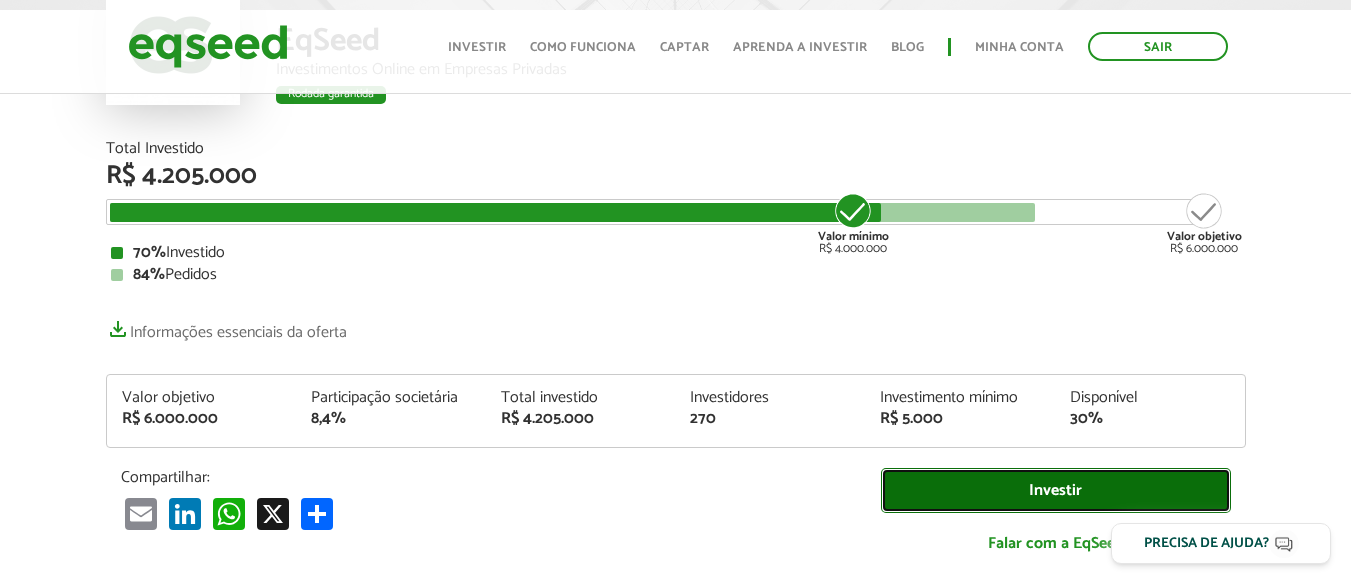 click on "Investir" at bounding box center (1056, 490) 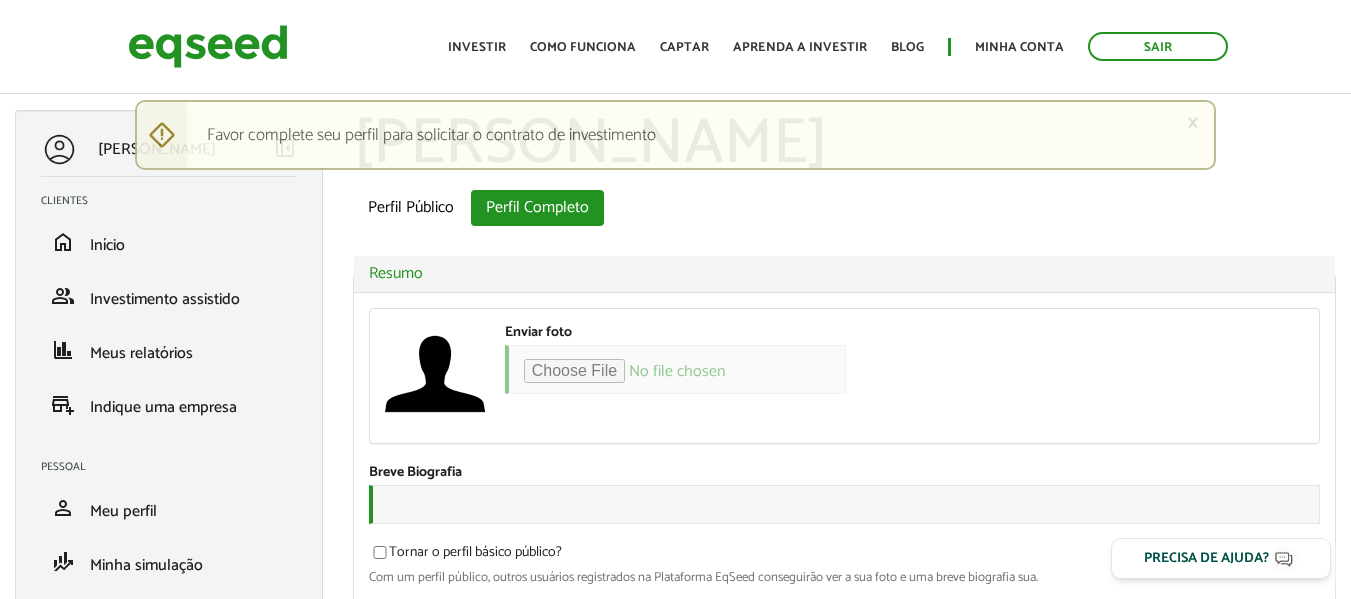 scroll, scrollTop: 0, scrollLeft: 0, axis: both 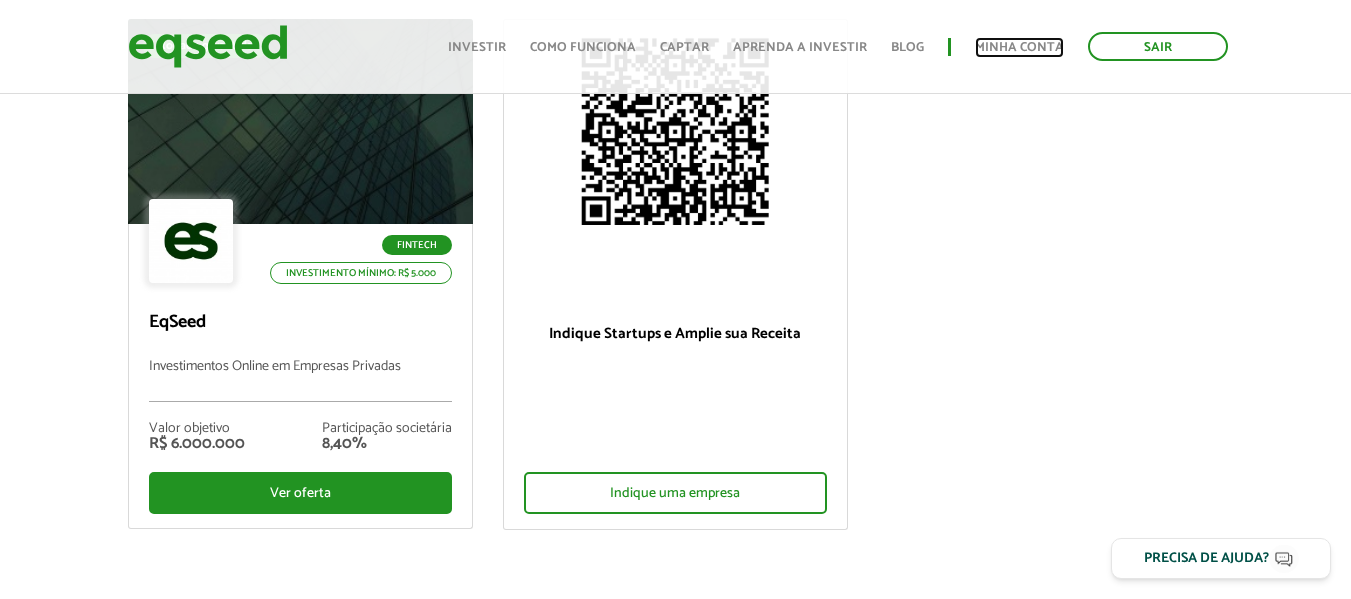 click on "Minha conta" at bounding box center [1019, 47] 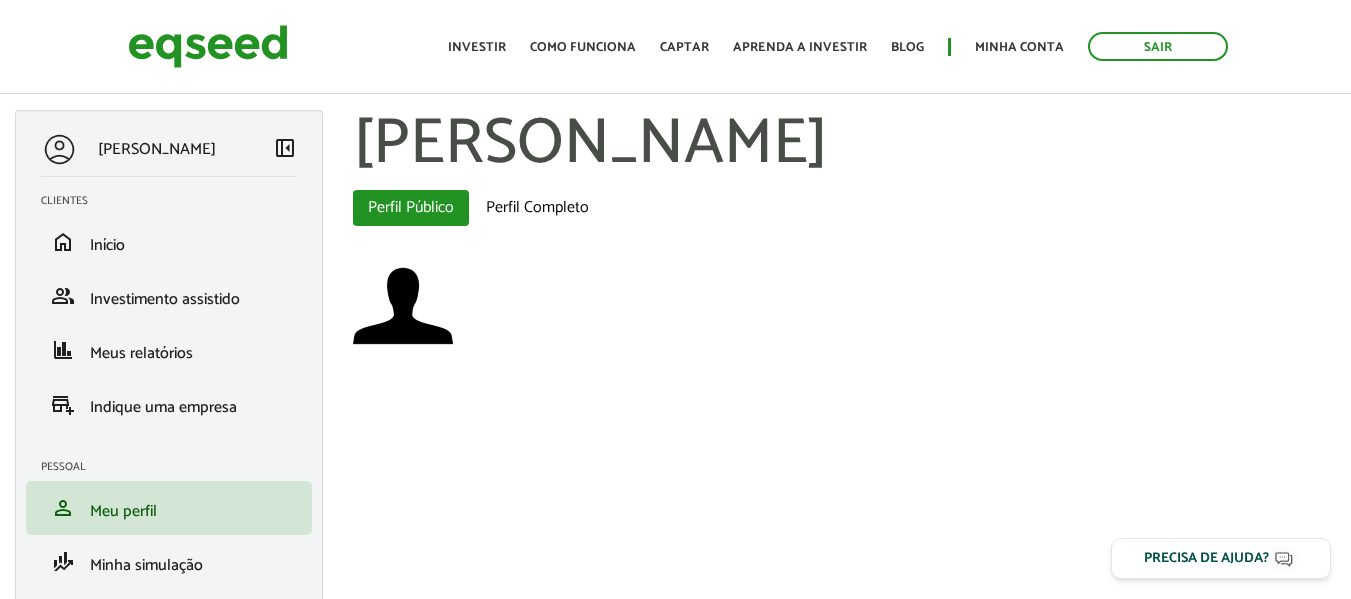 scroll, scrollTop: 0, scrollLeft: 0, axis: both 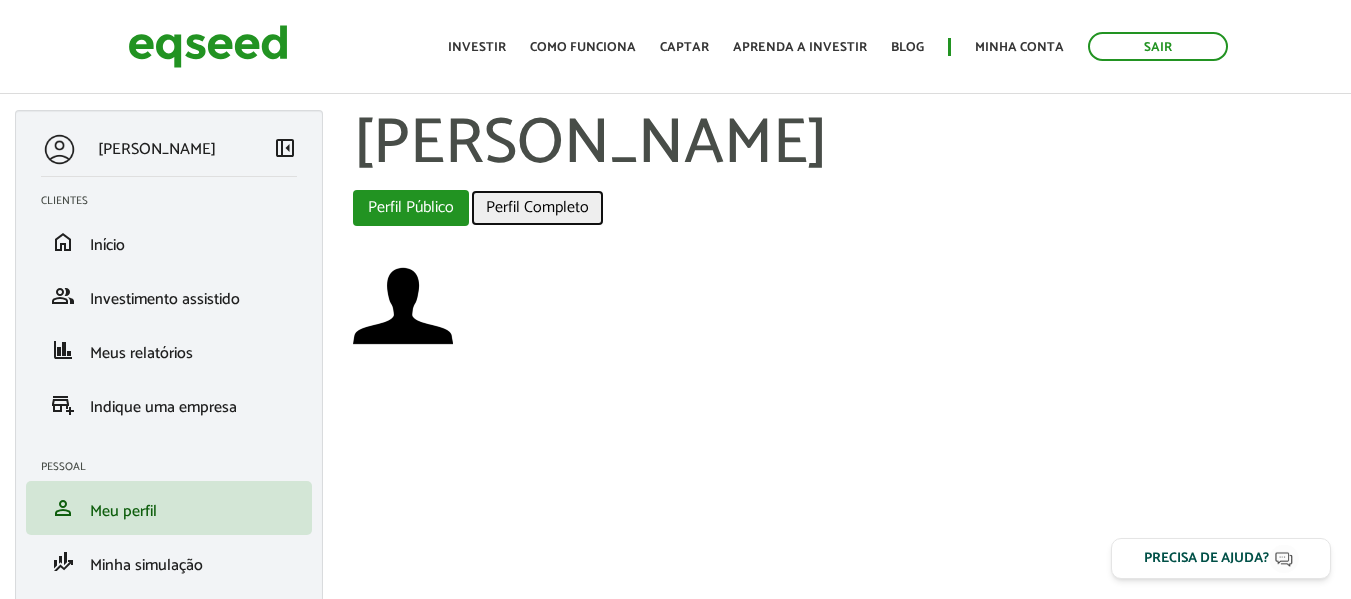 click on "Perfil Completo" at bounding box center (537, 208) 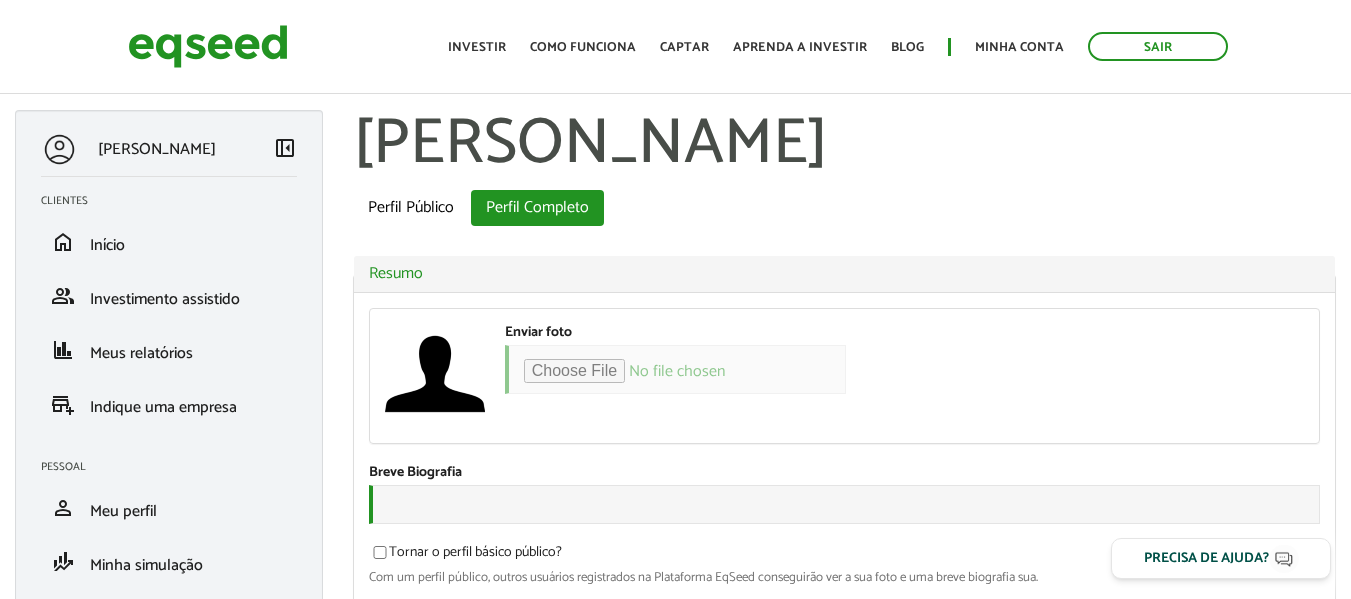 scroll, scrollTop: 0, scrollLeft: 0, axis: both 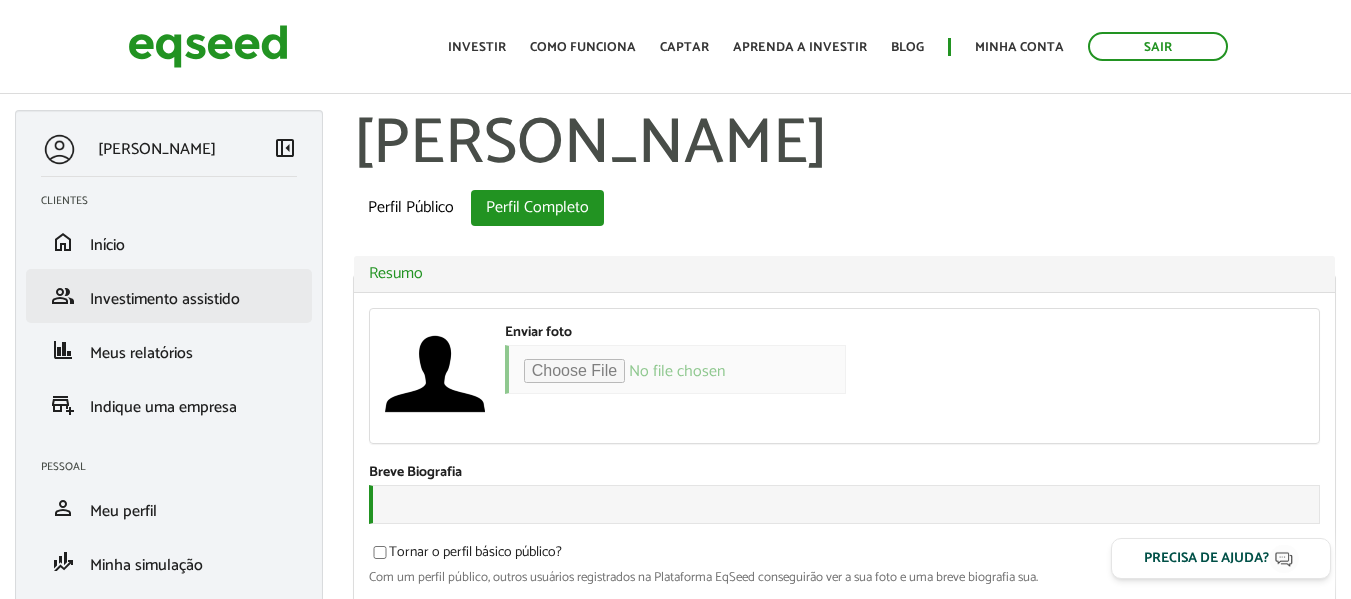 type on "**********" 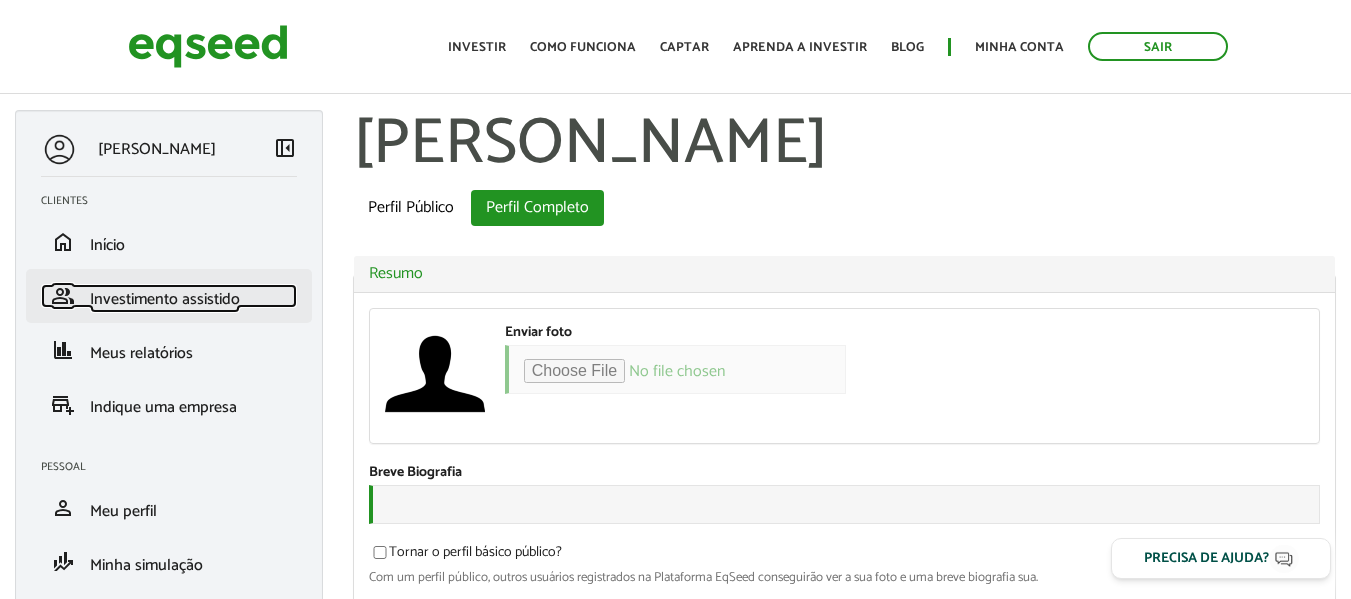 click on "Investimento assistido" at bounding box center (165, 299) 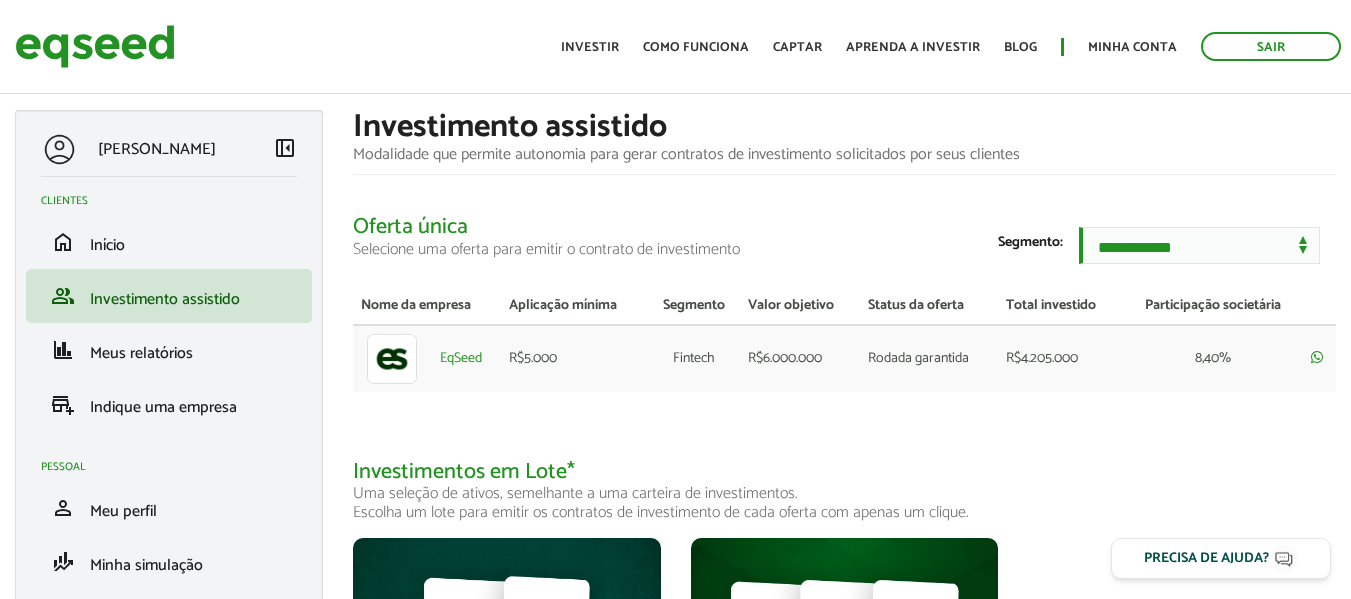 scroll, scrollTop: 0, scrollLeft: 0, axis: both 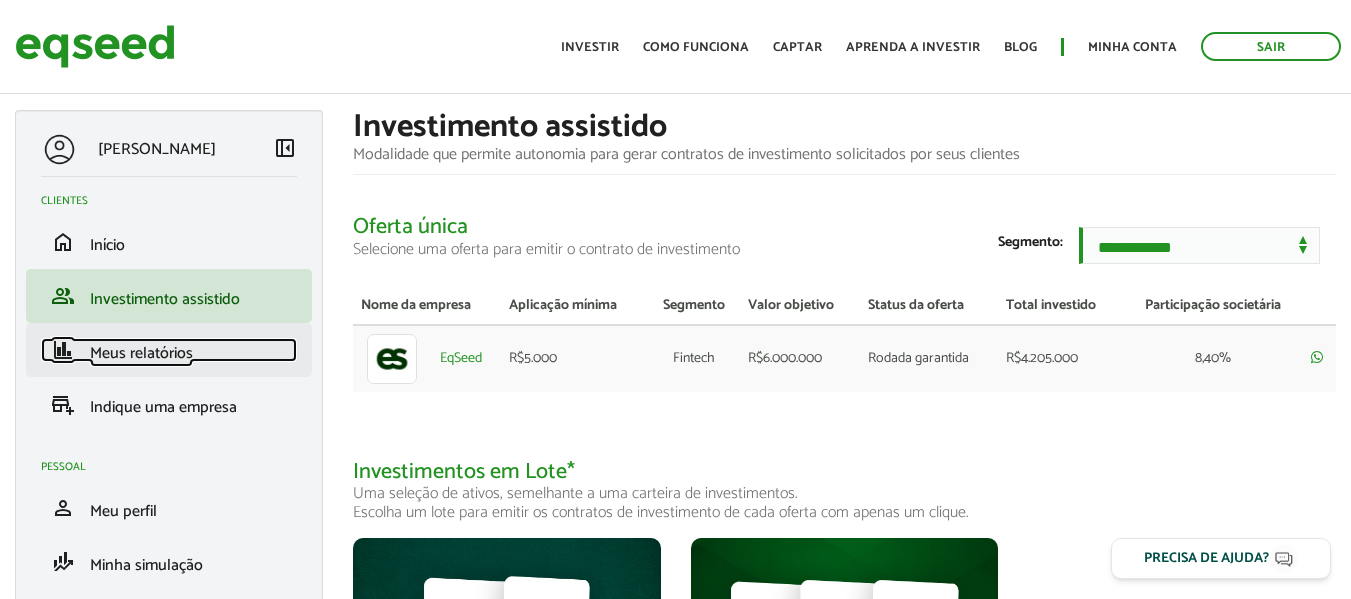click on "Meus relatórios" at bounding box center (141, 353) 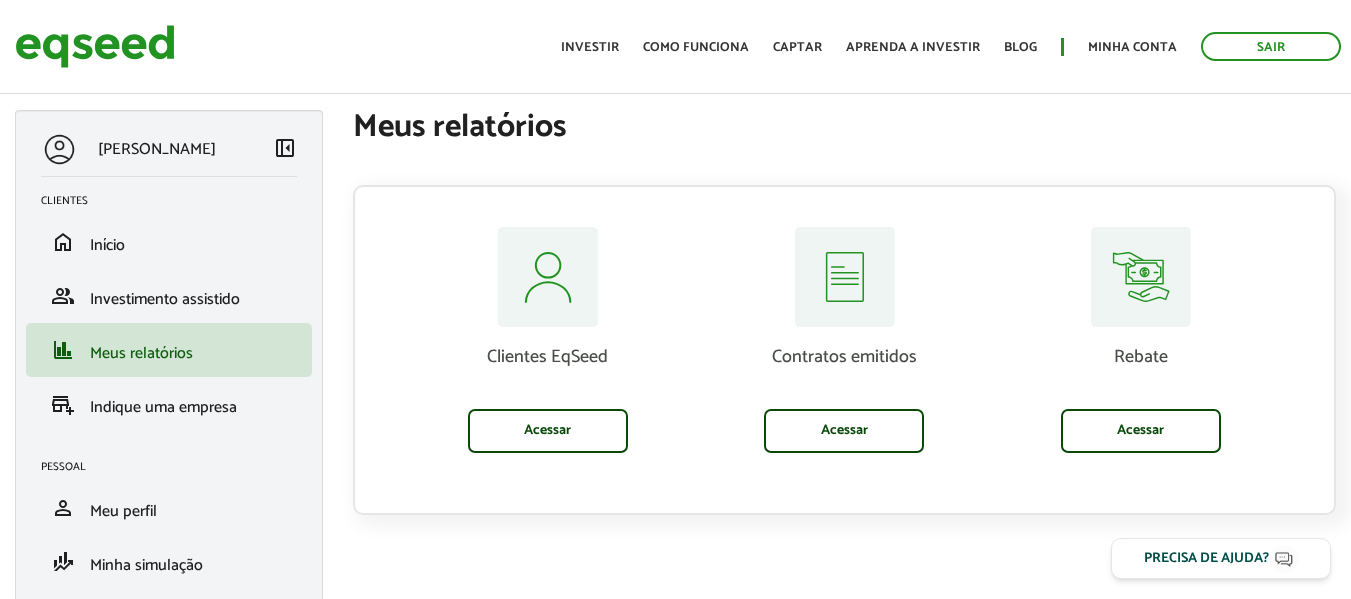 scroll, scrollTop: 0, scrollLeft: 0, axis: both 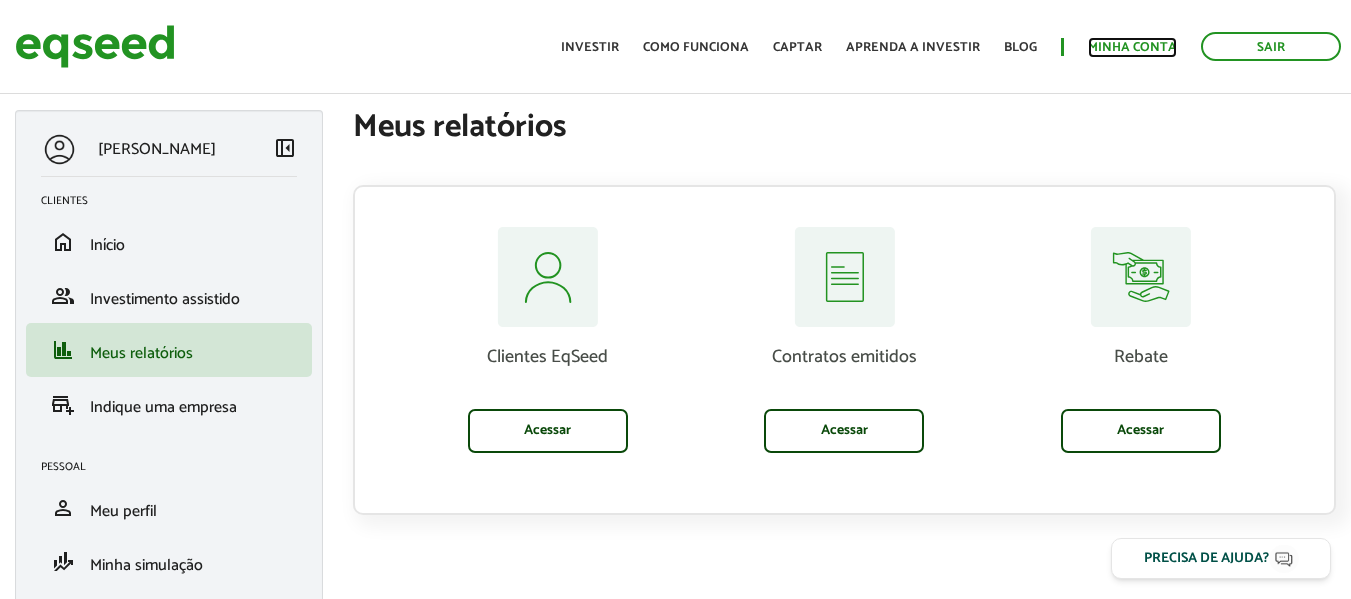 click on "Minha conta" at bounding box center [1132, 47] 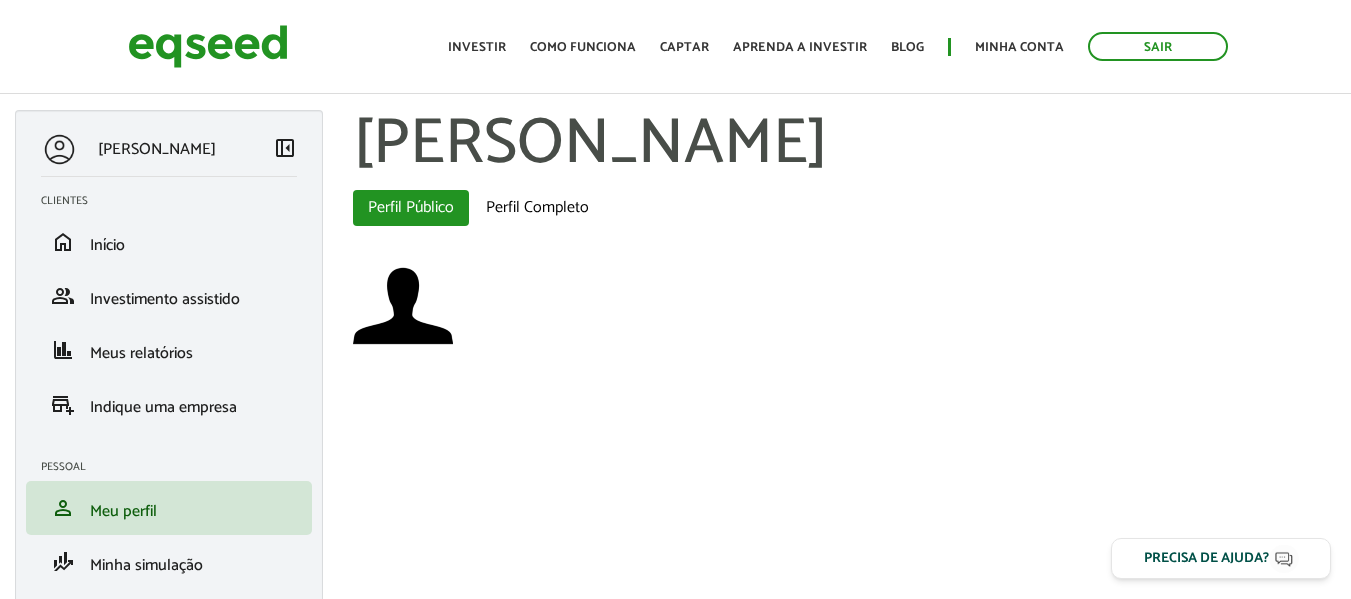 scroll, scrollTop: 0, scrollLeft: 0, axis: both 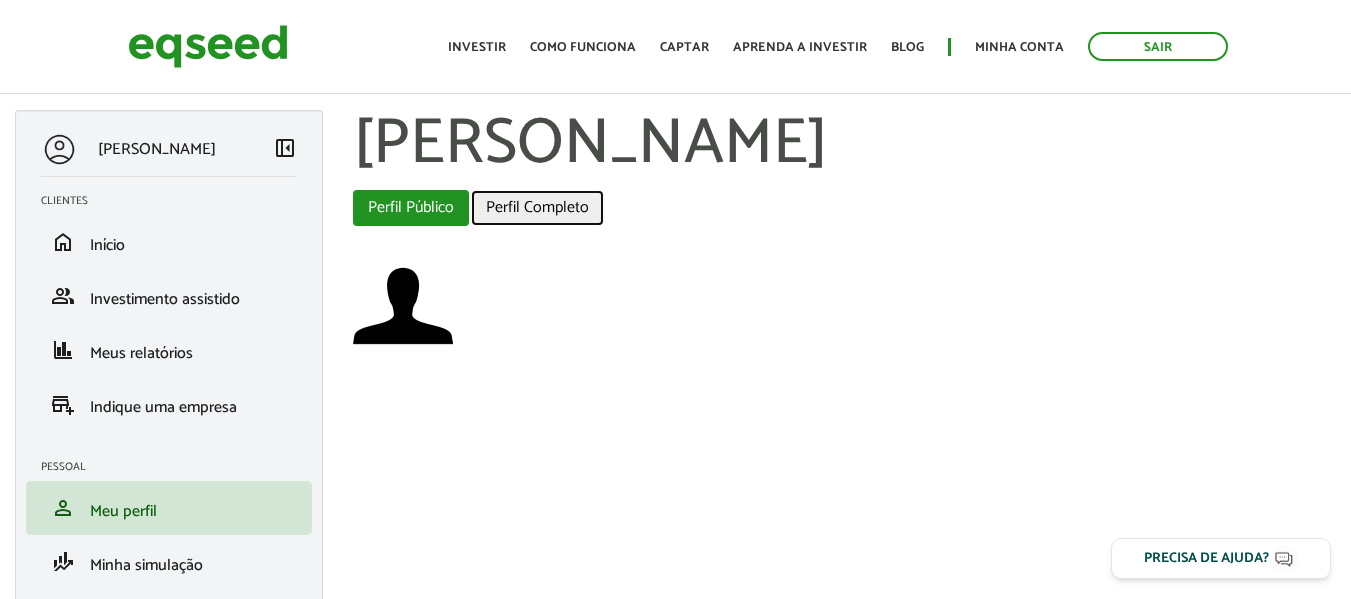 click on "Perfil Completo" at bounding box center [537, 208] 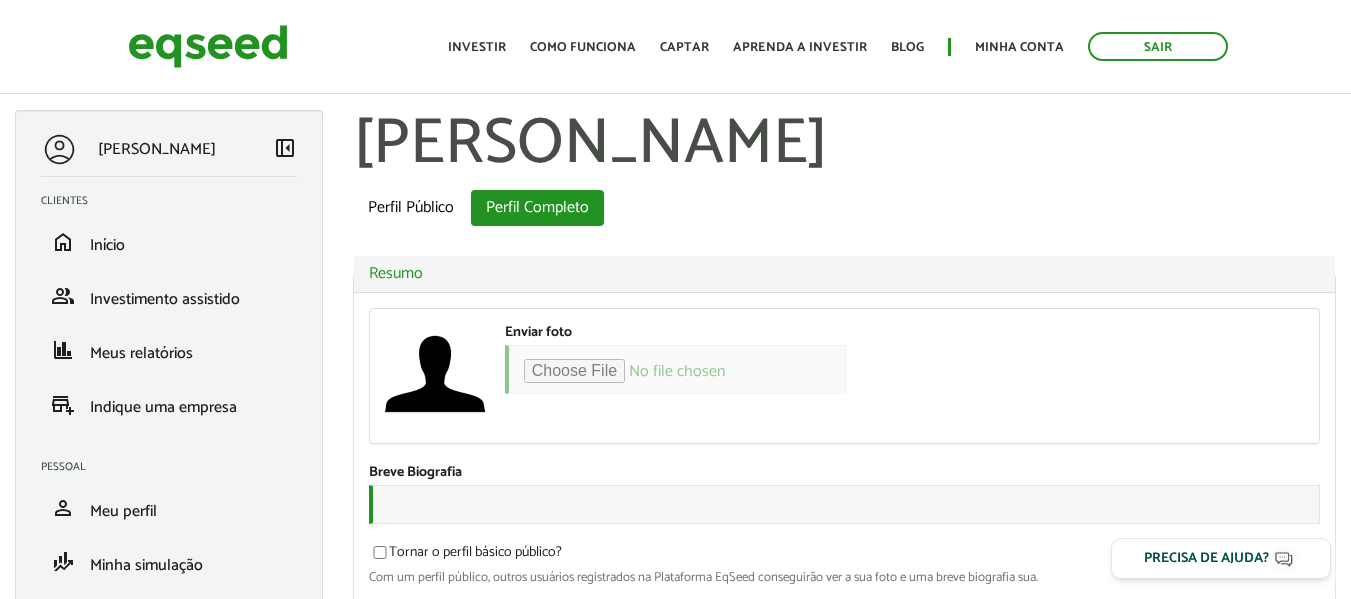 scroll, scrollTop: 0, scrollLeft: 0, axis: both 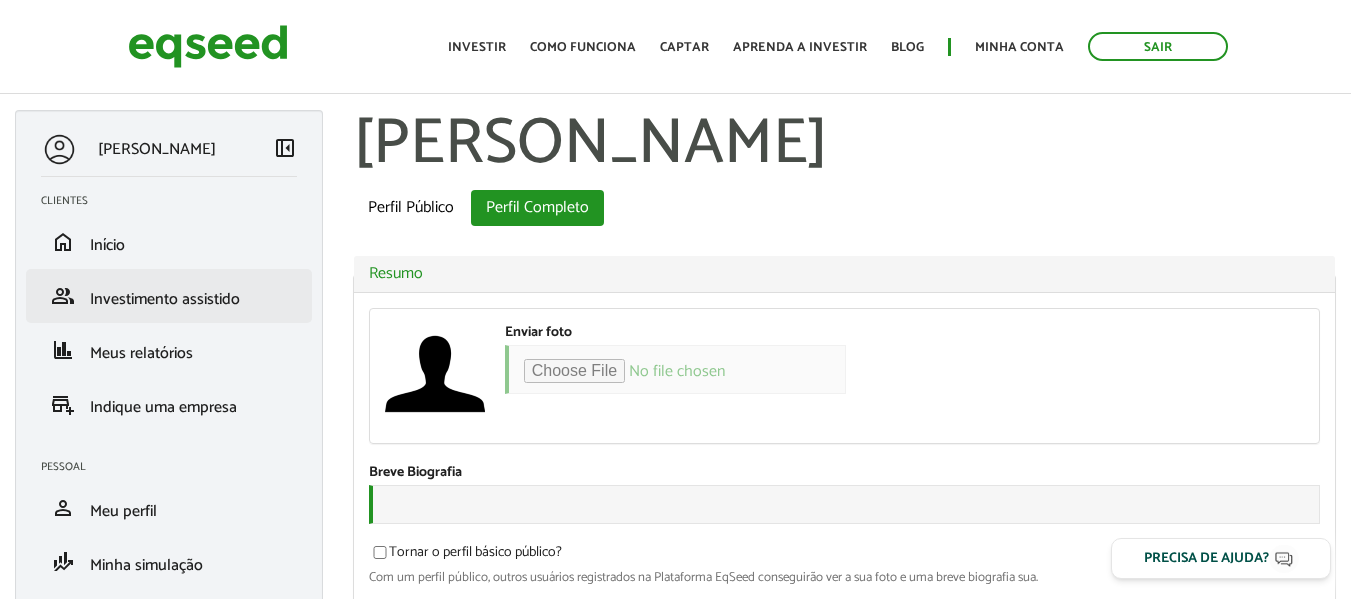 type on "**********" 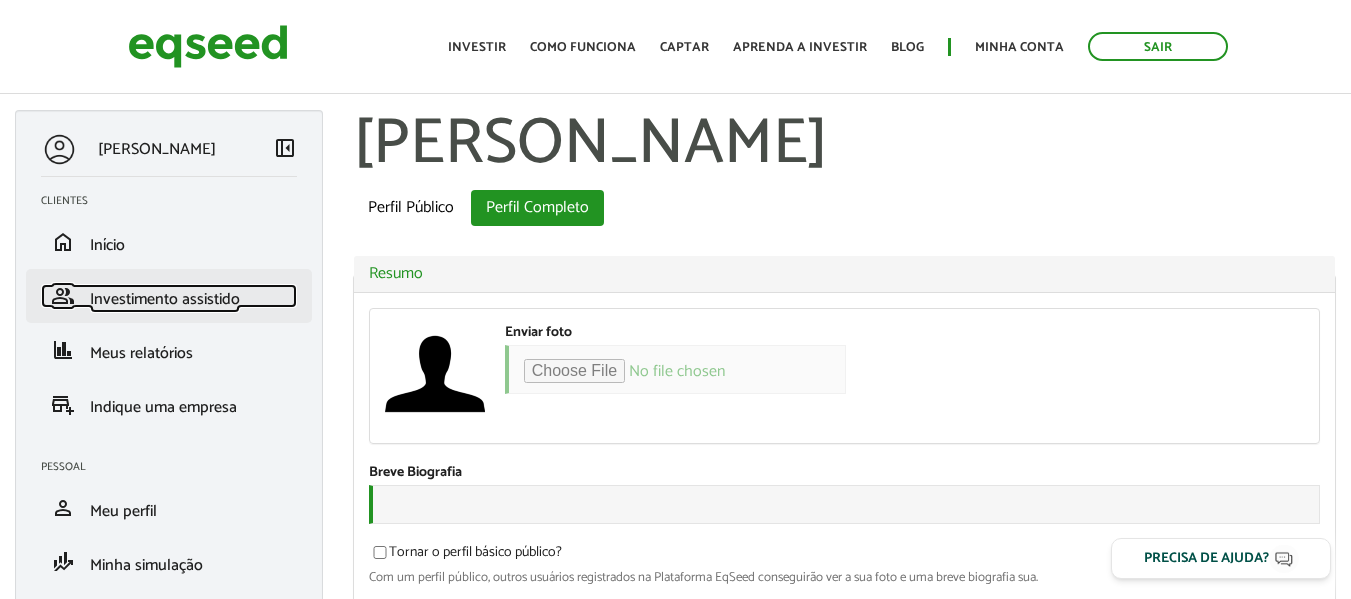 click on "Investimento assistido" at bounding box center (165, 299) 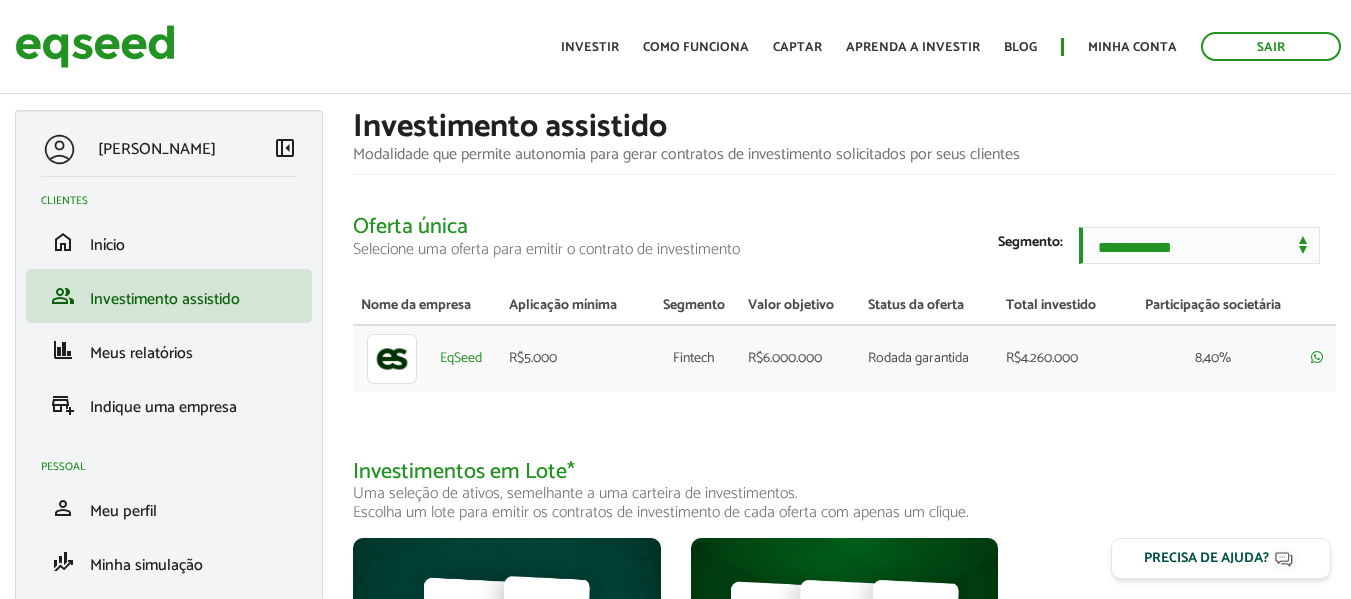 scroll, scrollTop: 0, scrollLeft: 0, axis: both 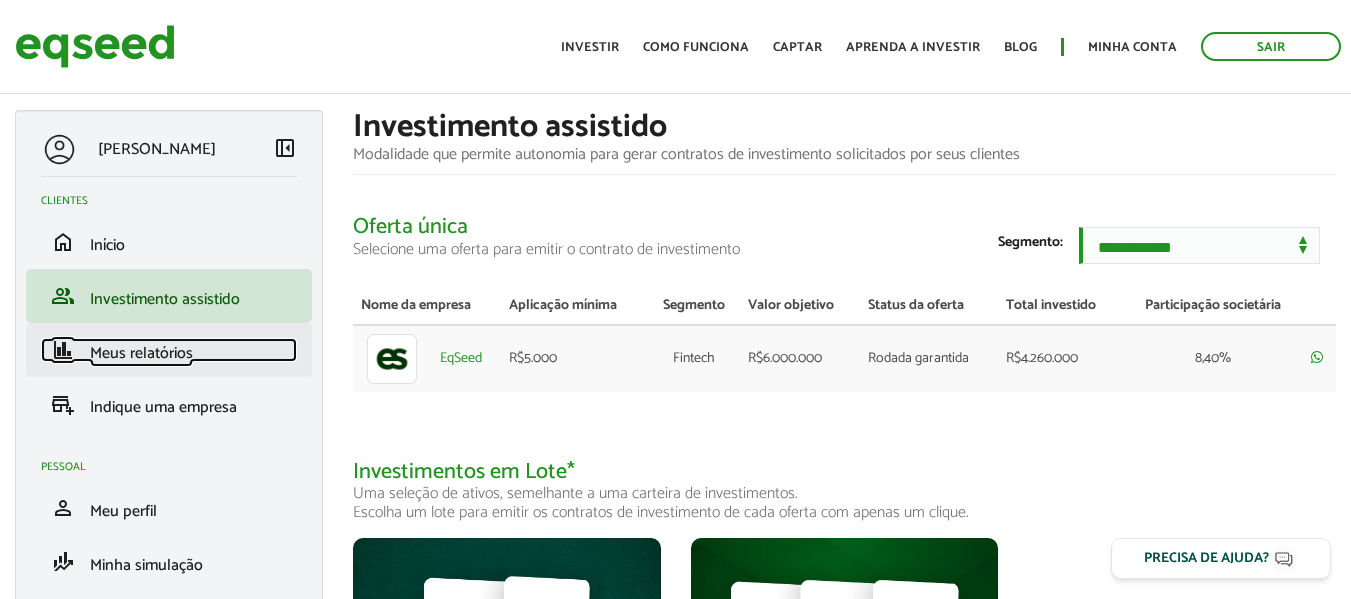 click on "Meus relatórios" at bounding box center [141, 353] 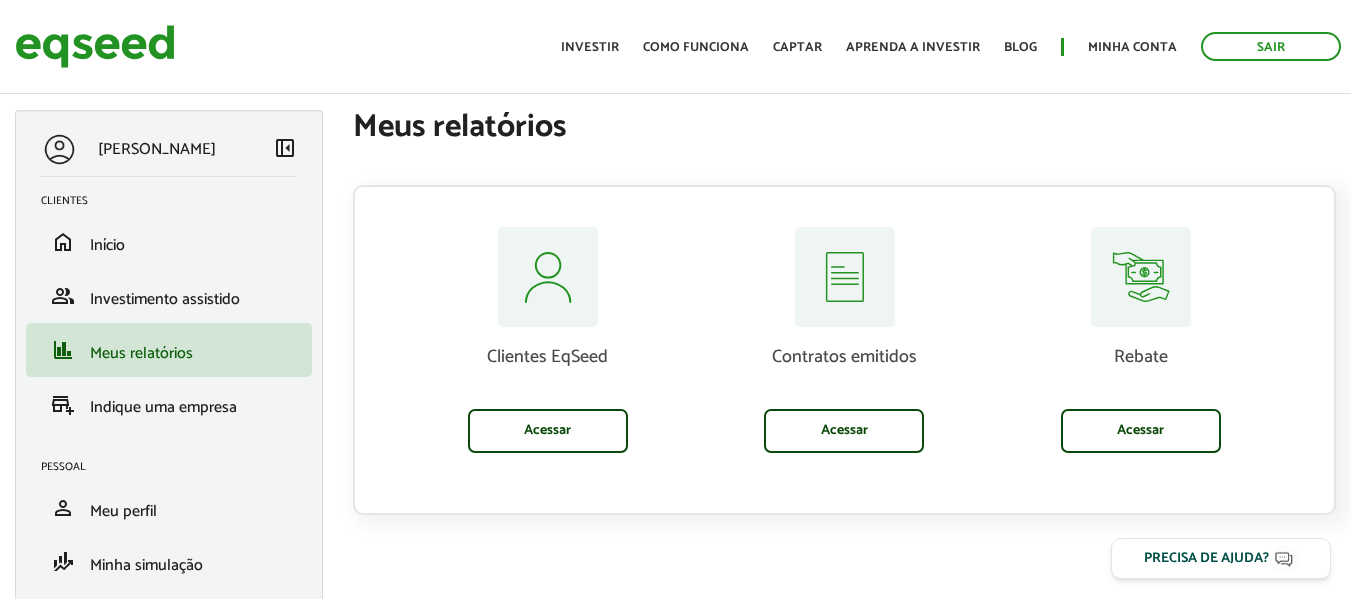 scroll, scrollTop: 0, scrollLeft: 0, axis: both 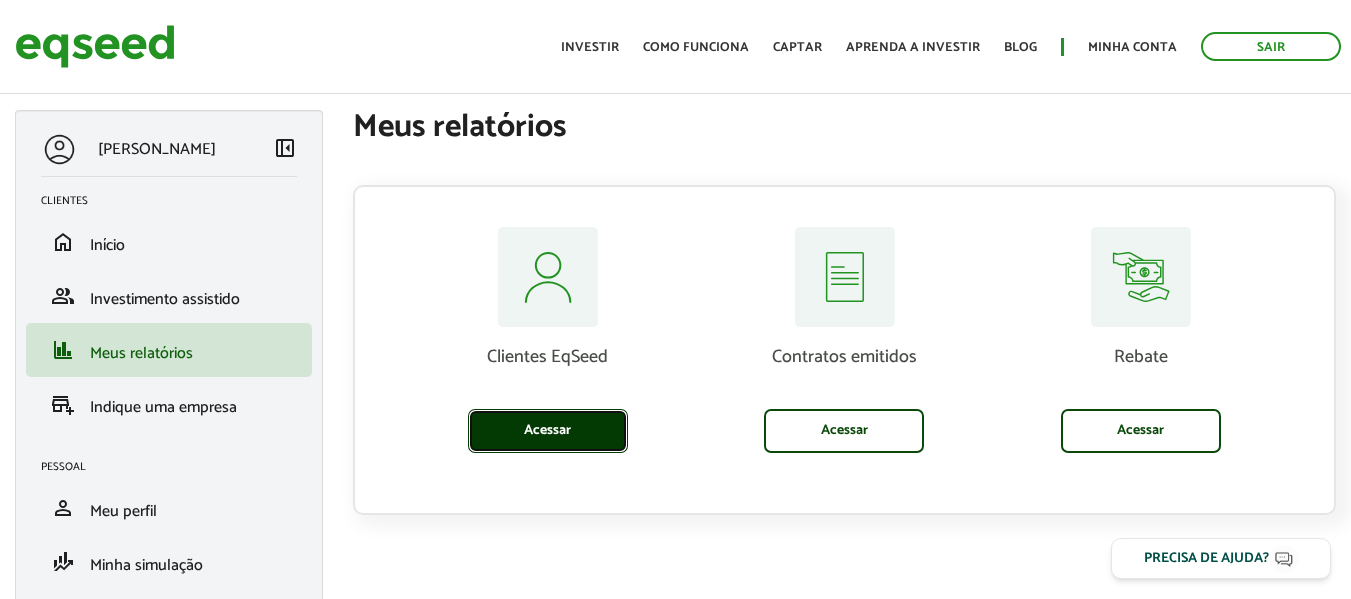 click on "Acessar" at bounding box center [548, 431] 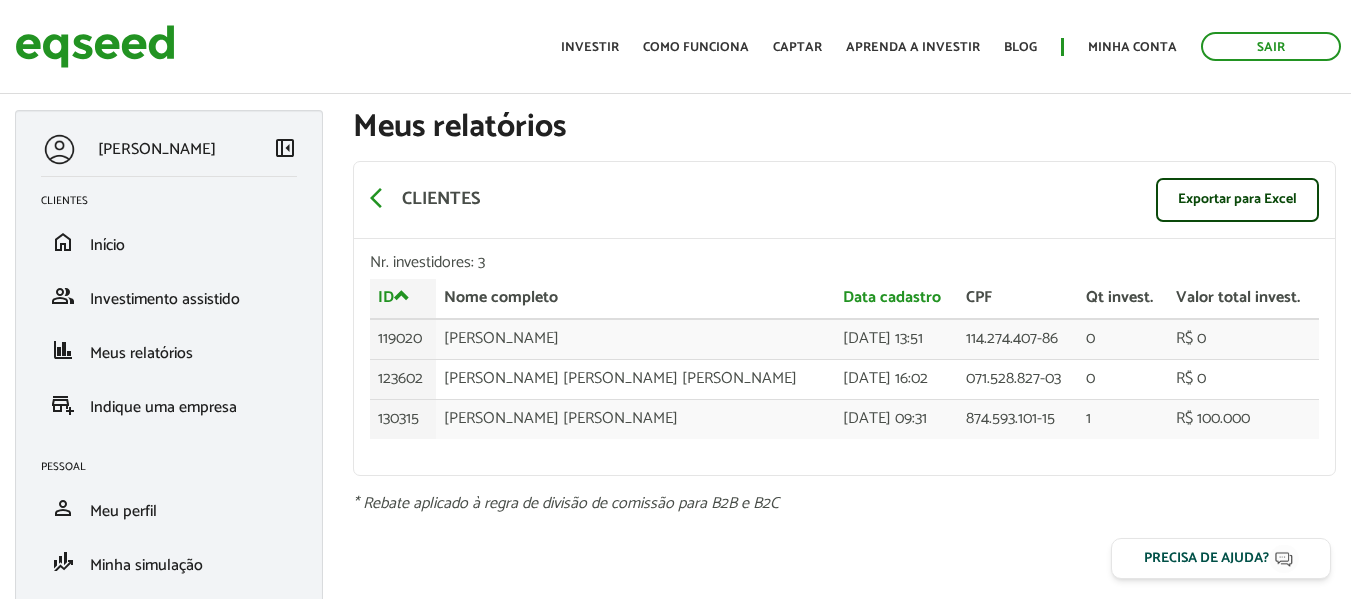scroll, scrollTop: 0, scrollLeft: 0, axis: both 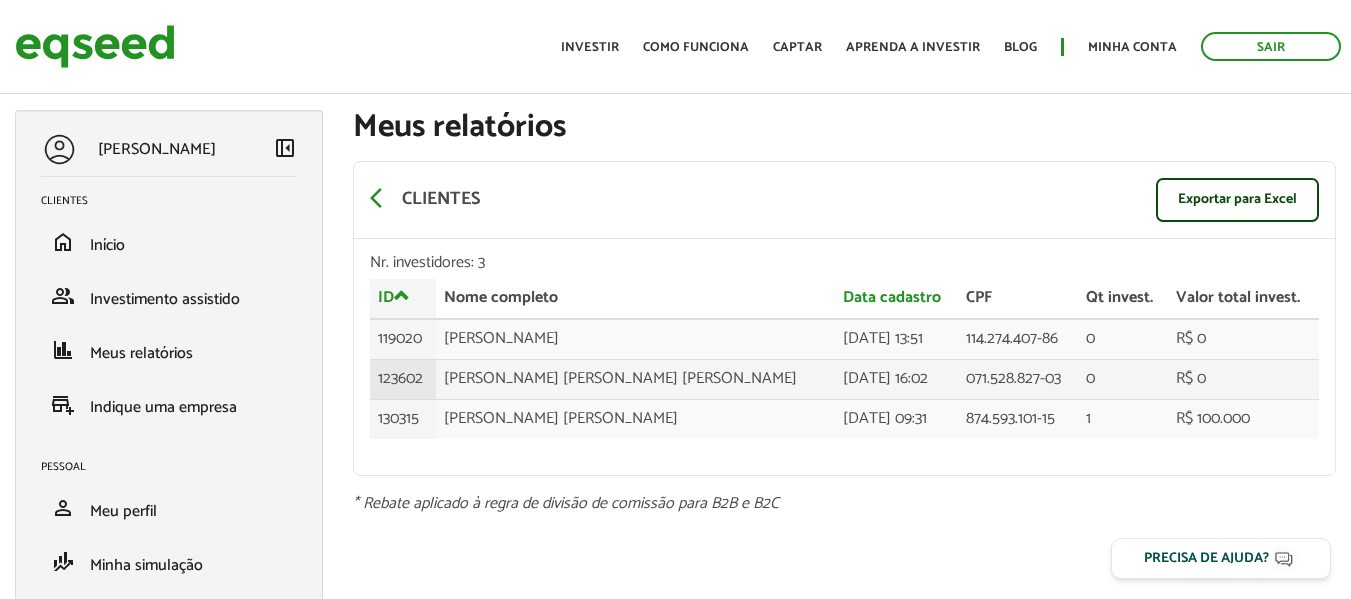 click on "123602" at bounding box center [403, 379] 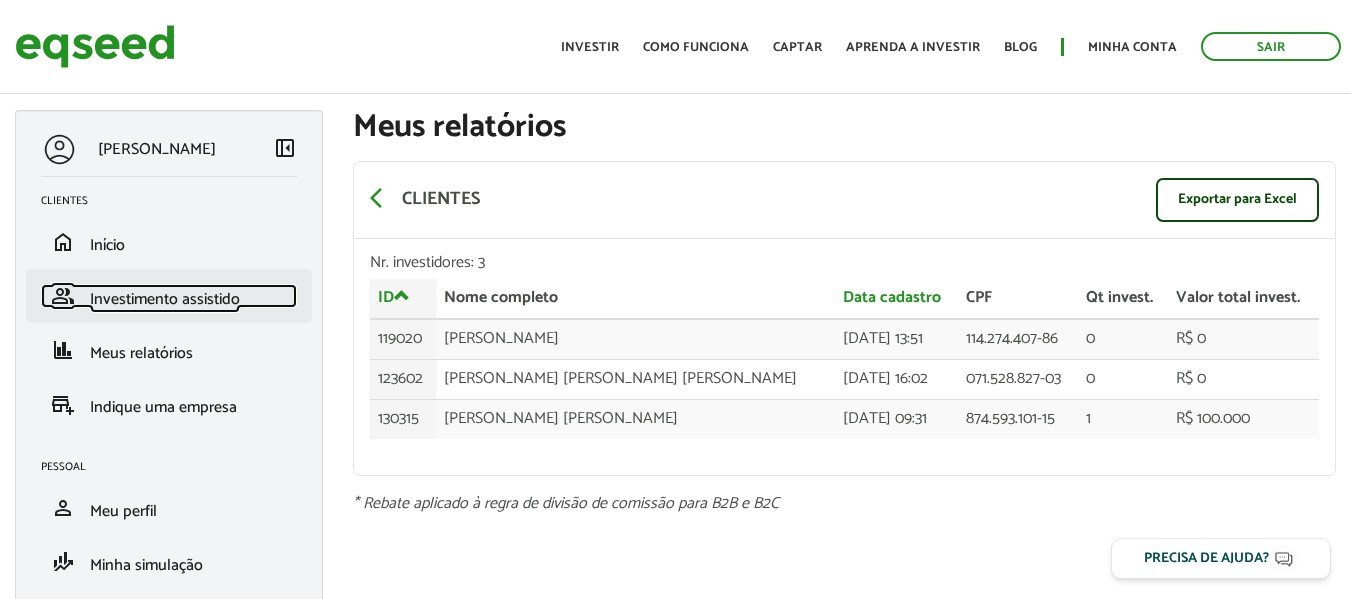 click on "Investimento assistido" at bounding box center (165, 299) 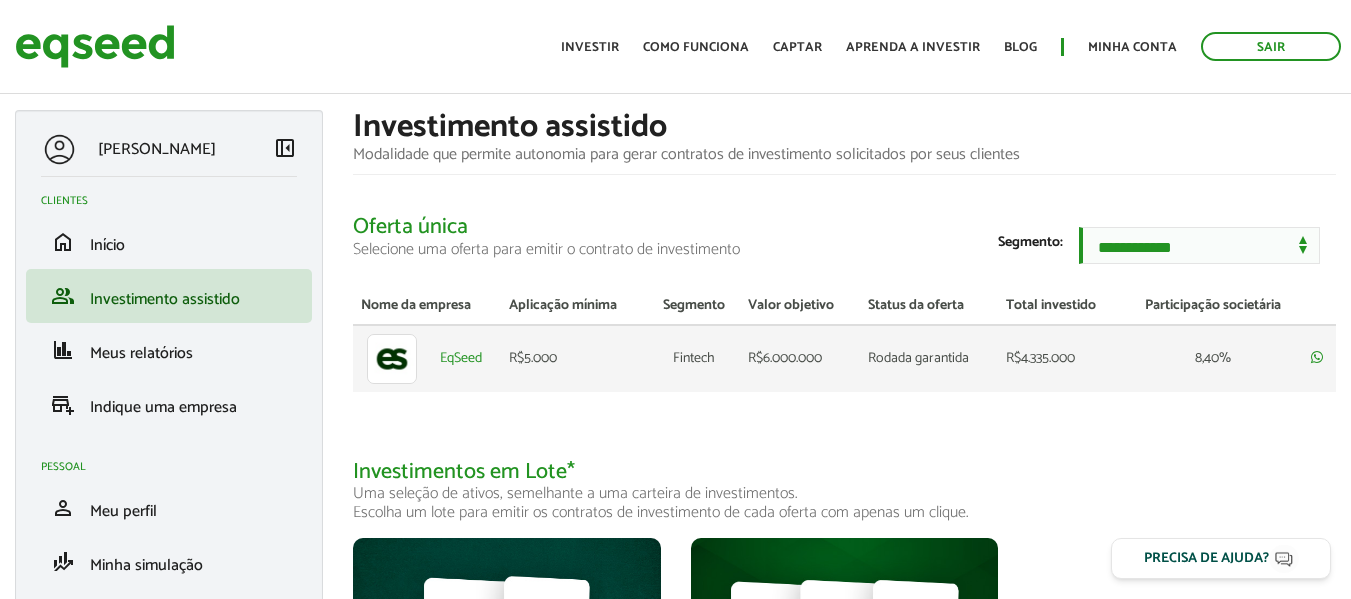 scroll, scrollTop: 0, scrollLeft: 0, axis: both 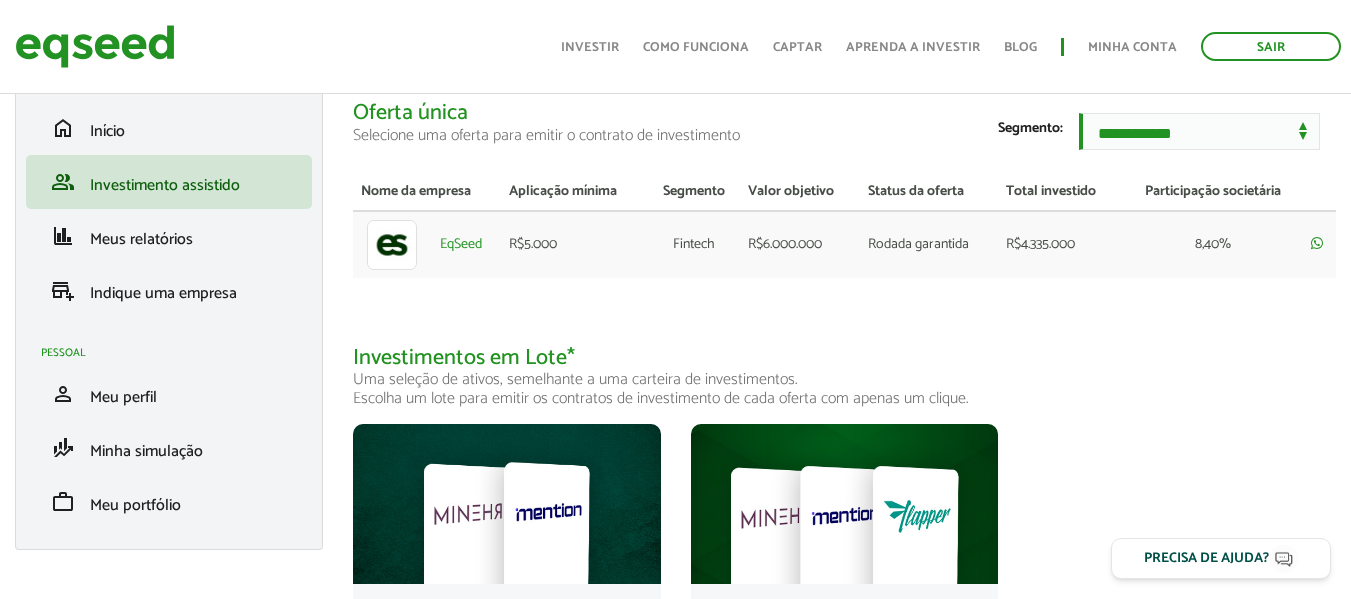 click on "Início
Investir
Como funciona
Captar
Aprenda a investir
Blog
Minha conta
Sair" at bounding box center (951, 46) 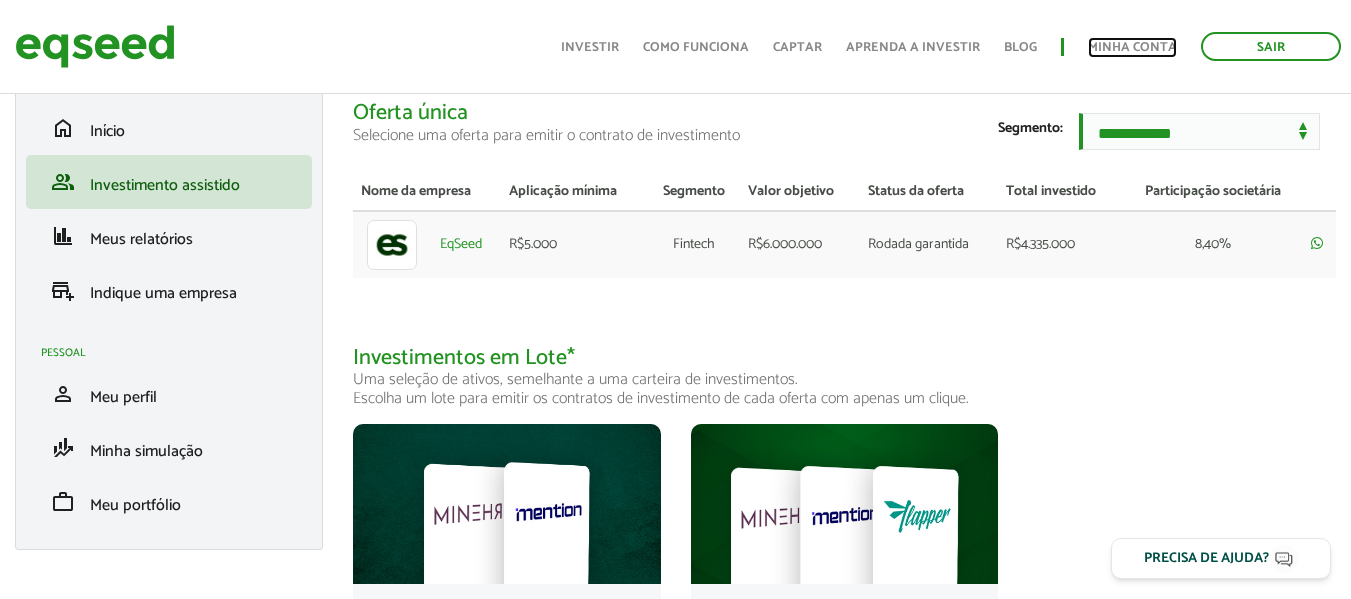 click on "Minha conta" at bounding box center [1132, 47] 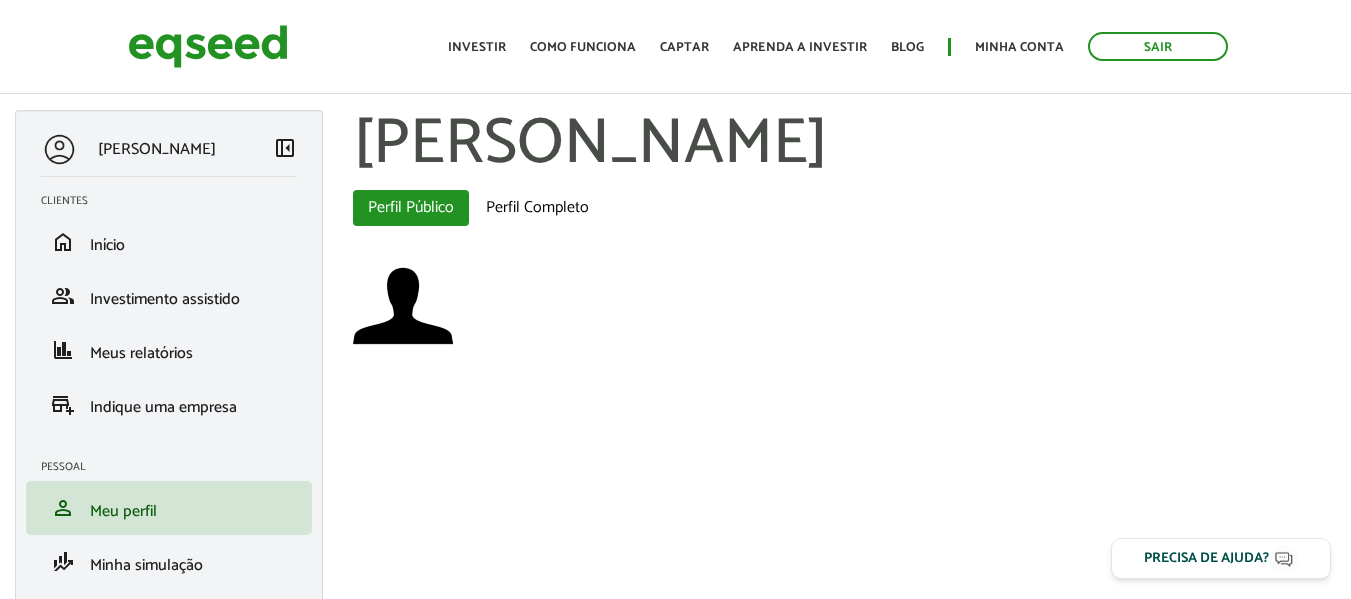 scroll, scrollTop: 0, scrollLeft: 0, axis: both 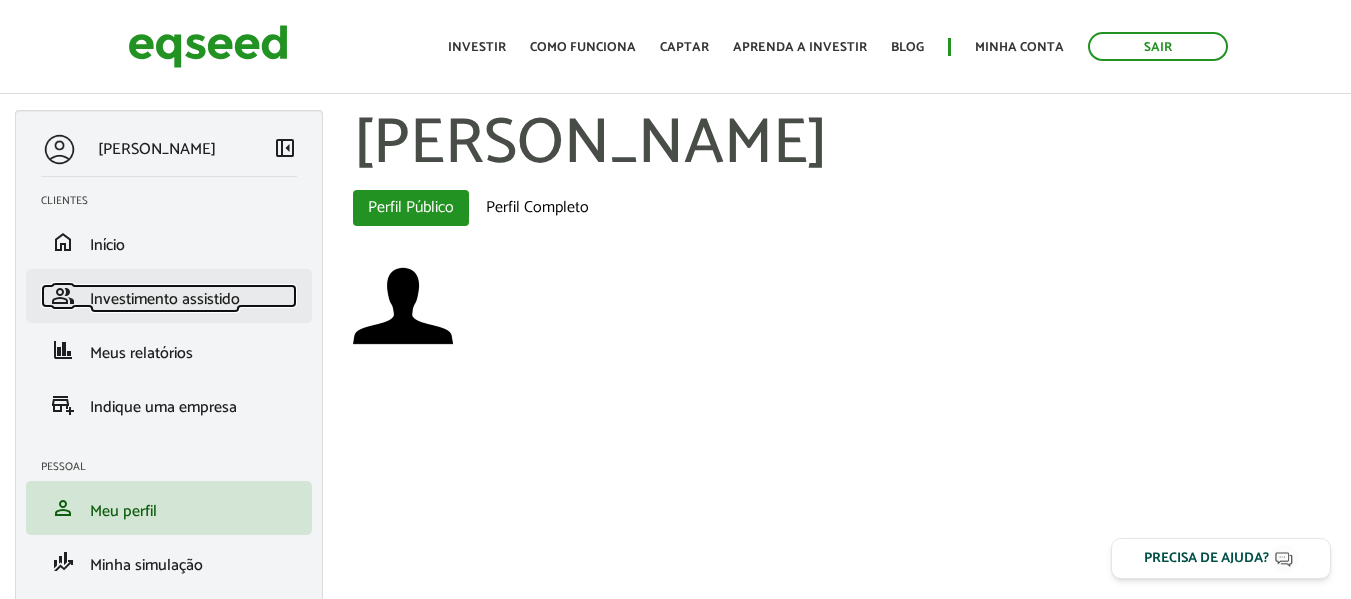 click on "Investimento assistido" at bounding box center [165, 299] 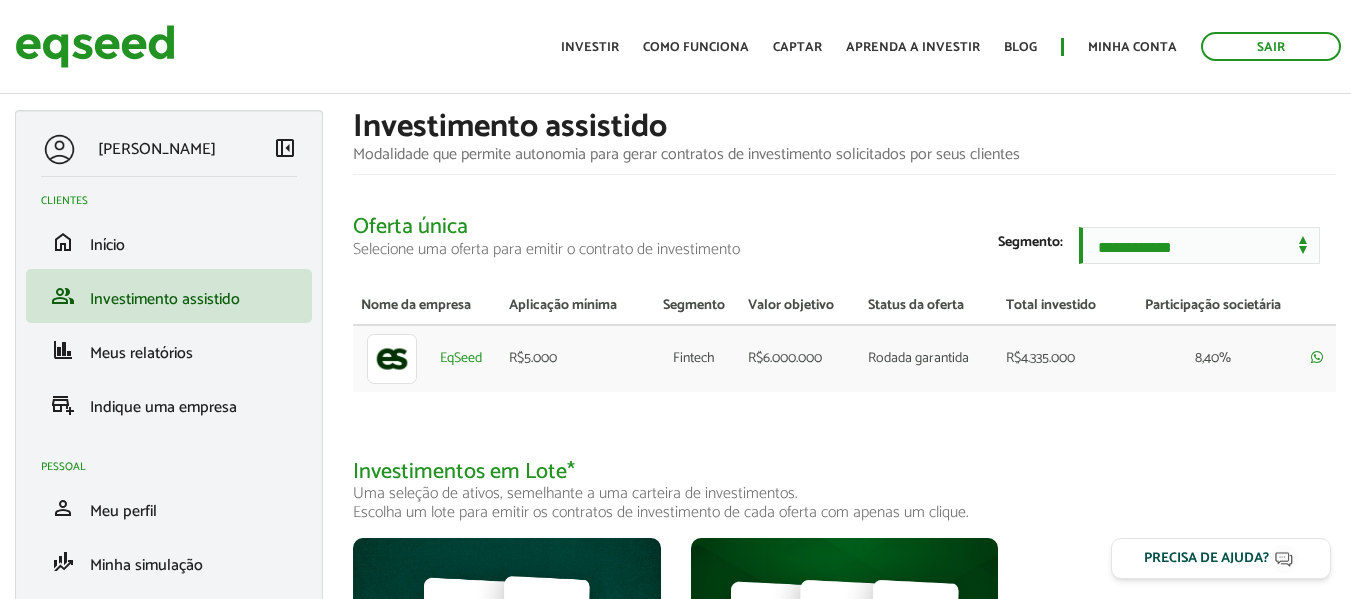 scroll, scrollTop: 0, scrollLeft: 0, axis: both 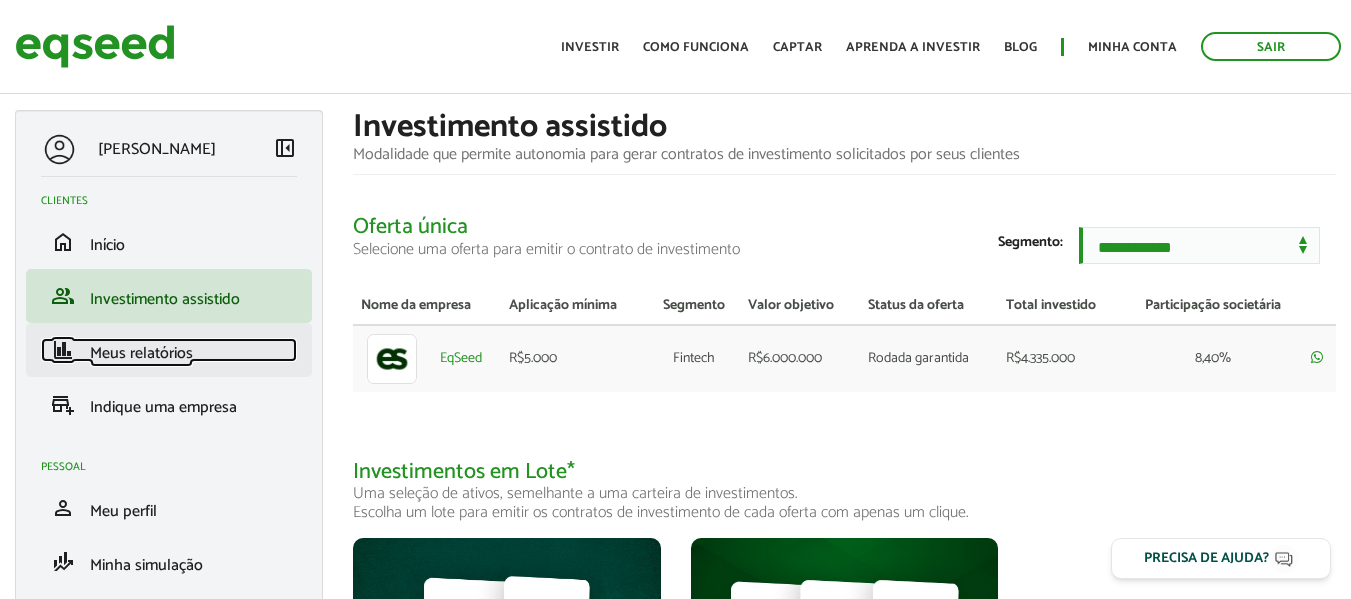 click on "Meus relatórios" at bounding box center [141, 353] 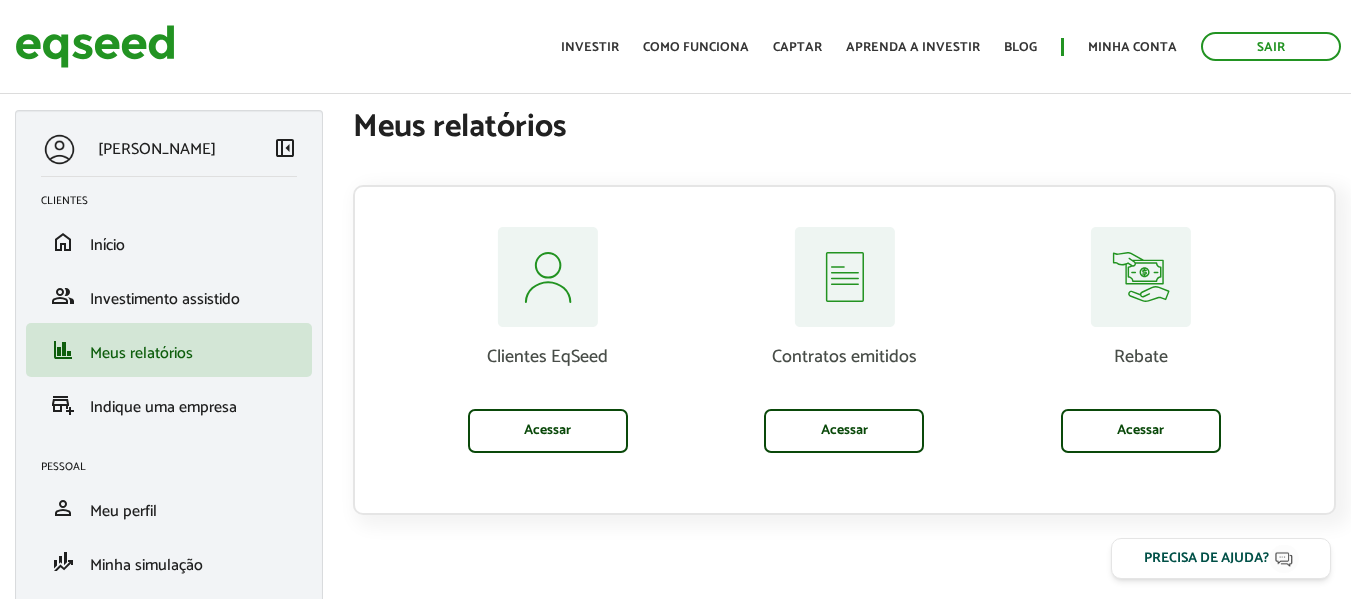 scroll, scrollTop: 0, scrollLeft: 0, axis: both 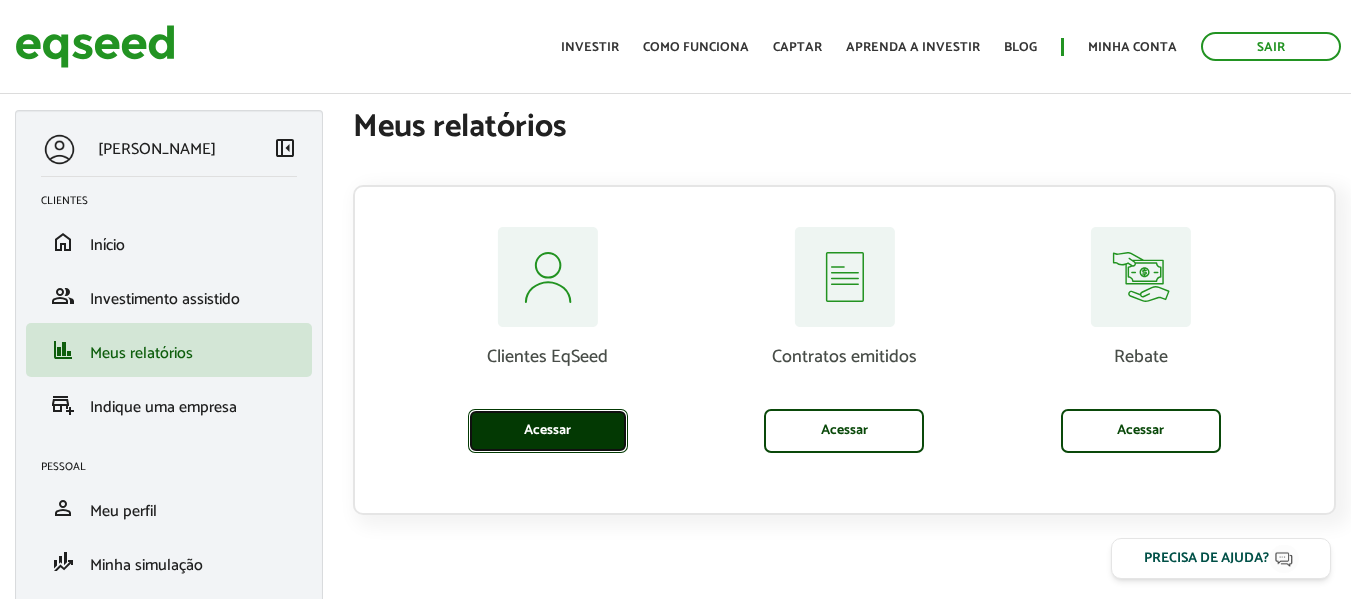 click on "Acessar" at bounding box center (548, 431) 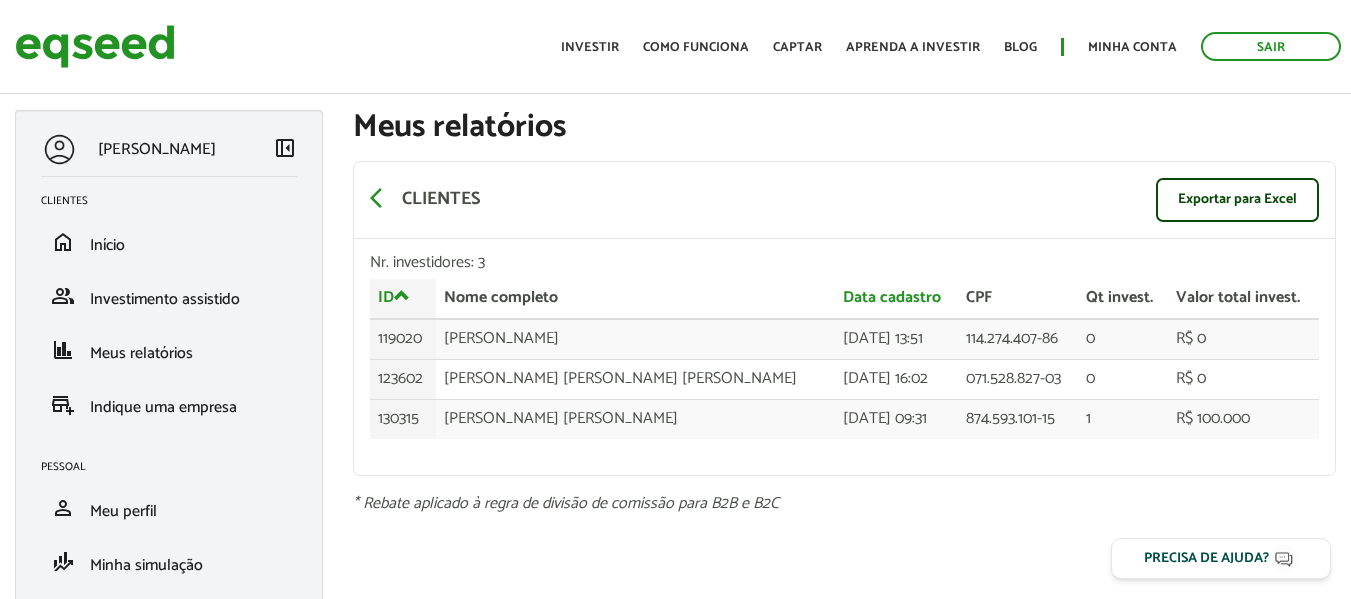 scroll, scrollTop: 0, scrollLeft: 0, axis: both 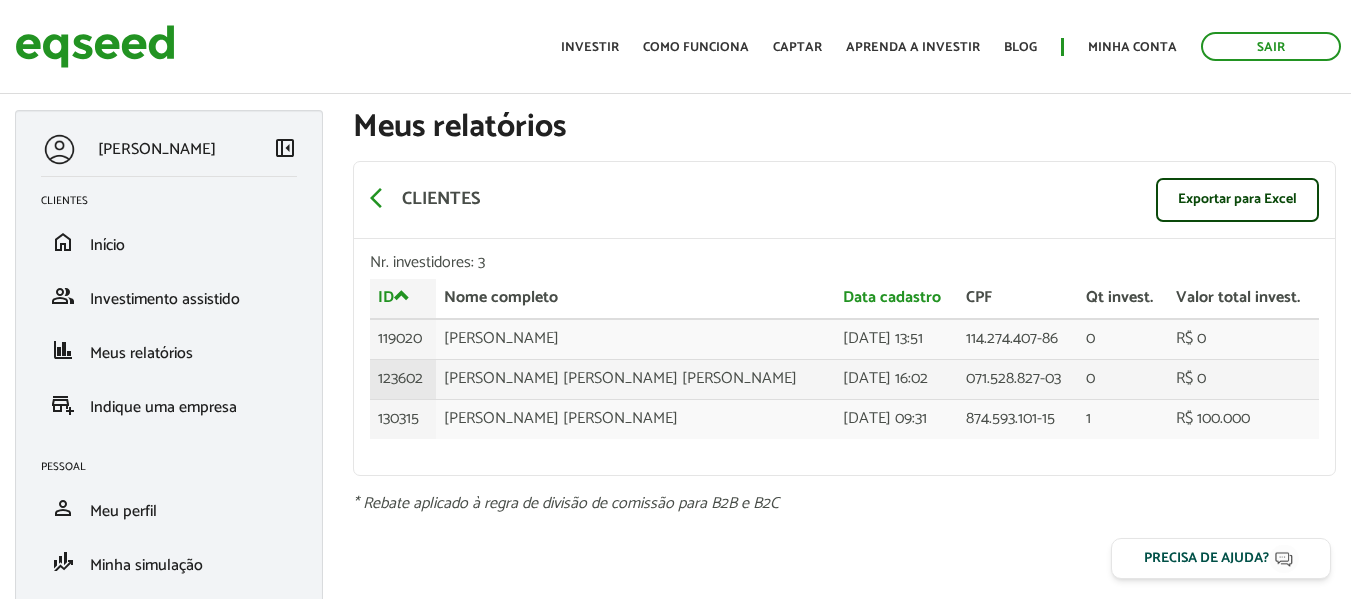 click on "123602" at bounding box center (403, 379) 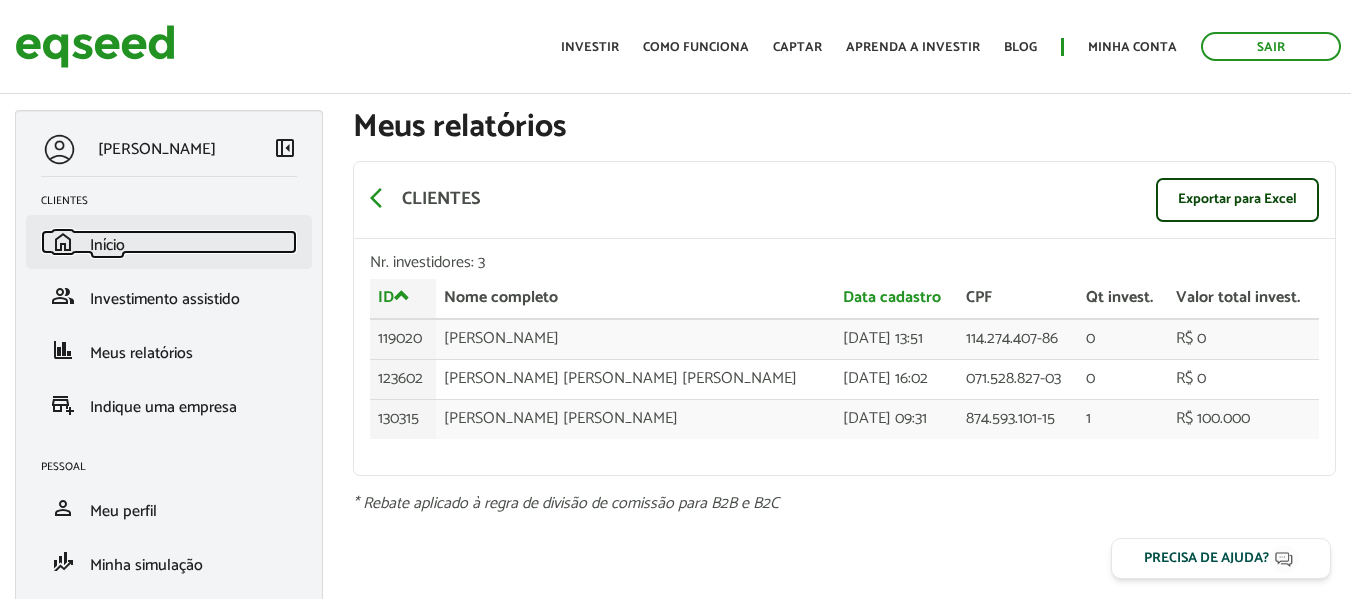 click on "Início" at bounding box center (107, 245) 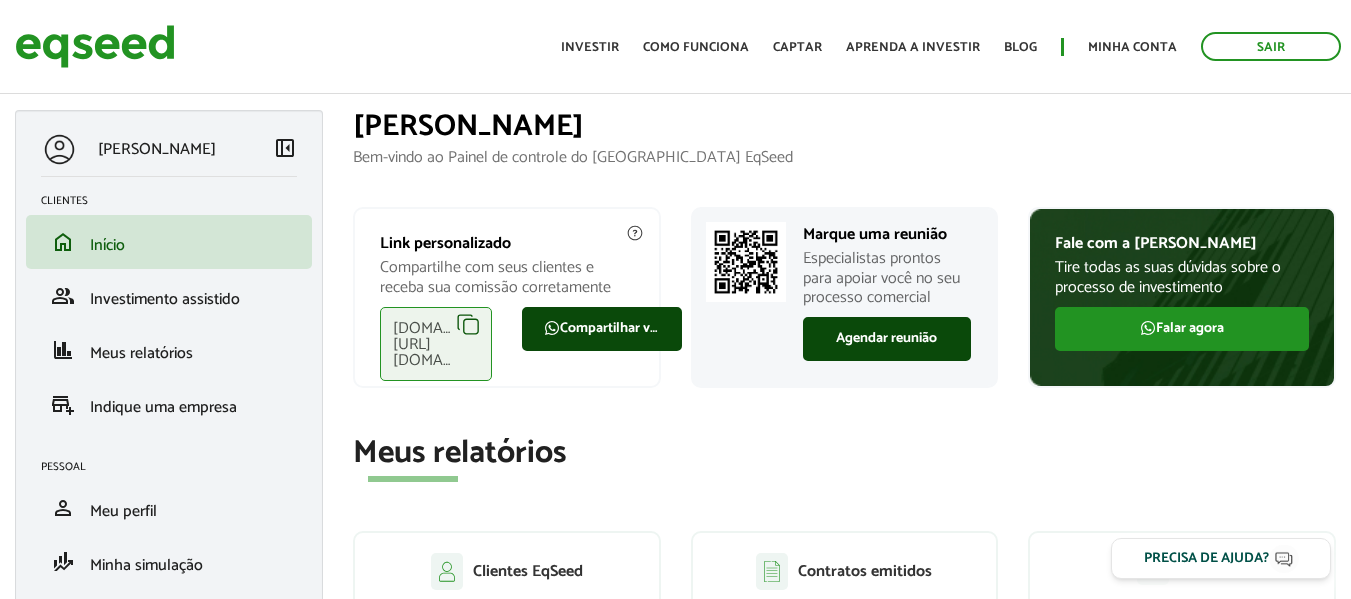 scroll, scrollTop: 0, scrollLeft: 0, axis: both 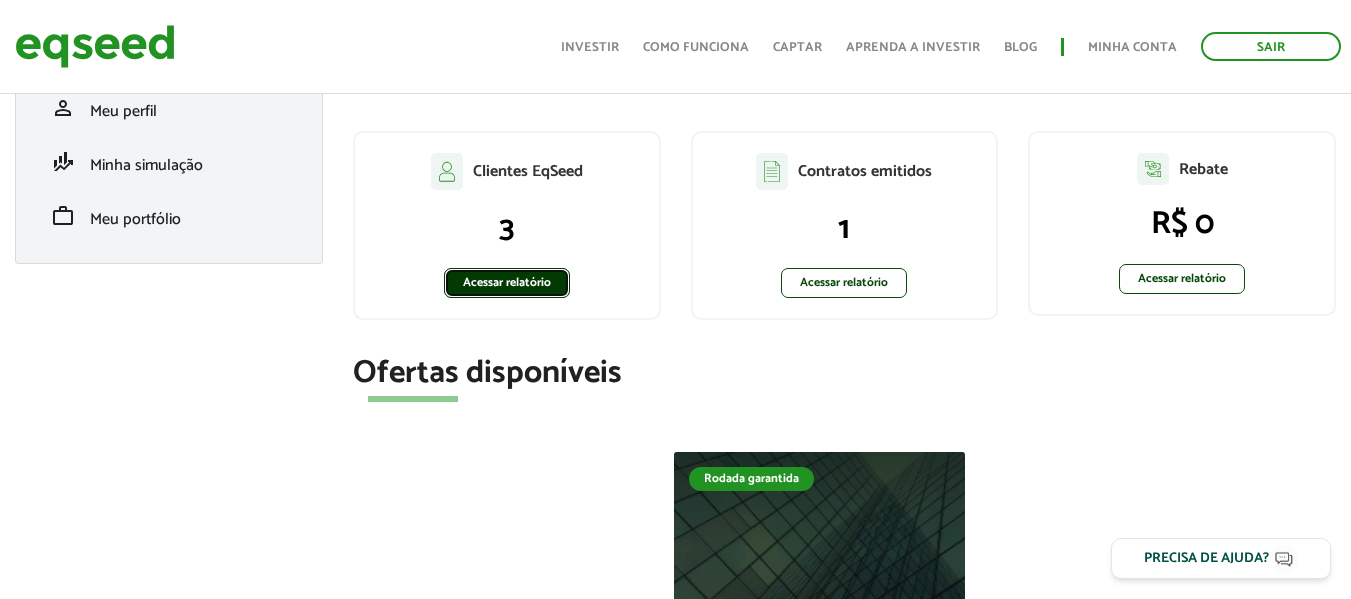 click on "Acessar relatório" at bounding box center (507, 283) 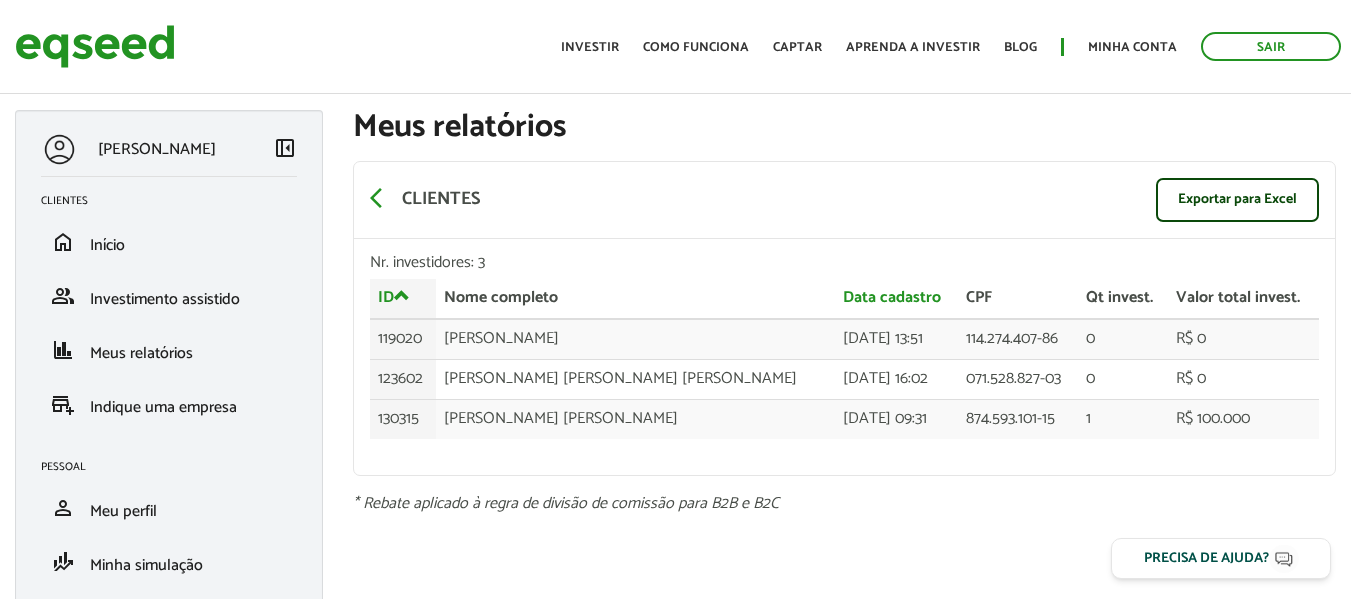 scroll, scrollTop: 0, scrollLeft: 0, axis: both 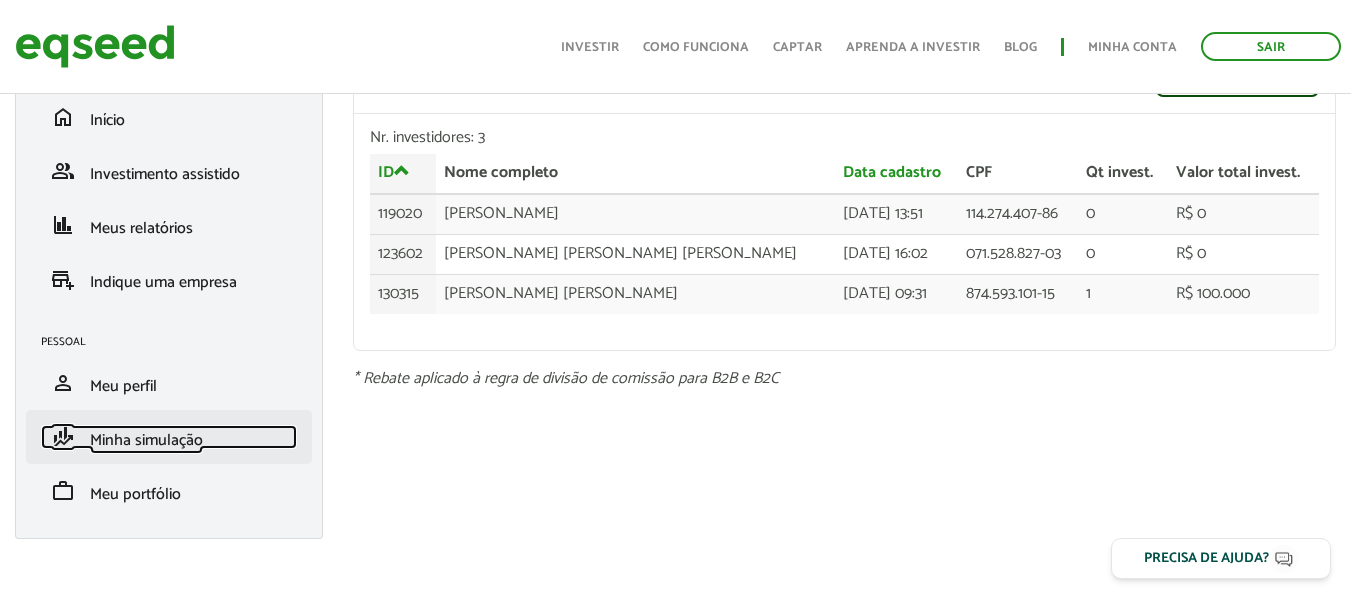click on "Minha simulação" at bounding box center [146, 440] 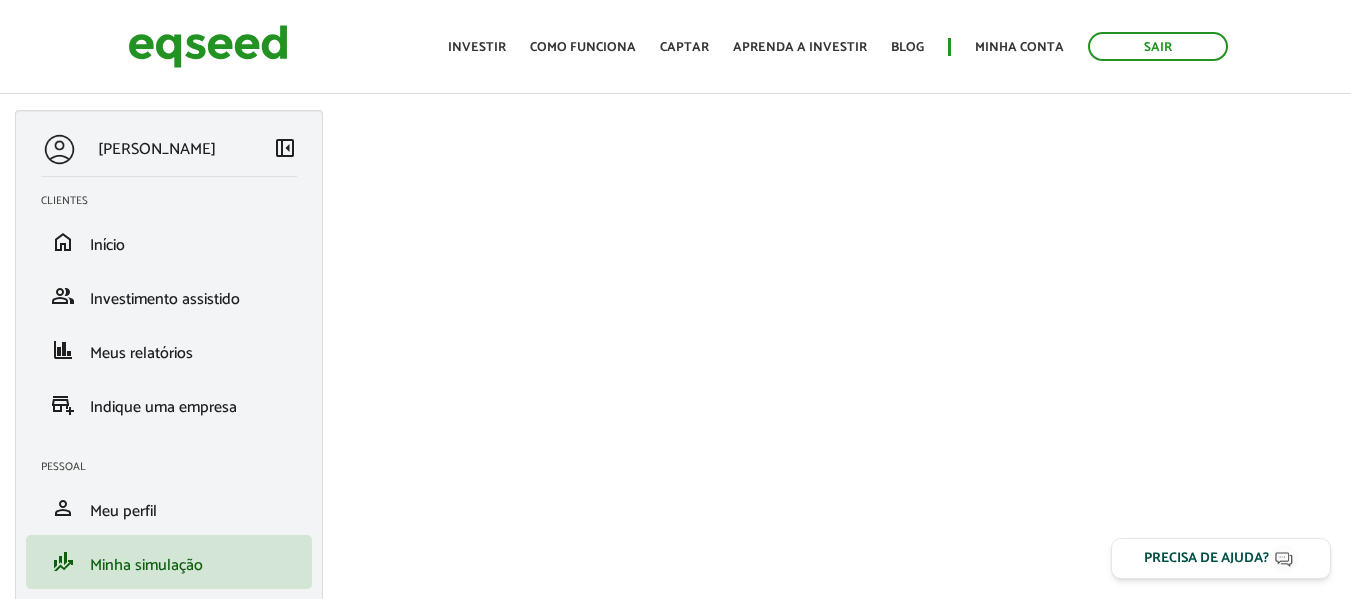 scroll, scrollTop: 0, scrollLeft: 0, axis: both 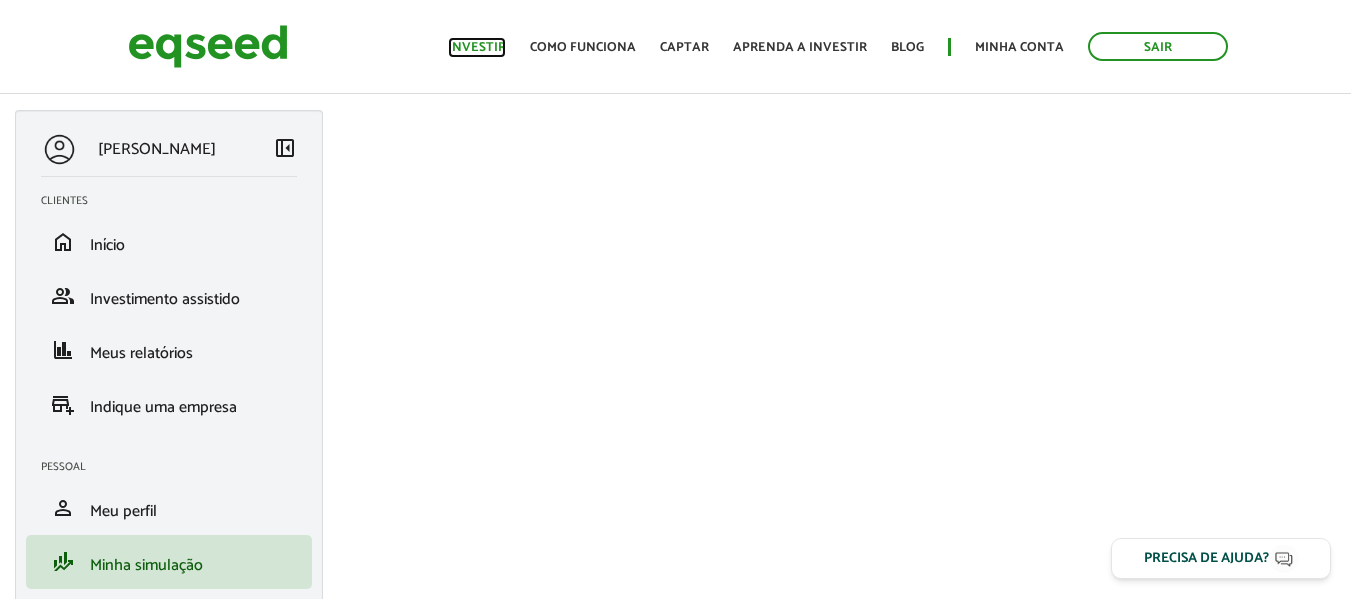click on "Investir" at bounding box center [477, 47] 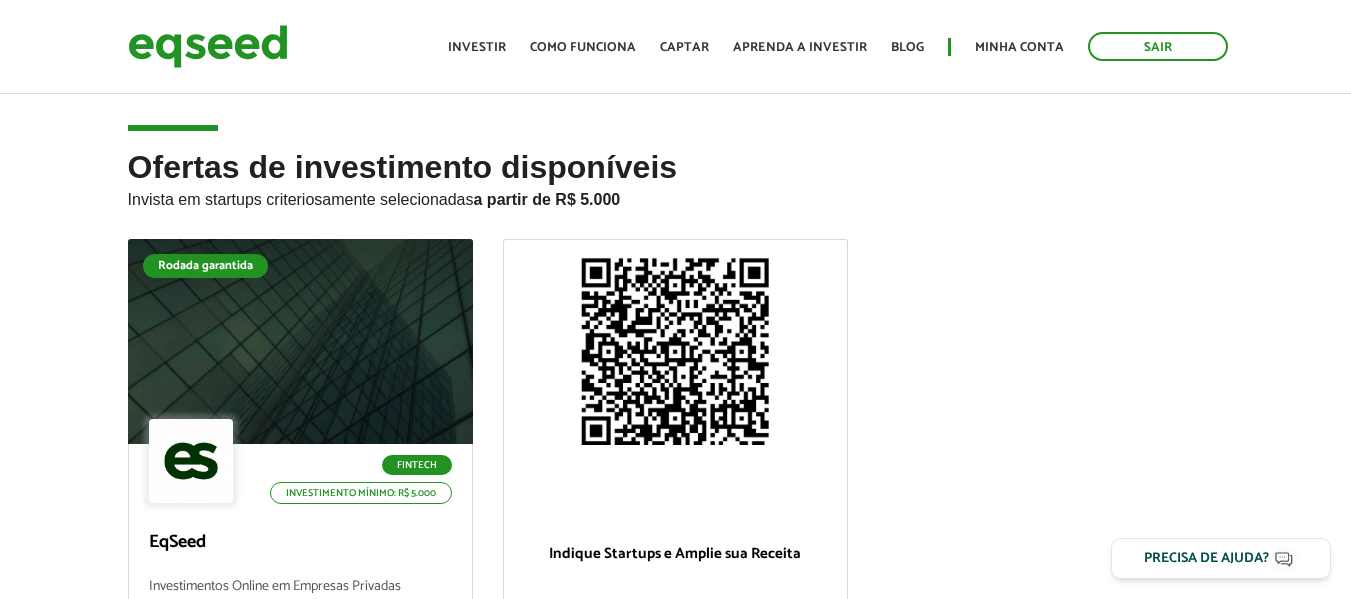 scroll, scrollTop: 0, scrollLeft: 0, axis: both 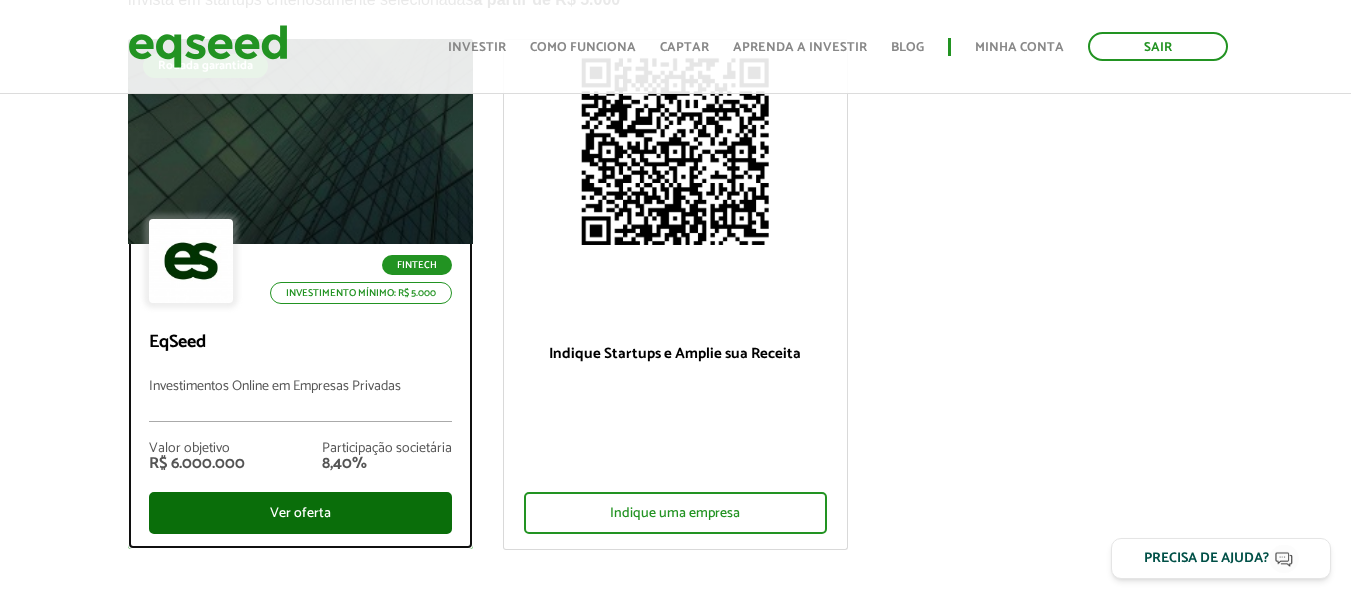 click on "Ver oferta" at bounding box center [300, 513] 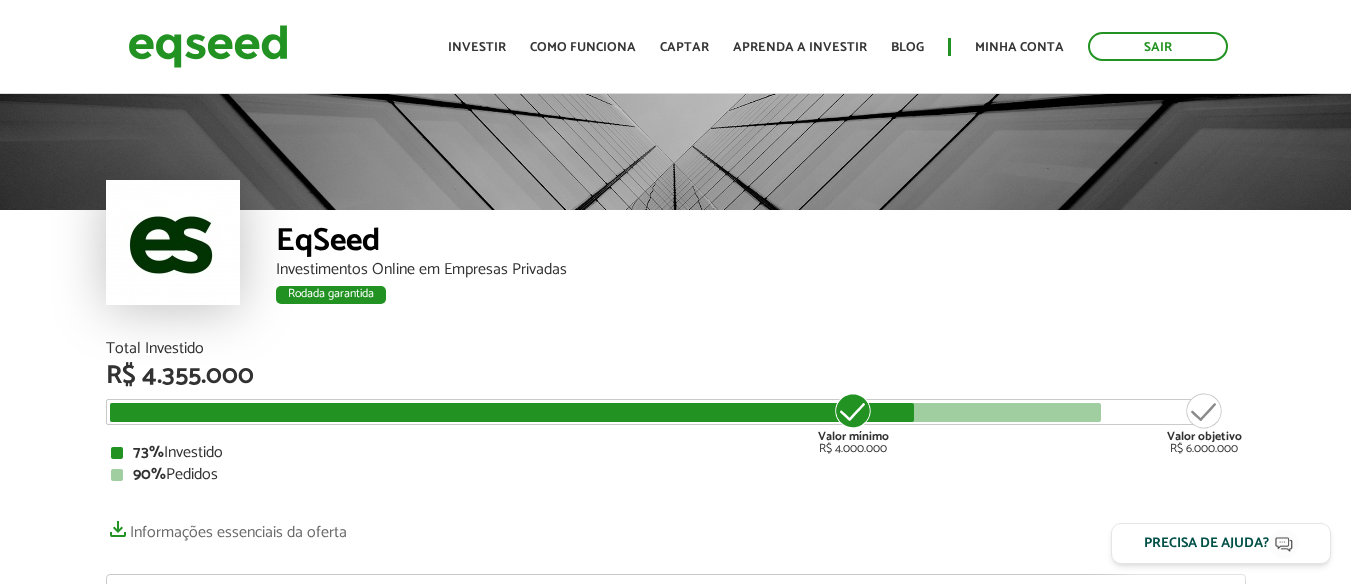 scroll, scrollTop: 0, scrollLeft: 0, axis: both 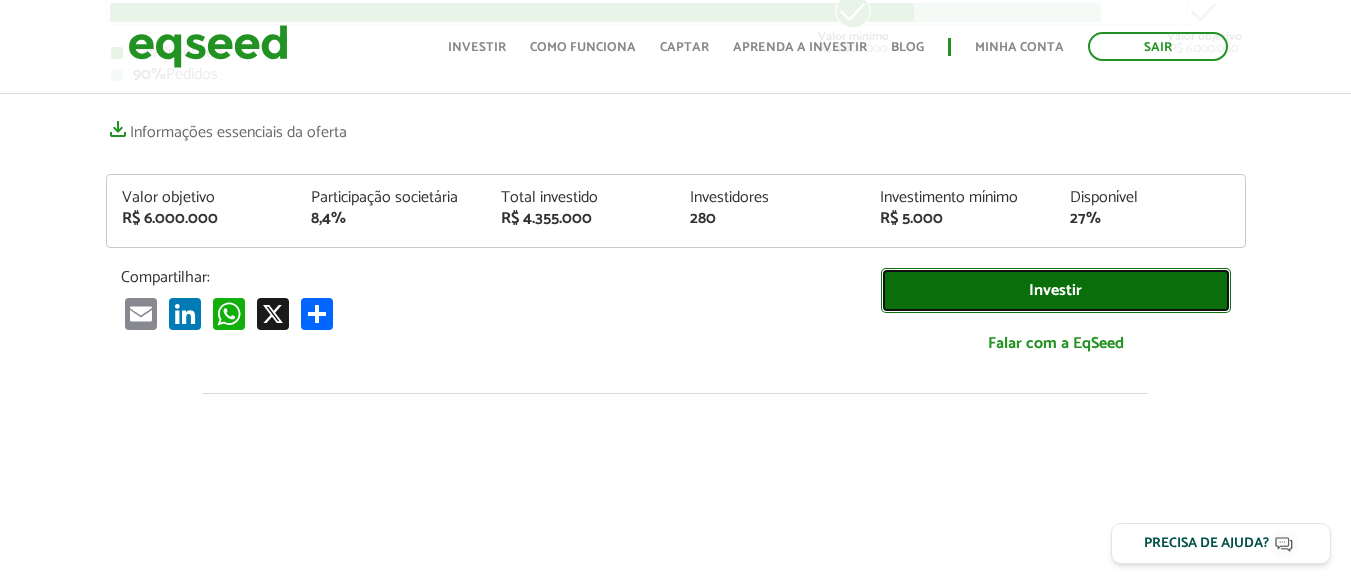 click on "Investir" at bounding box center [1056, 290] 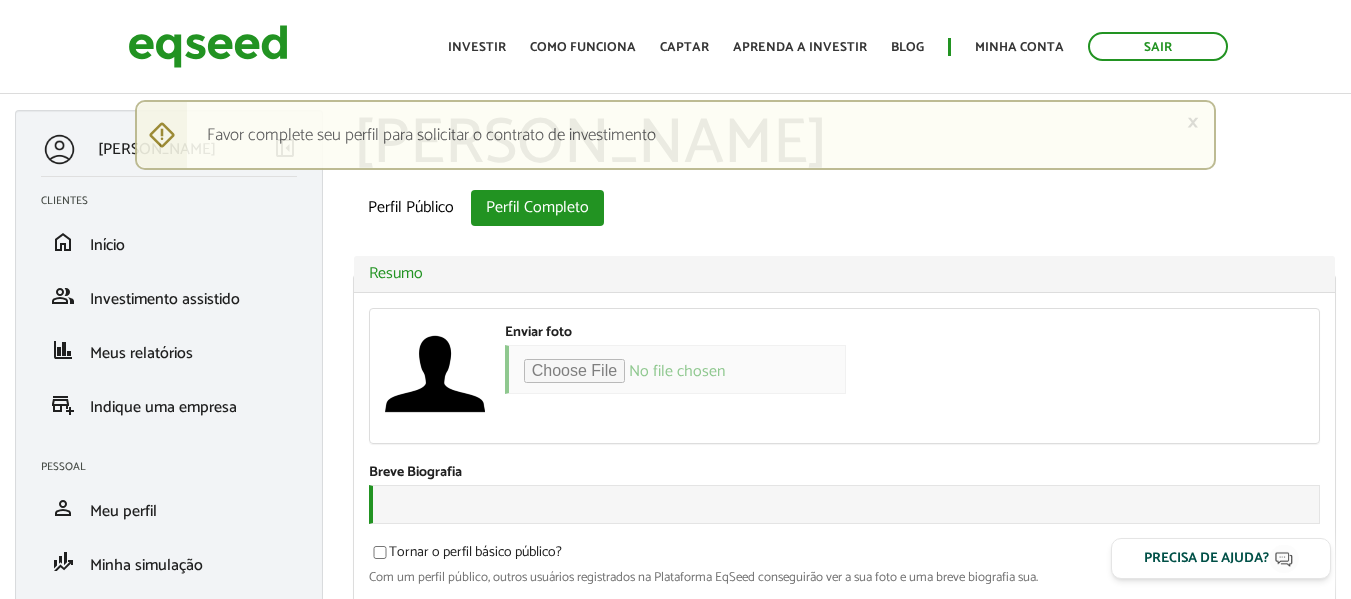 scroll, scrollTop: 0, scrollLeft: 0, axis: both 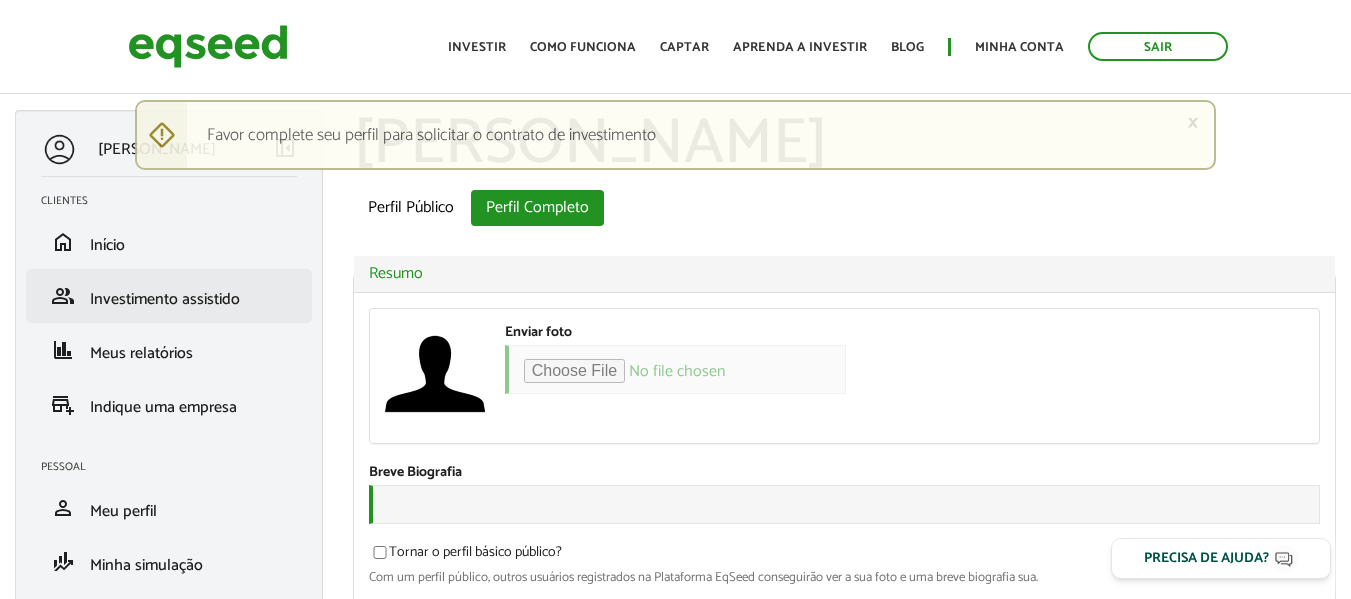 type on "**********" 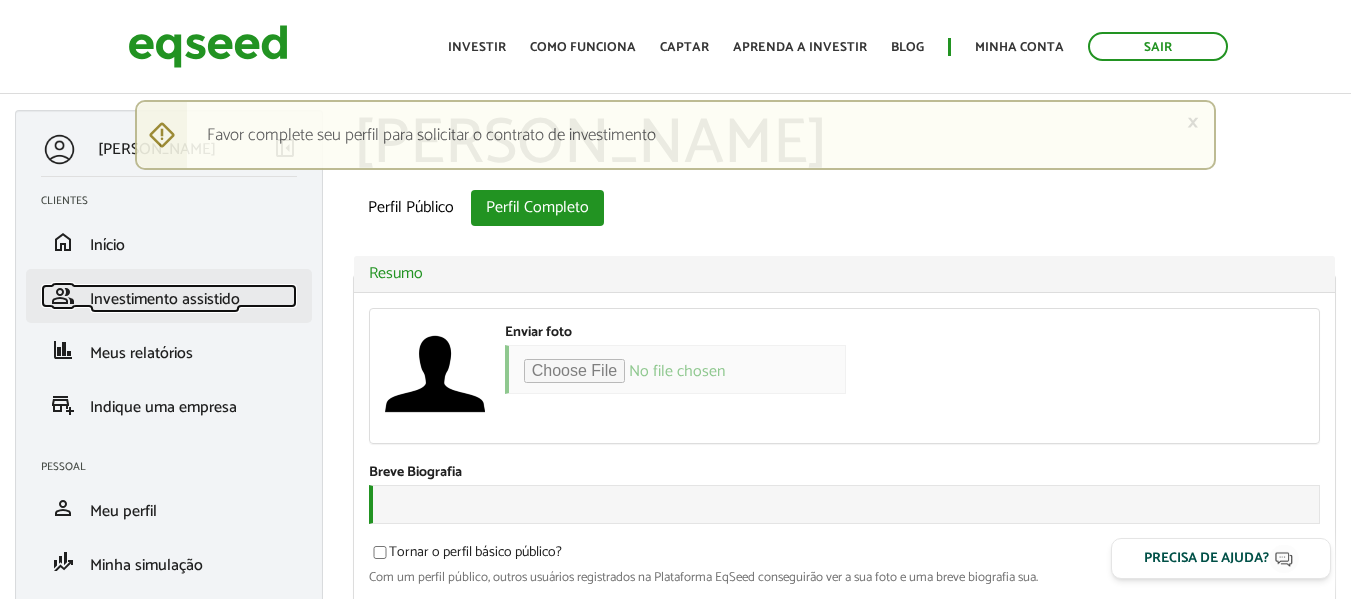 click on "Investimento assistido" at bounding box center [165, 299] 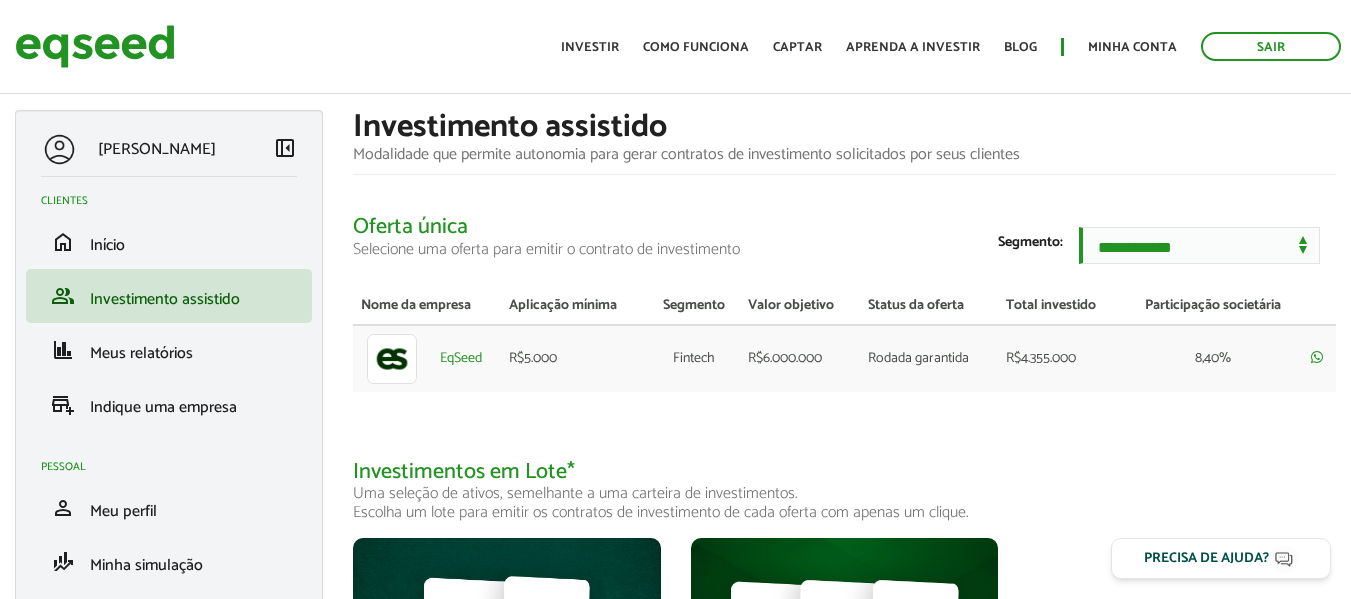scroll, scrollTop: 0, scrollLeft: 0, axis: both 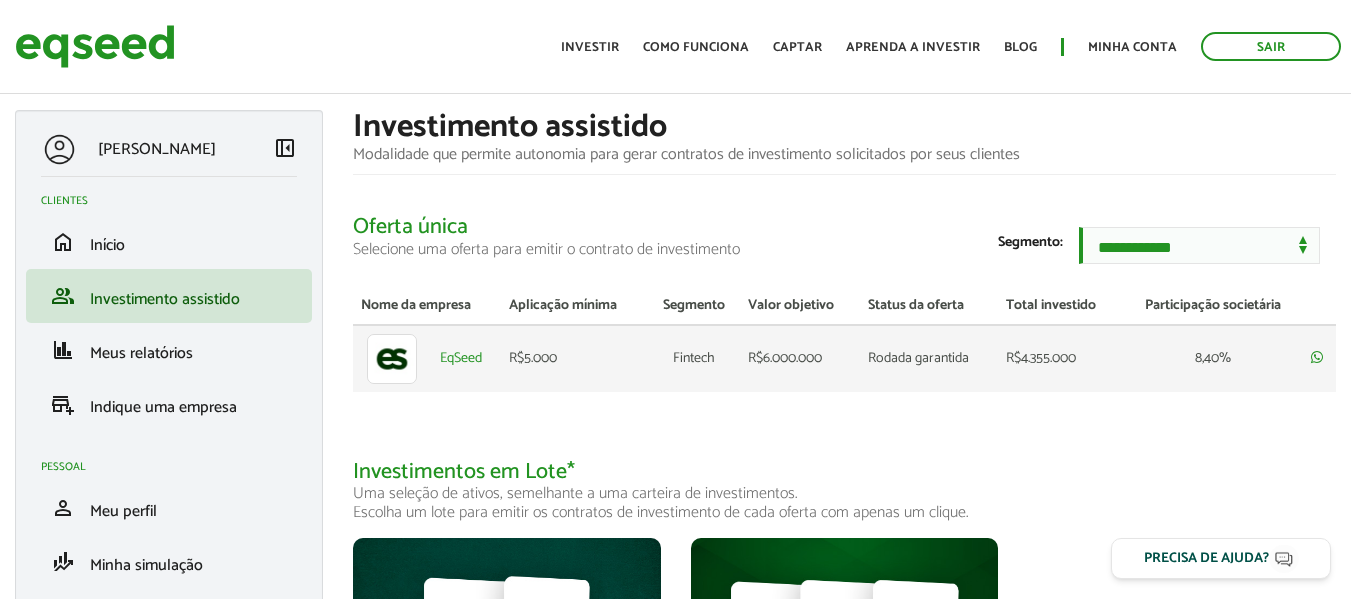 click at bounding box center [392, 358] 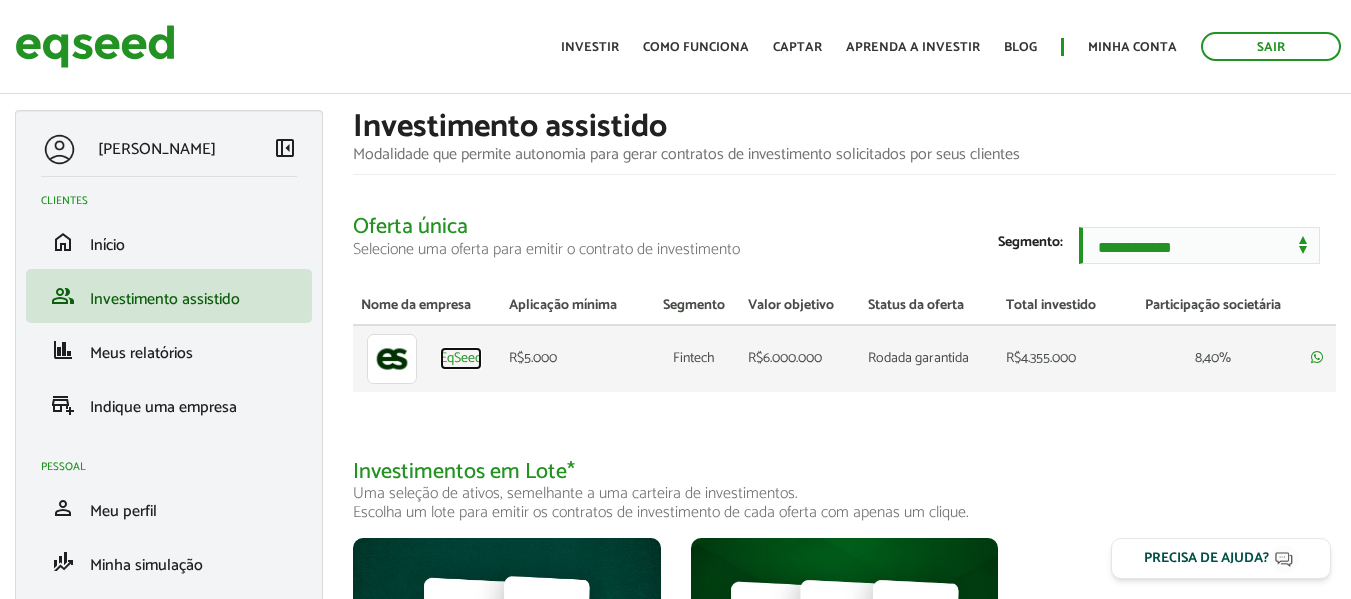 click on "EqSeed" at bounding box center [461, 359] 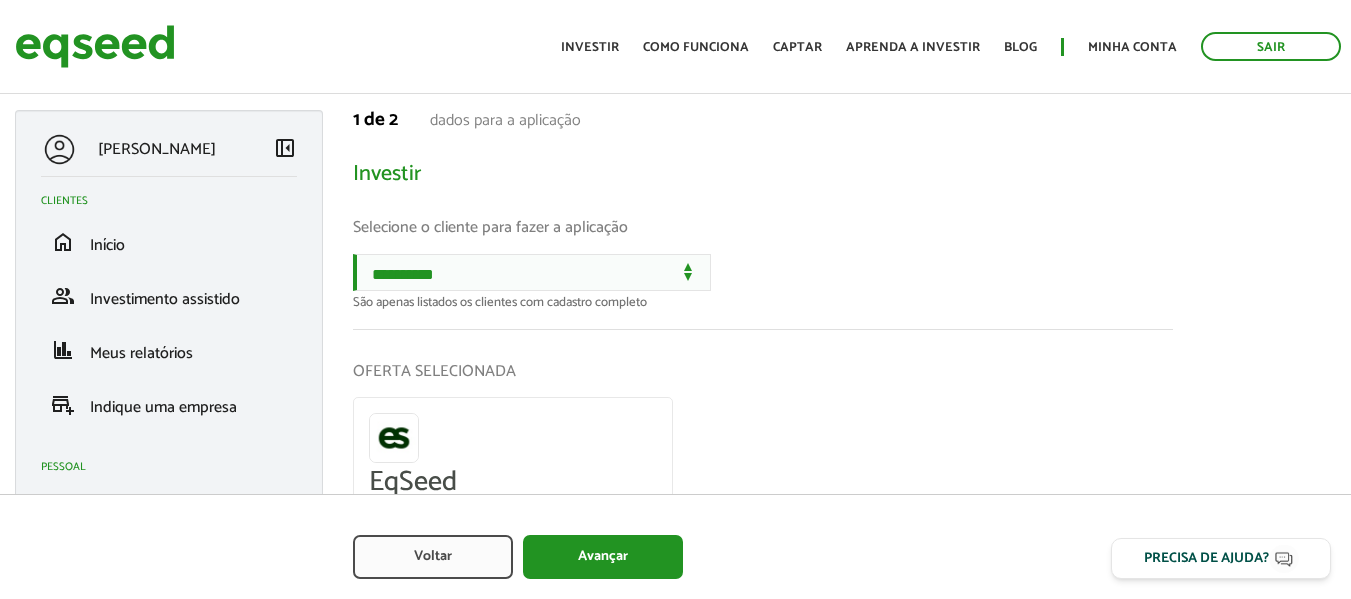 scroll, scrollTop: 0, scrollLeft: 0, axis: both 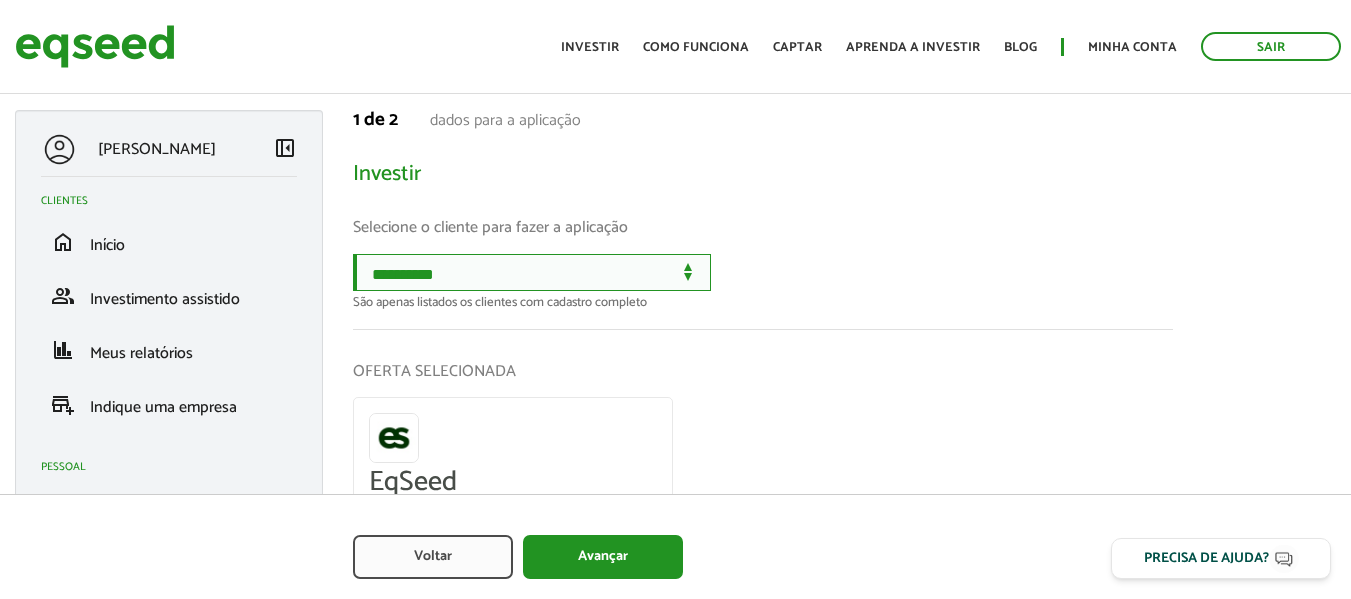 click on "**********" at bounding box center (532, 272) 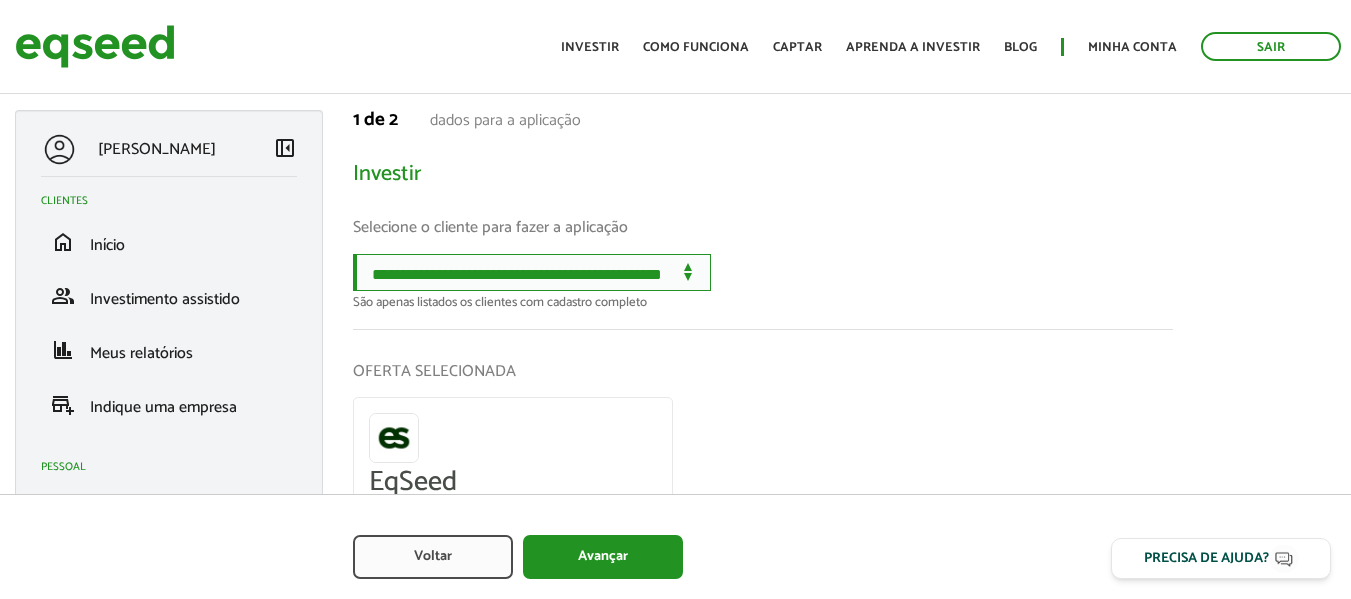 click on "**********" at bounding box center (532, 272) 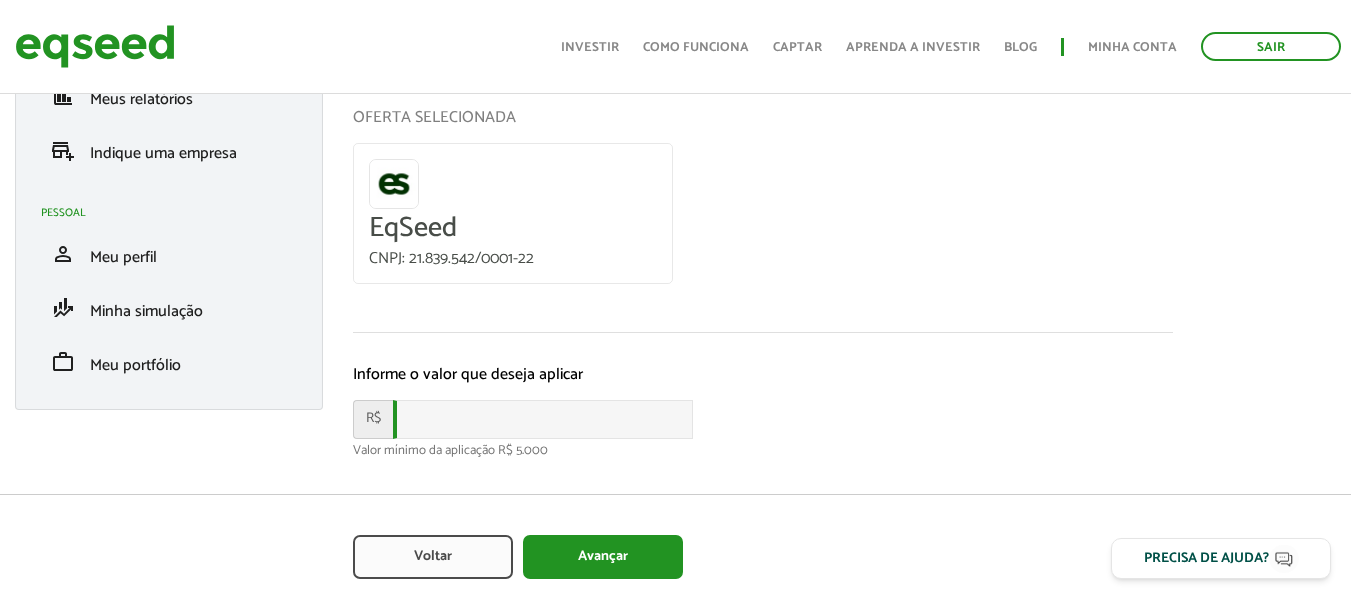 scroll, scrollTop: 284, scrollLeft: 0, axis: vertical 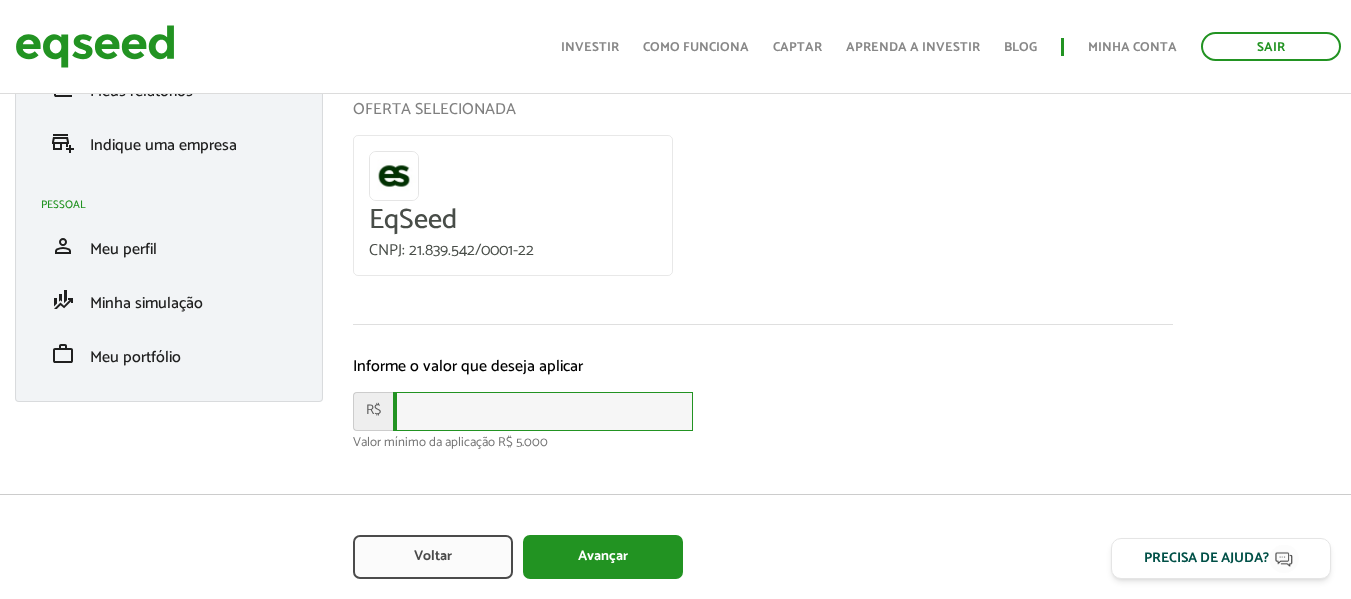 click at bounding box center [543, 411] 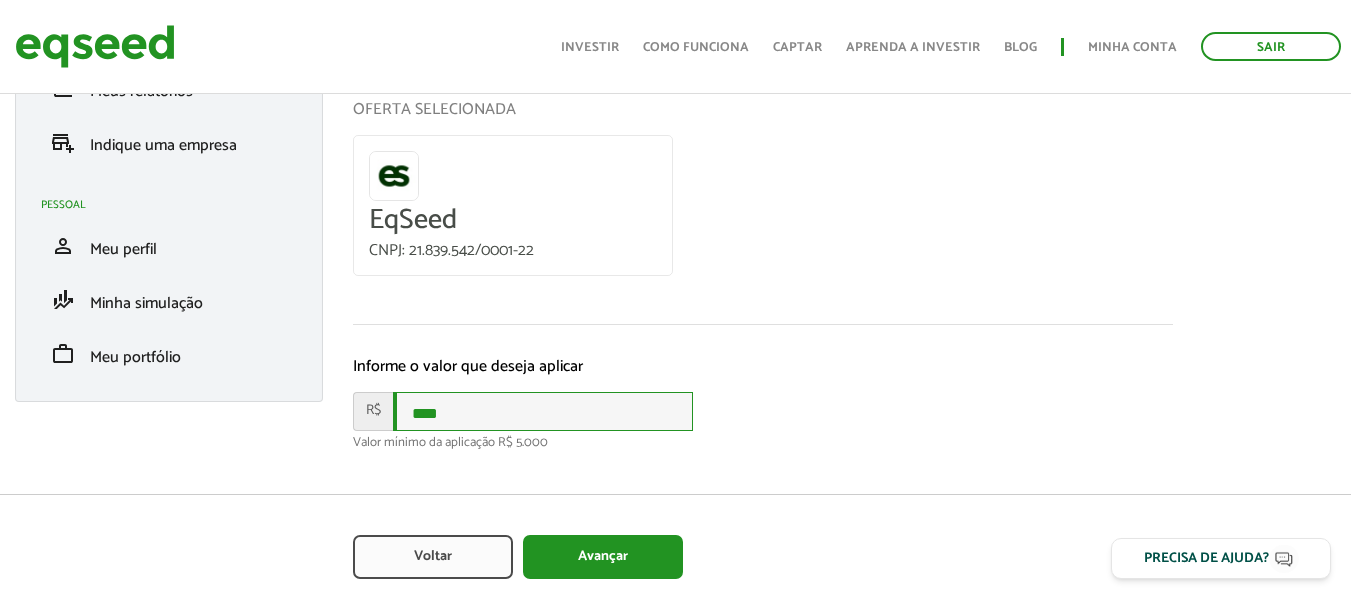 type on "****" 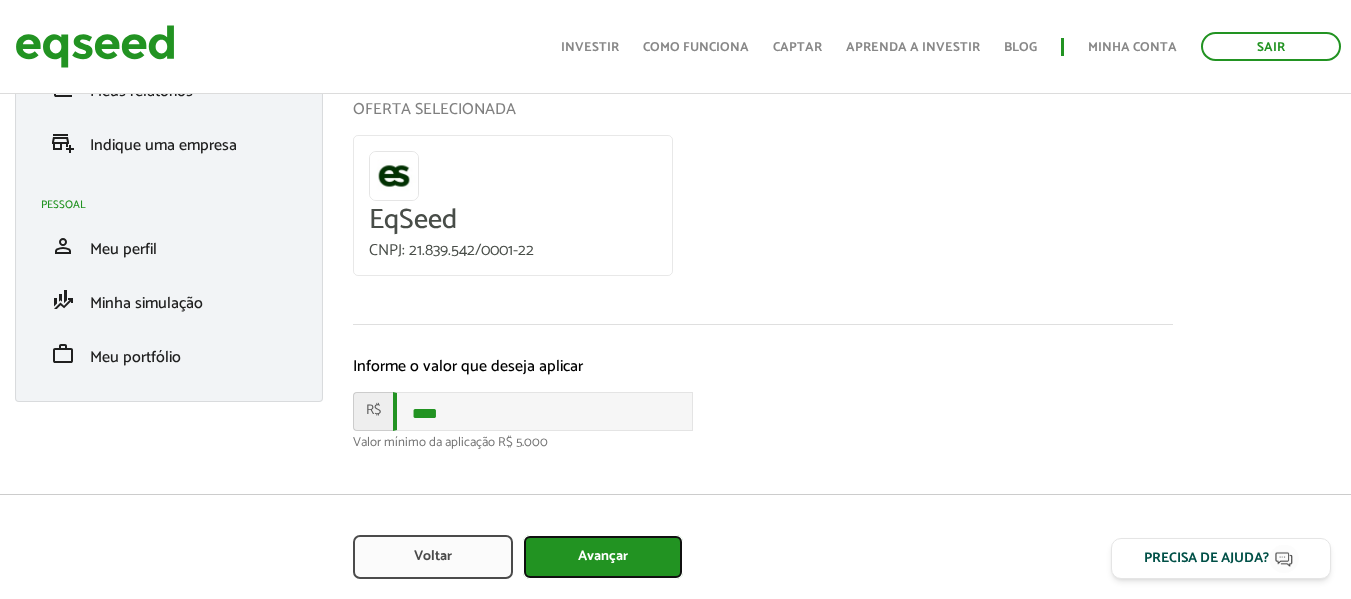 type on "Avançar" 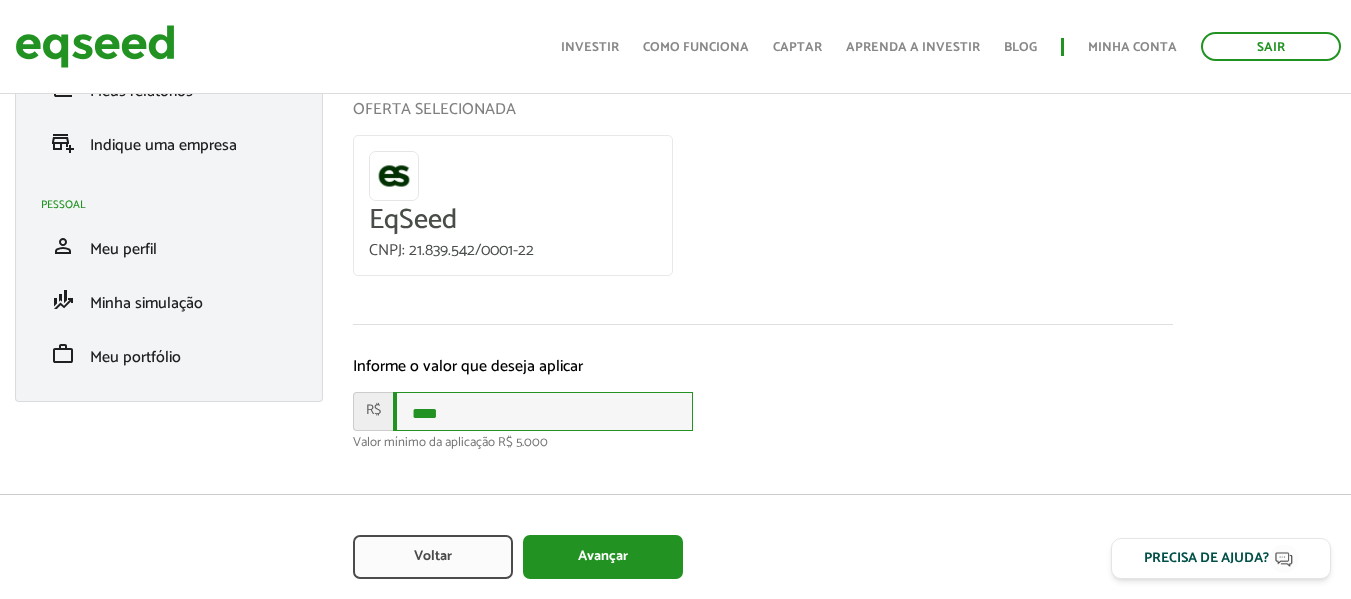 click on "****" at bounding box center (543, 411) 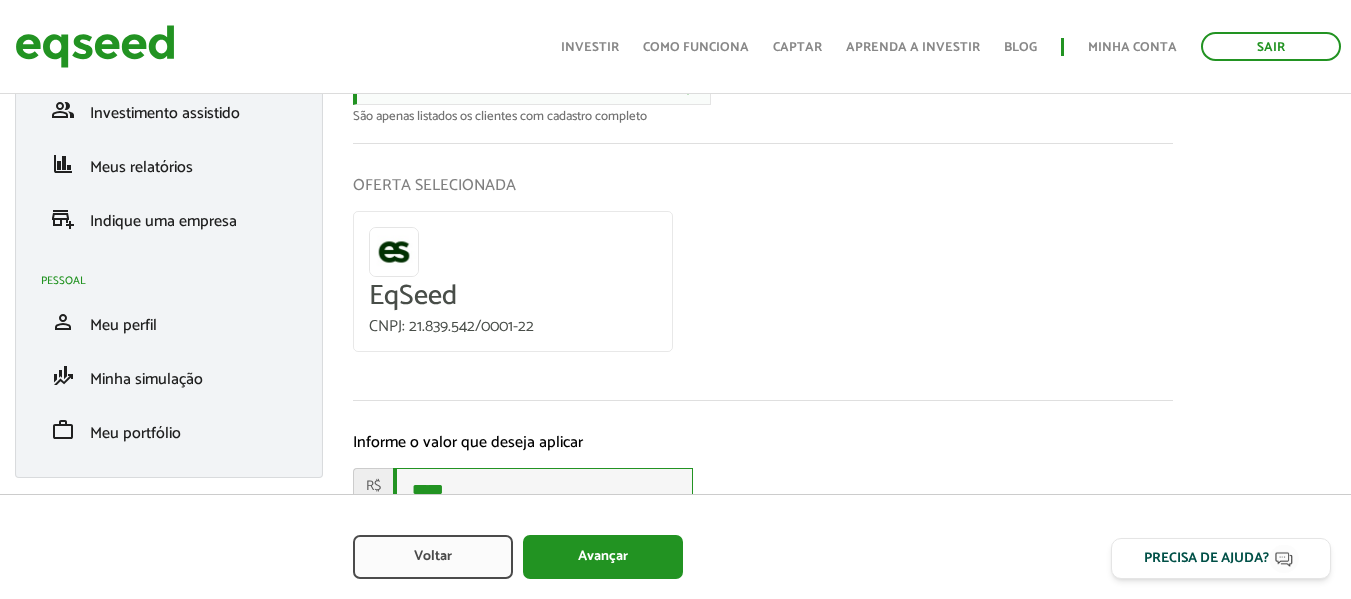 scroll, scrollTop: 284, scrollLeft: 0, axis: vertical 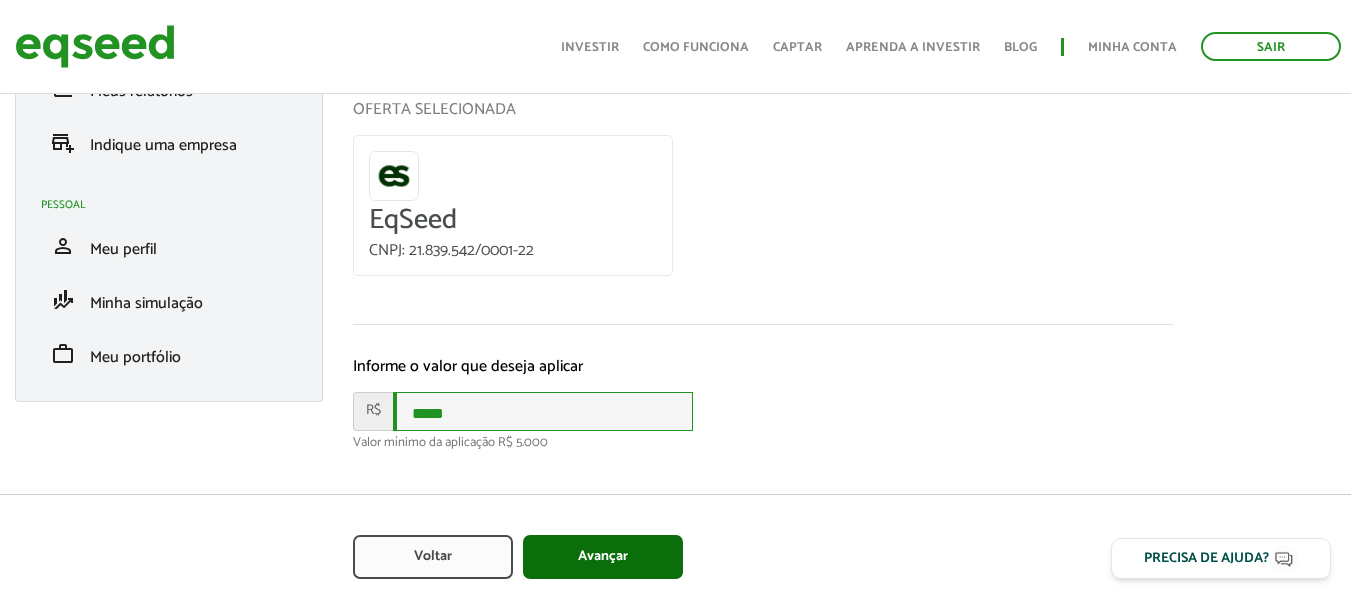 type on "*****" 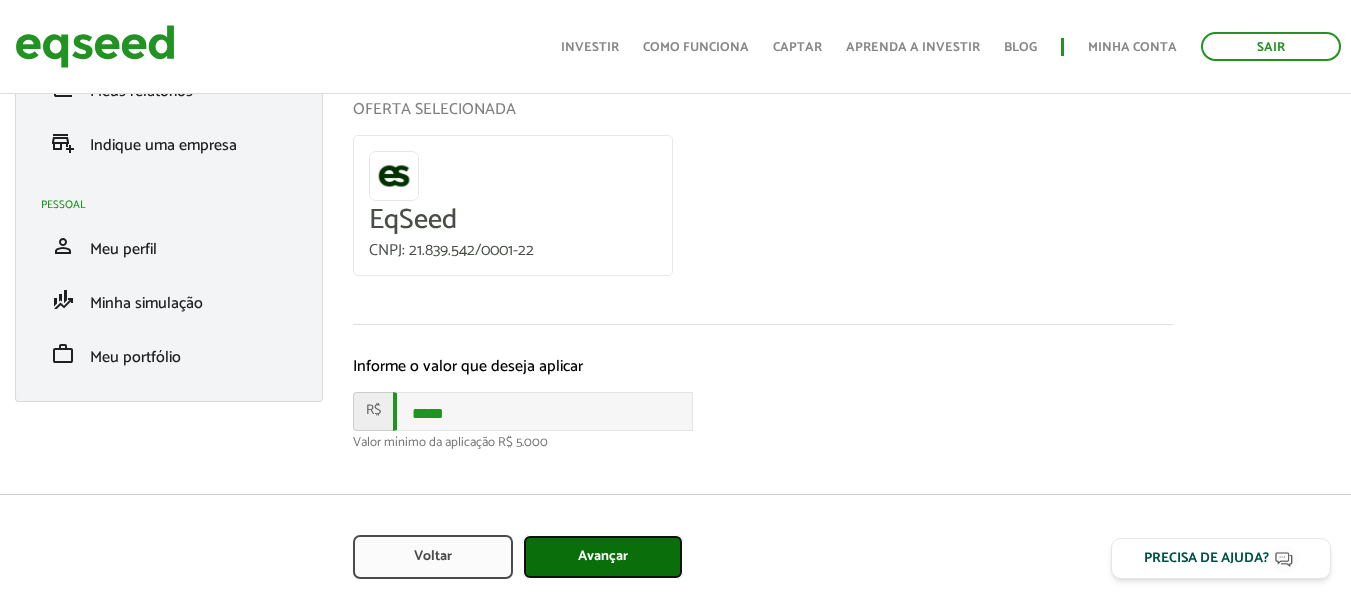 click on "Avançar" at bounding box center (603, 557) 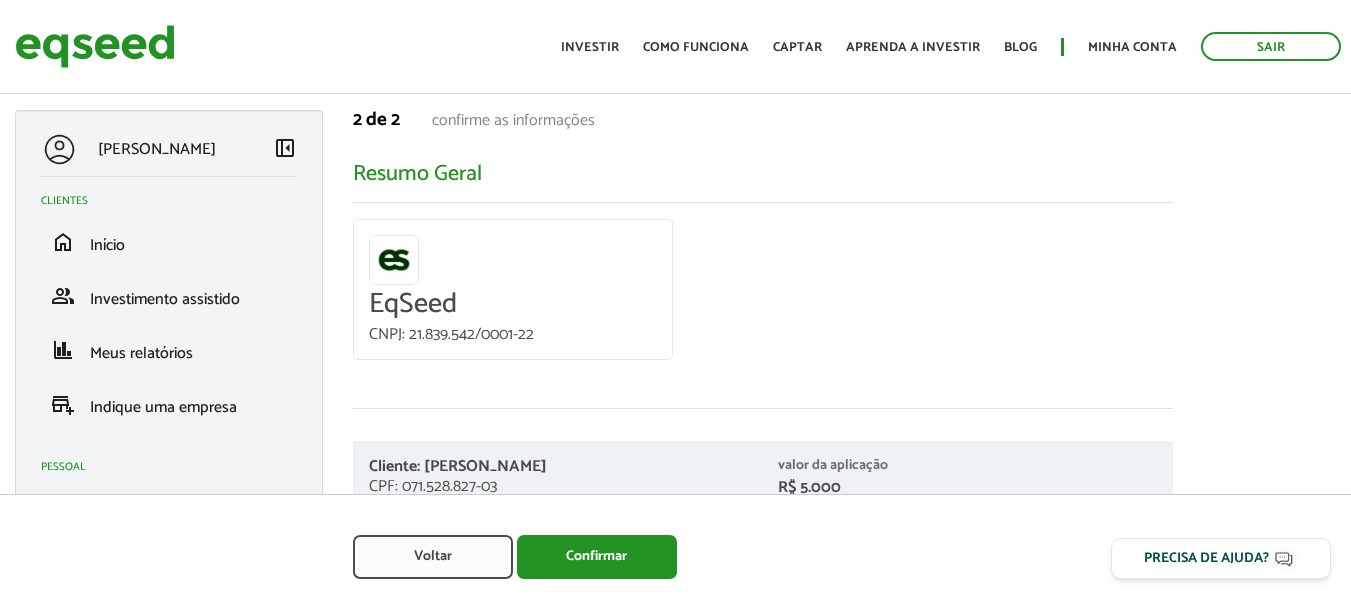 scroll, scrollTop: 0, scrollLeft: 0, axis: both 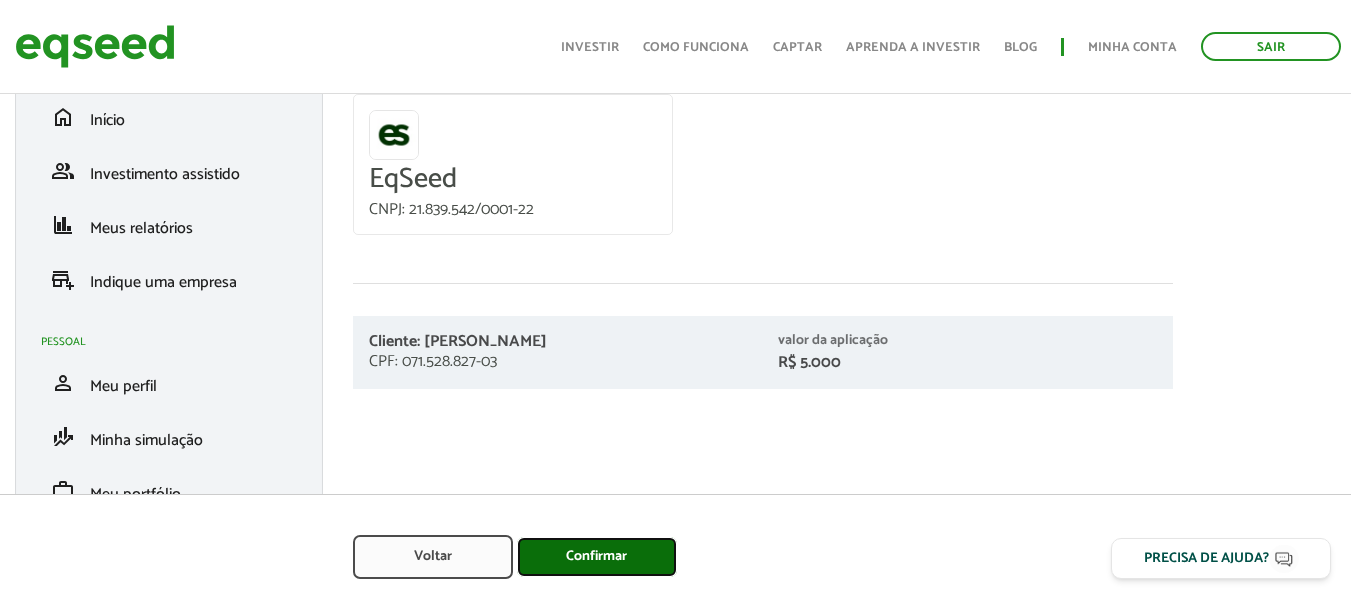 click on "Confirmar" at bounding box center [597, 557] 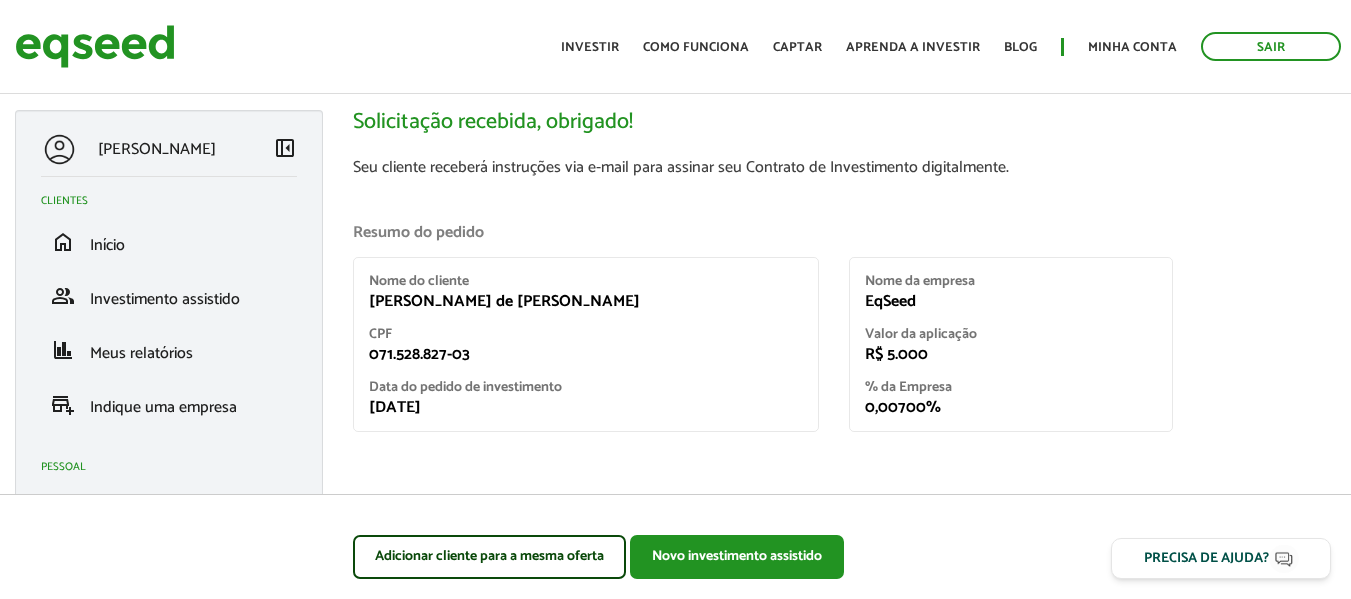 scroll, scrollTop: 0, scrollLeft: 0, axis: both 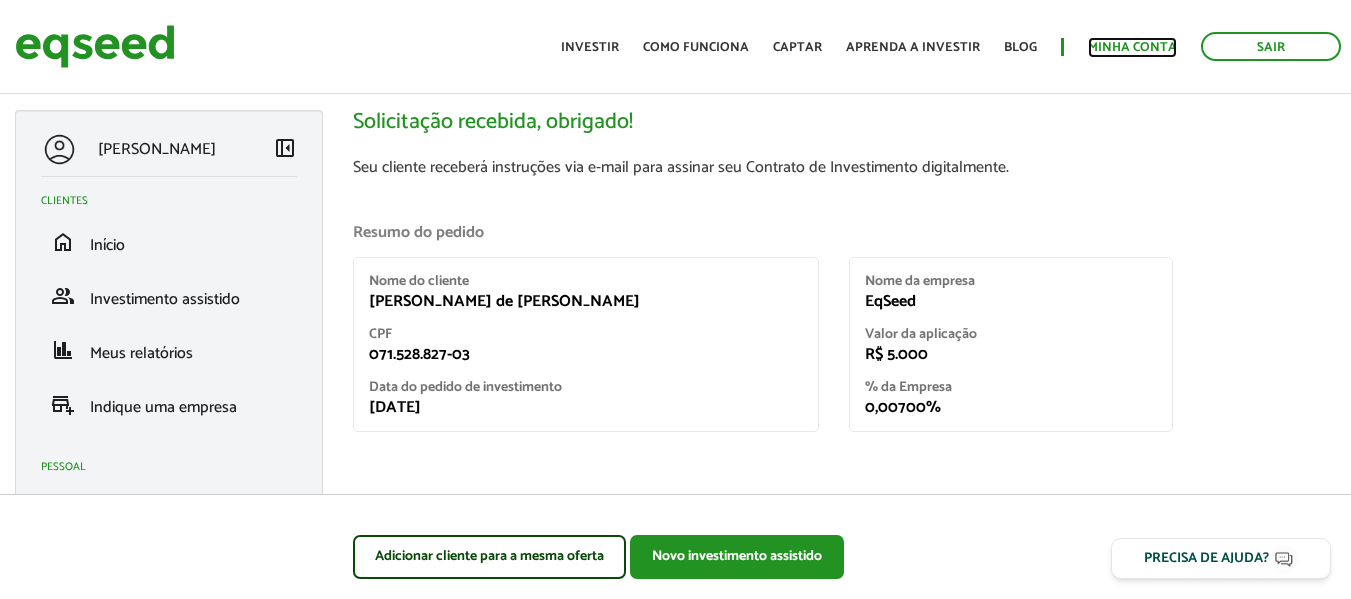 click on "Minha conta" at bounding box center (1132, 47) 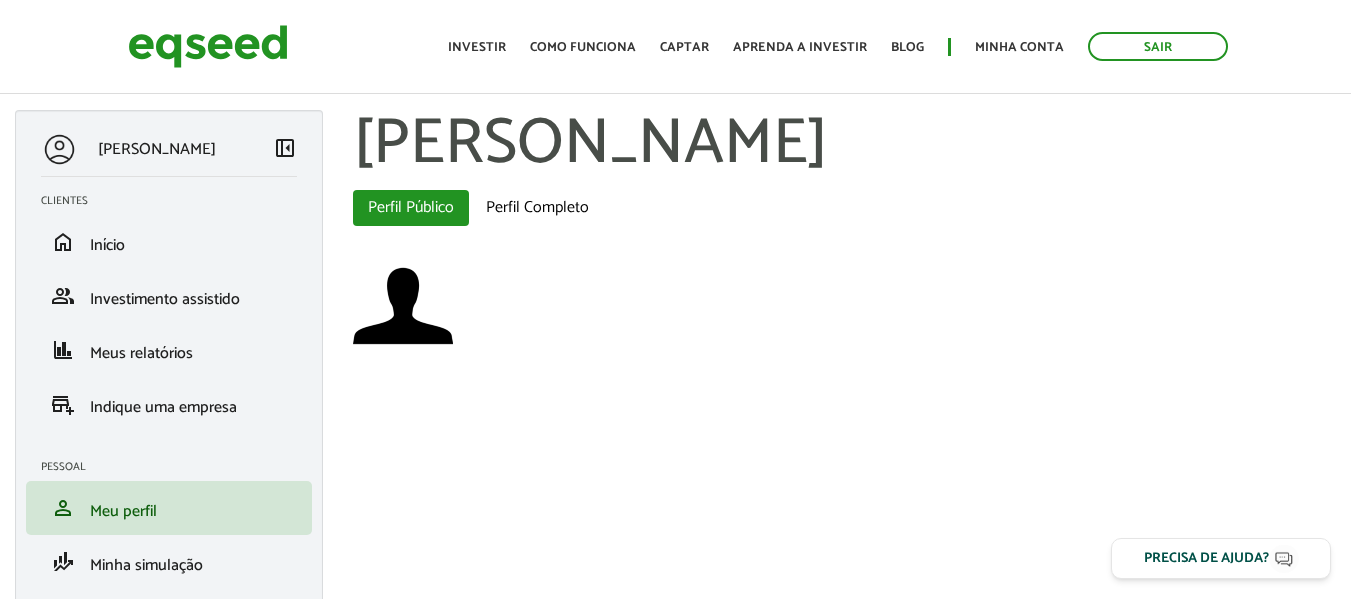scroll, scrollTop: 0, scrollLeft: 0, axis: both 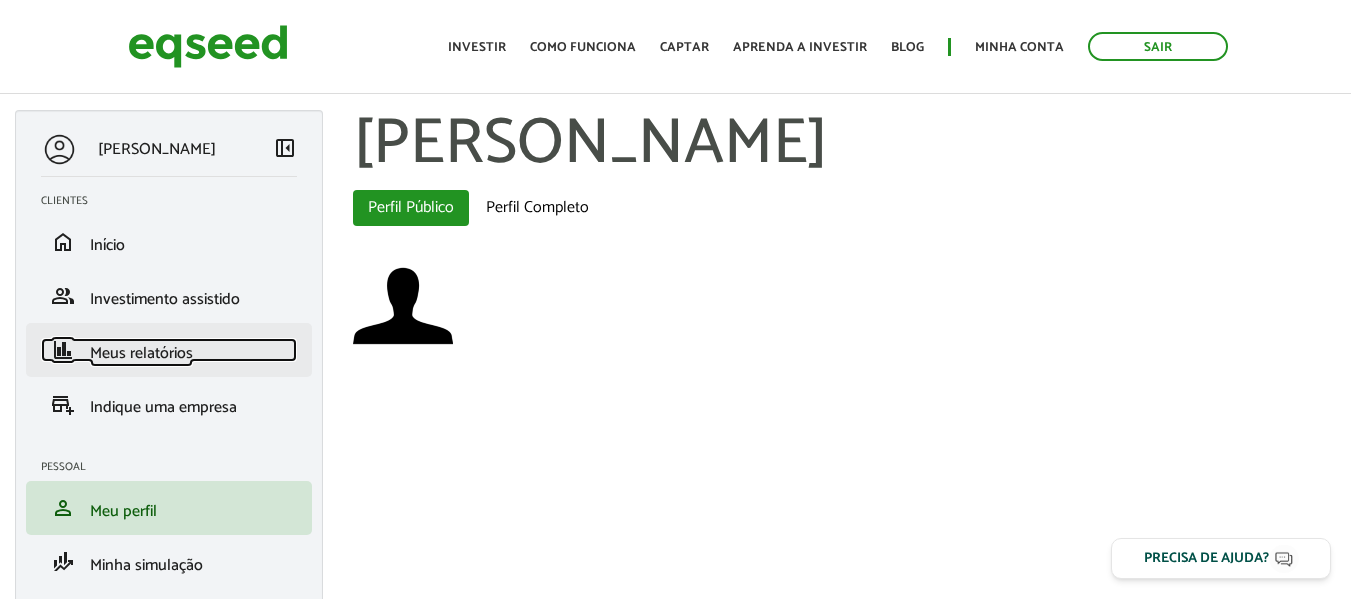 click on "Meus relatórios" at bounding box center (141, 353) 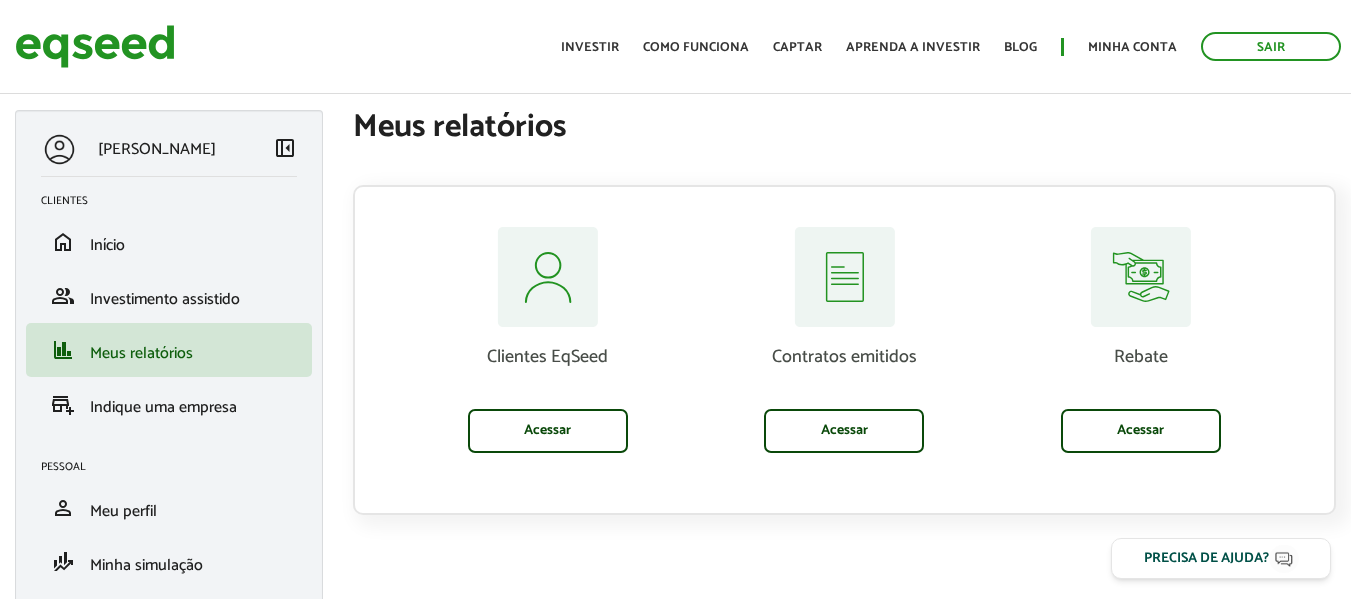 scroll, scrollTop: 0, scrollLeft: 0, axis: both 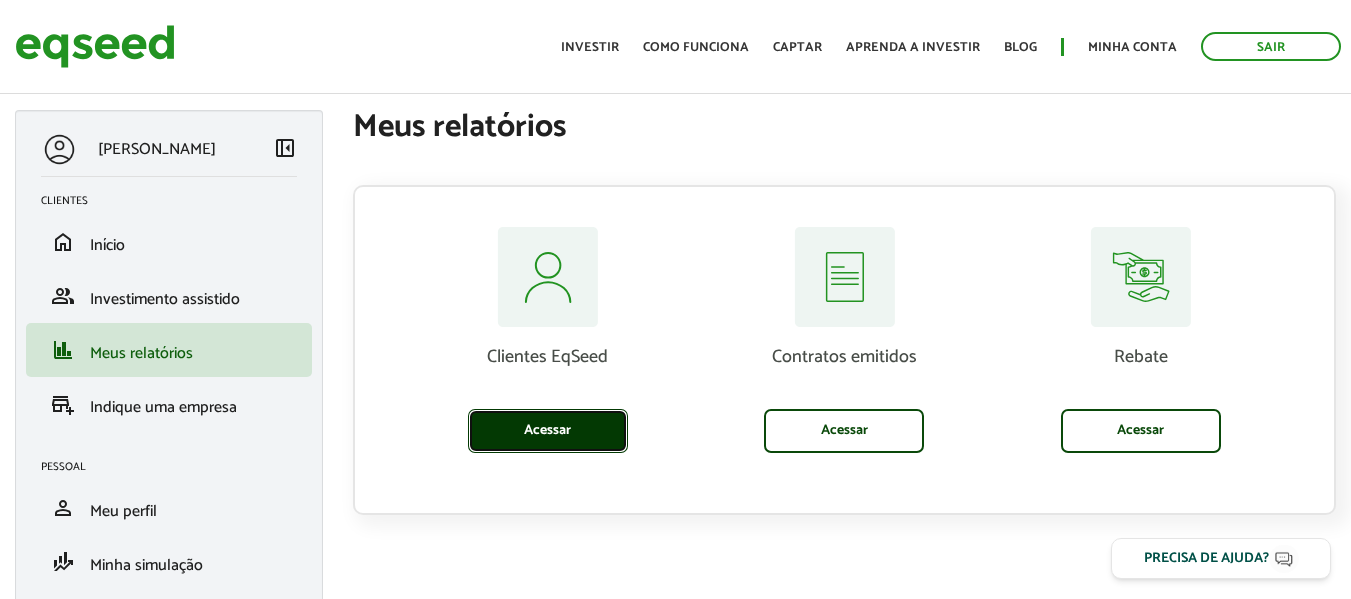 click on "Acessar" at bounding box center (548, 431) 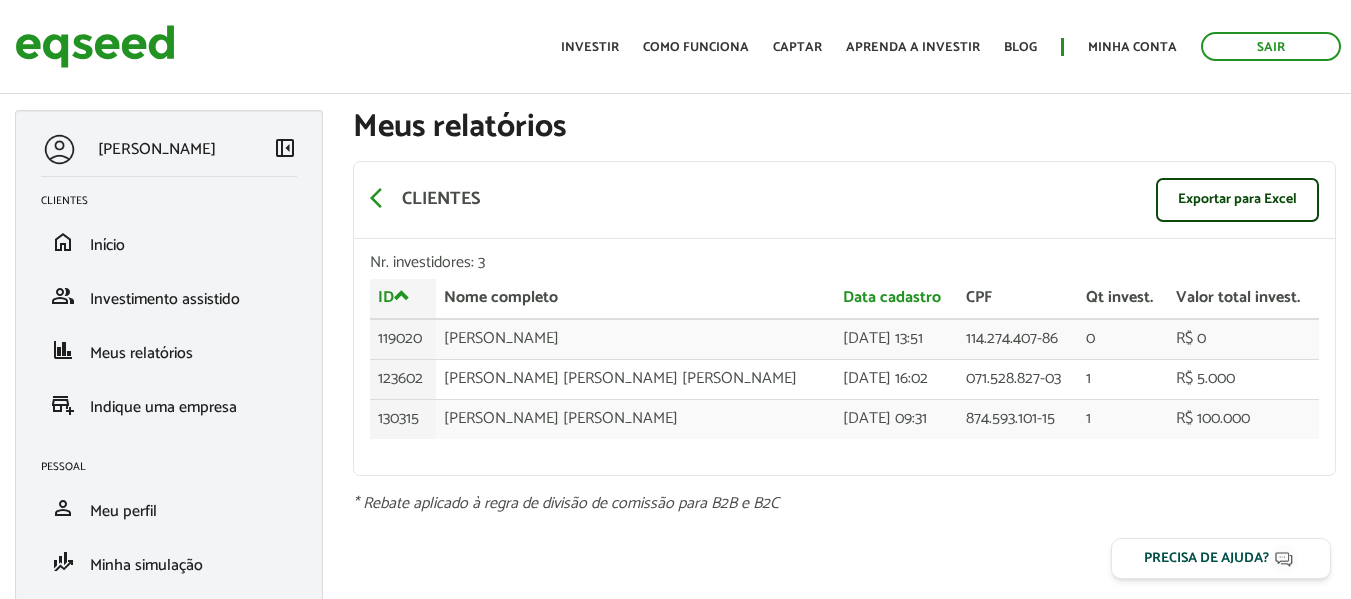 scroll, scrollTop: 0, scrollLeft: 0, axis: both 